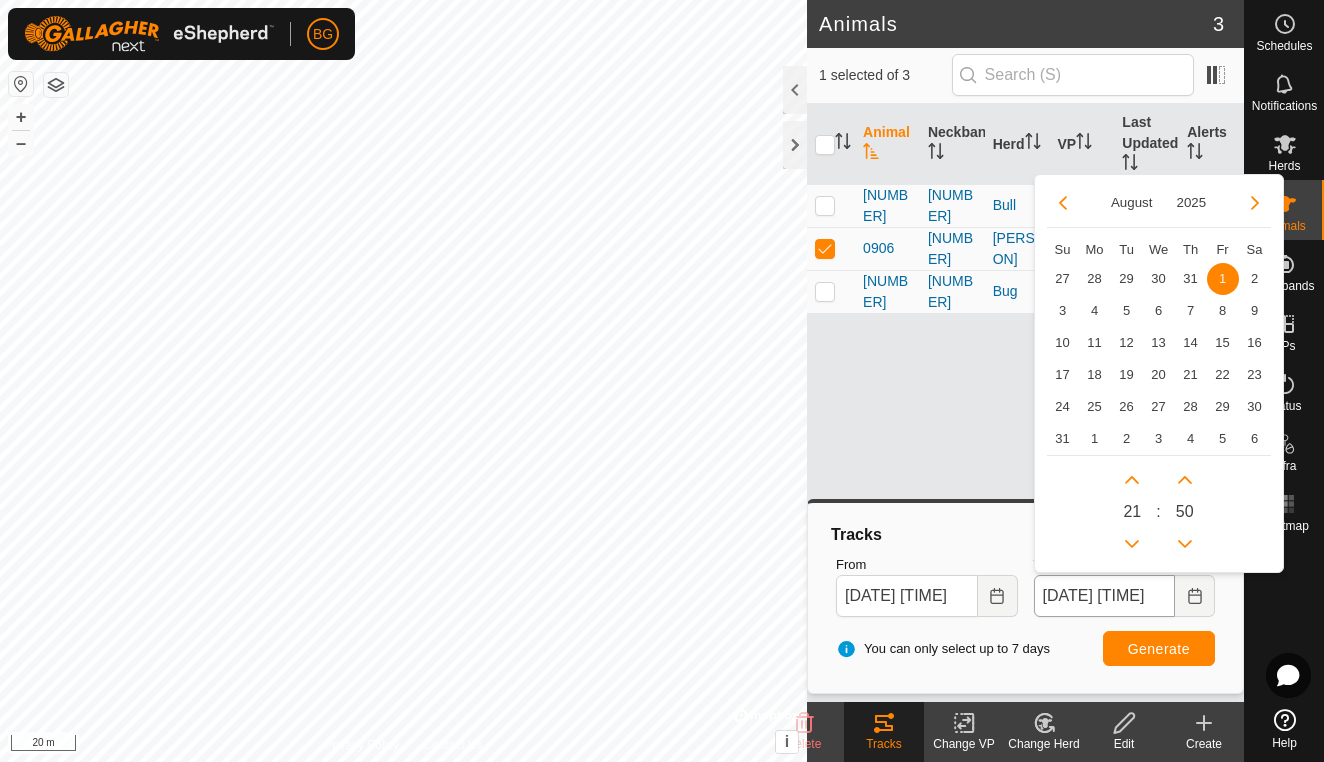 scroll, scrollTop: 0, scrollLeft: 0, axis: both 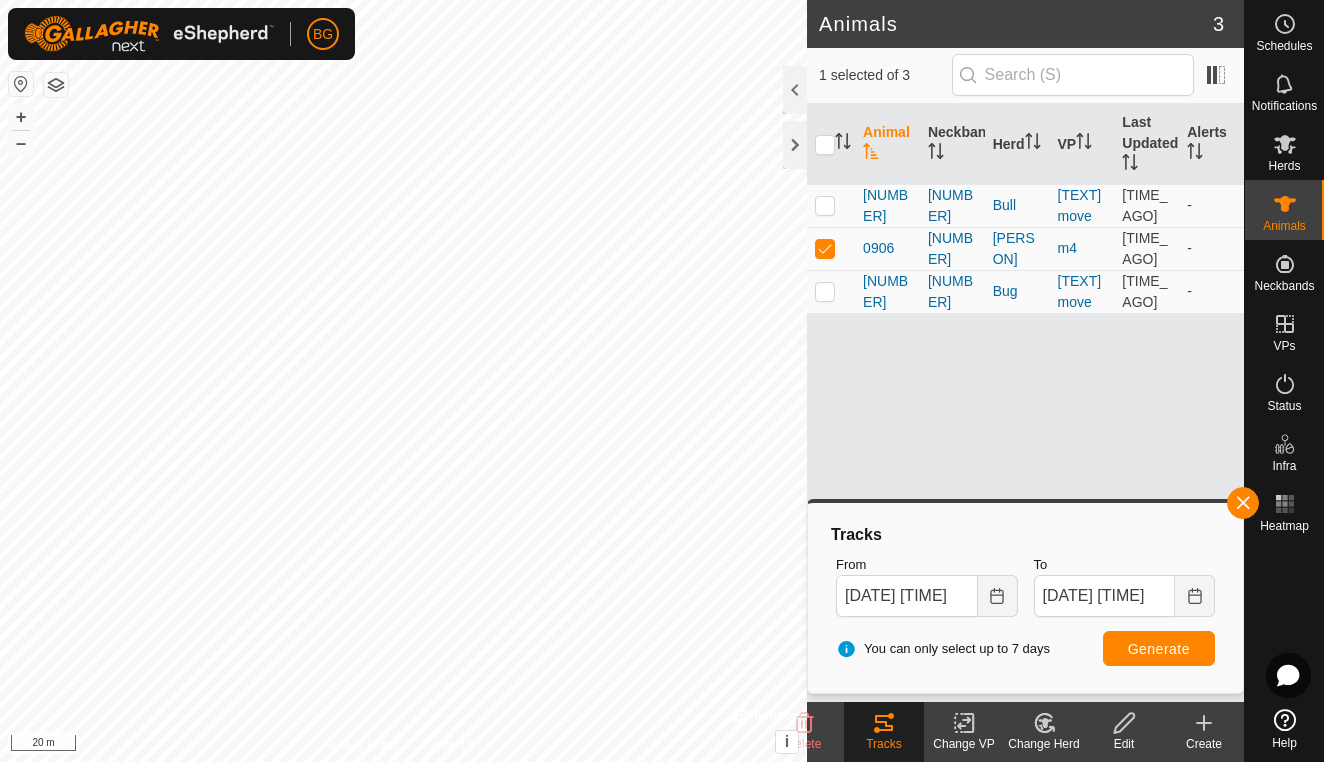click on "Generate" at bounding box center (1159, 649) 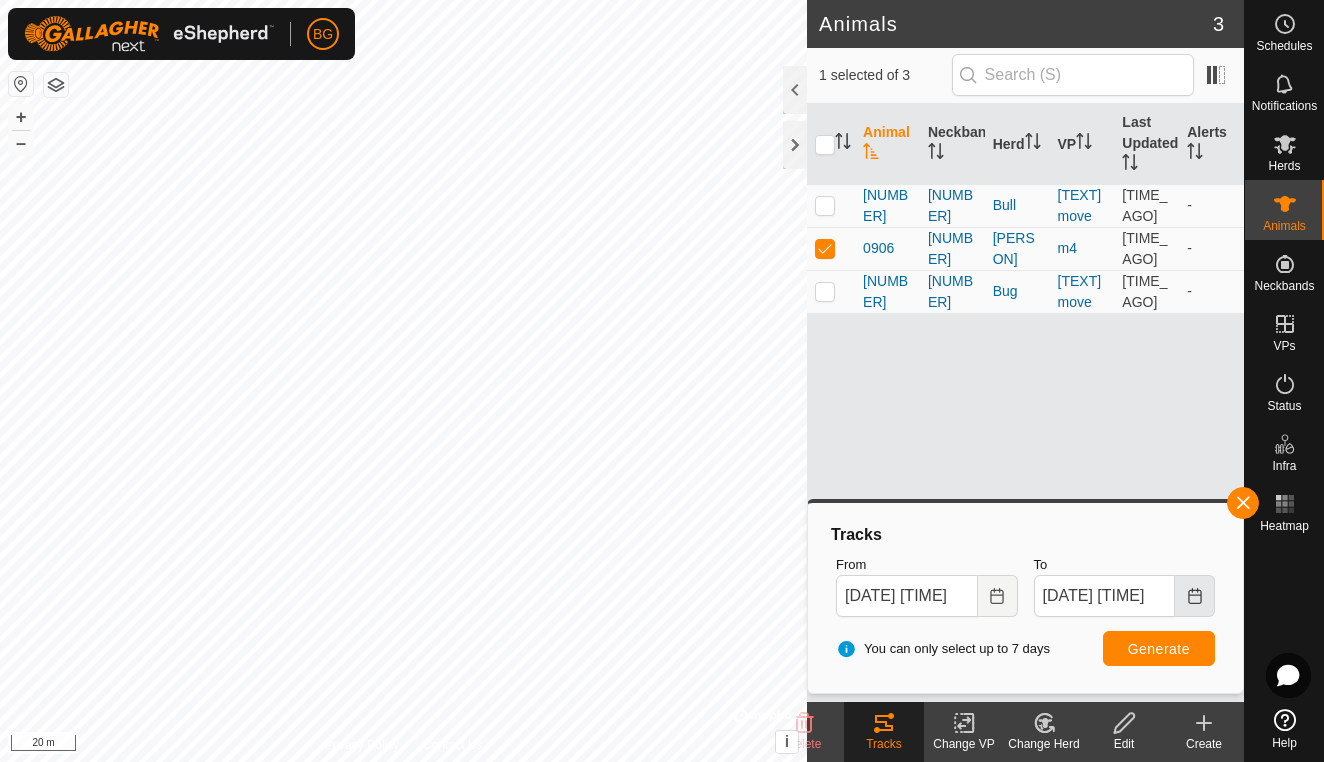 click 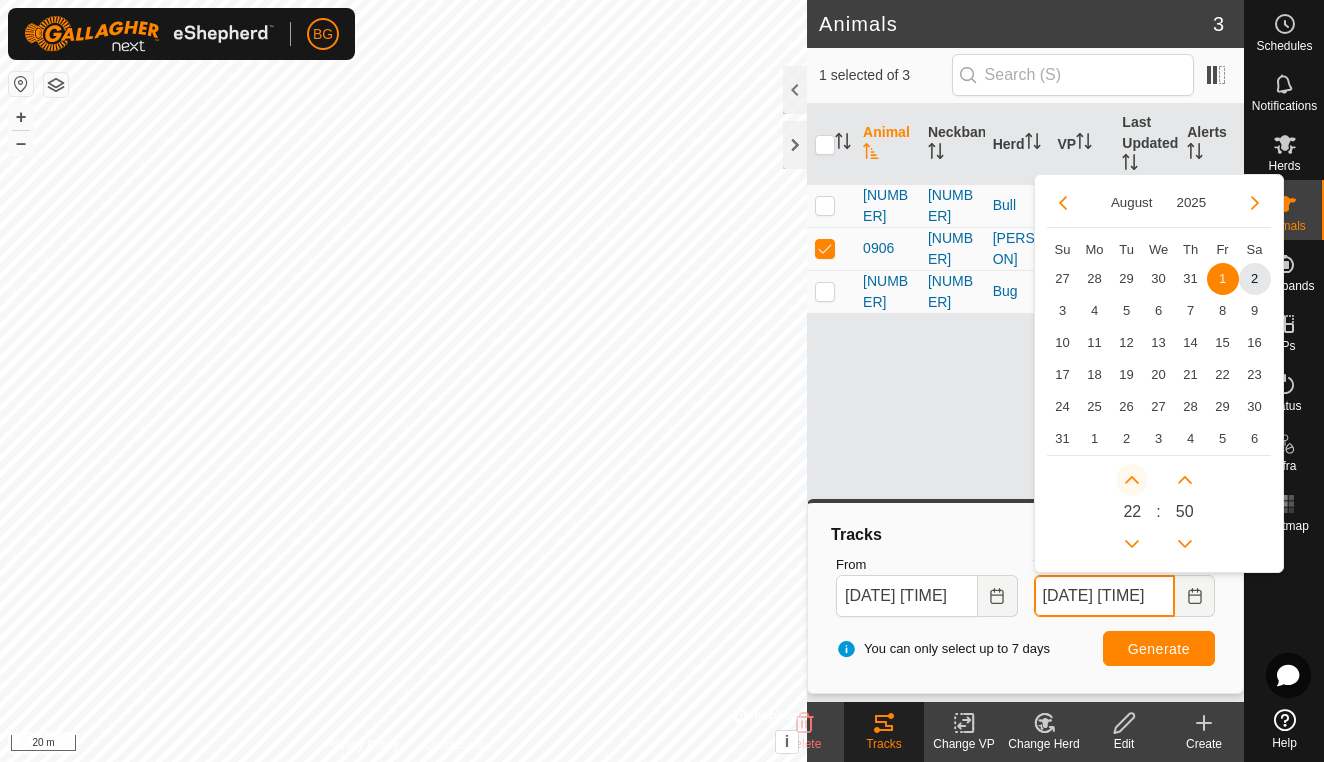 click at bounding box center (1132, 480) 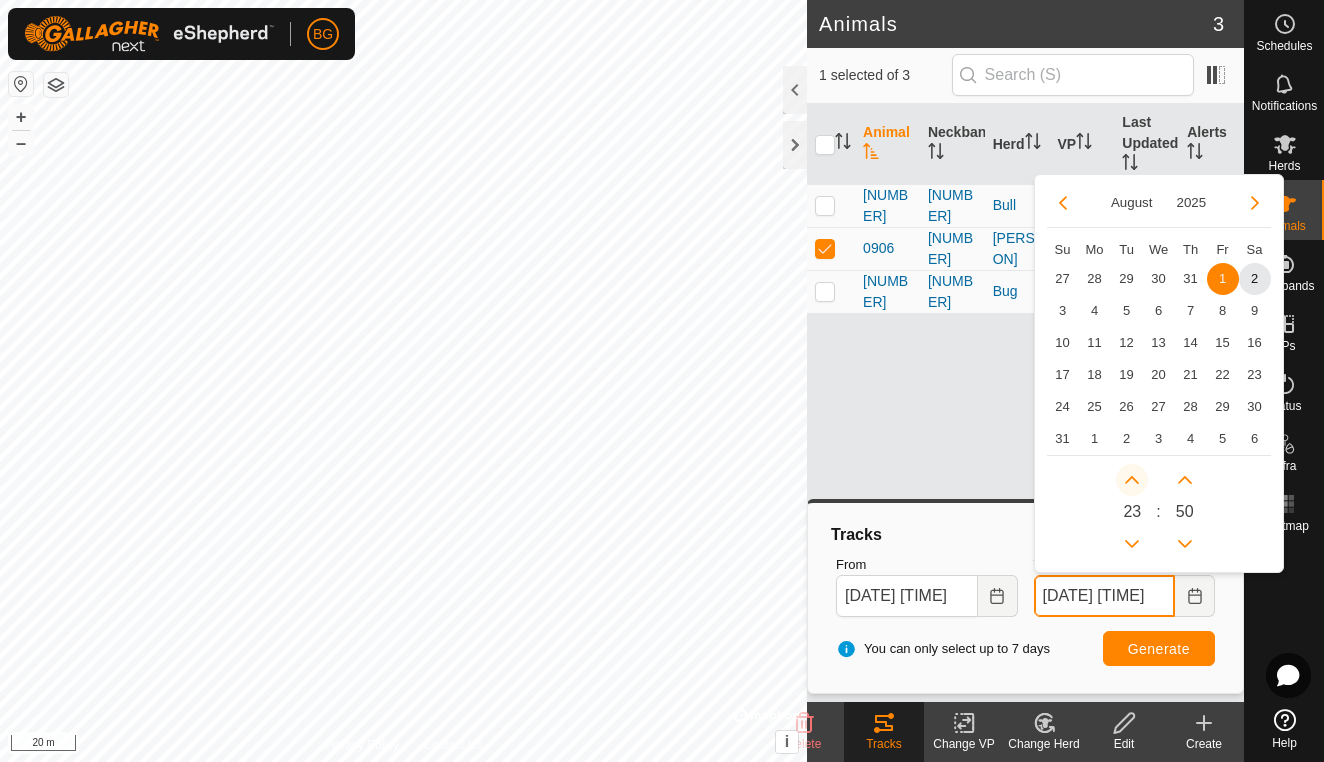 click at bounding box center (1132, 480) 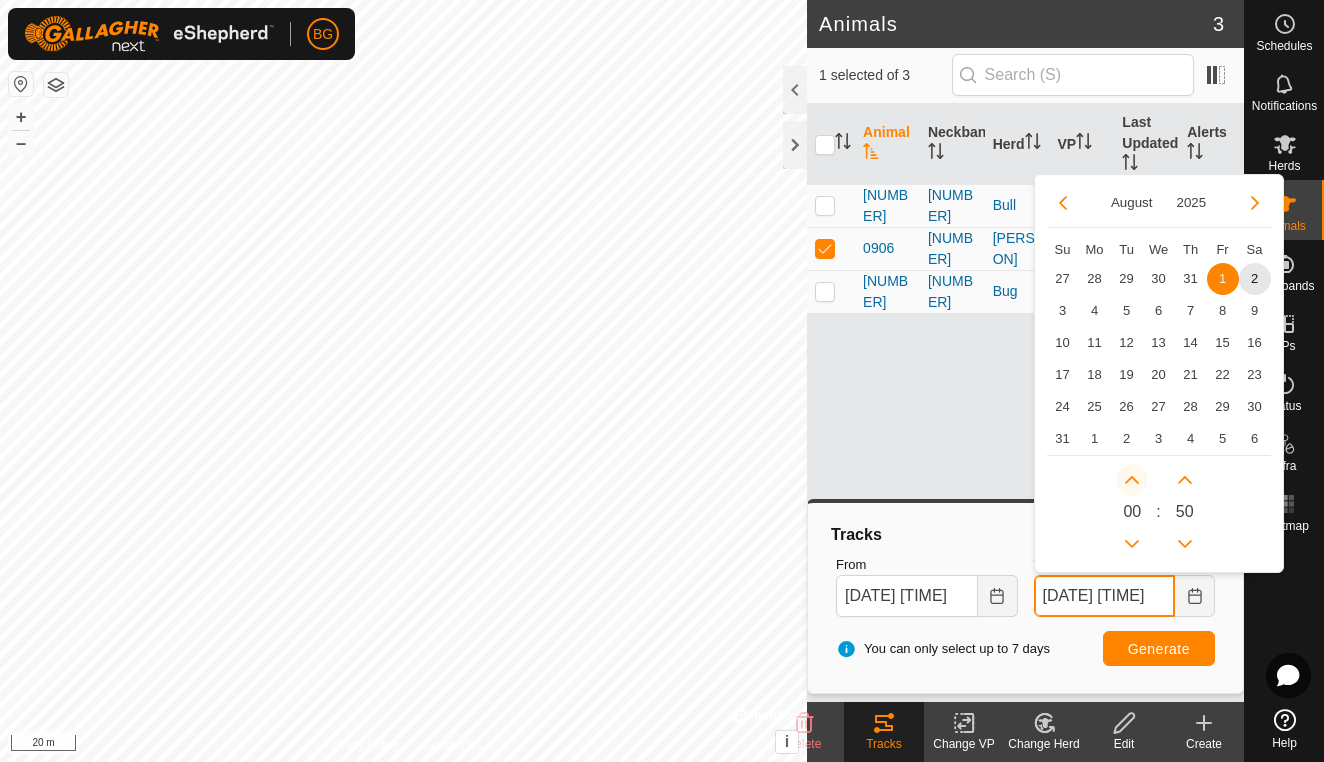 click 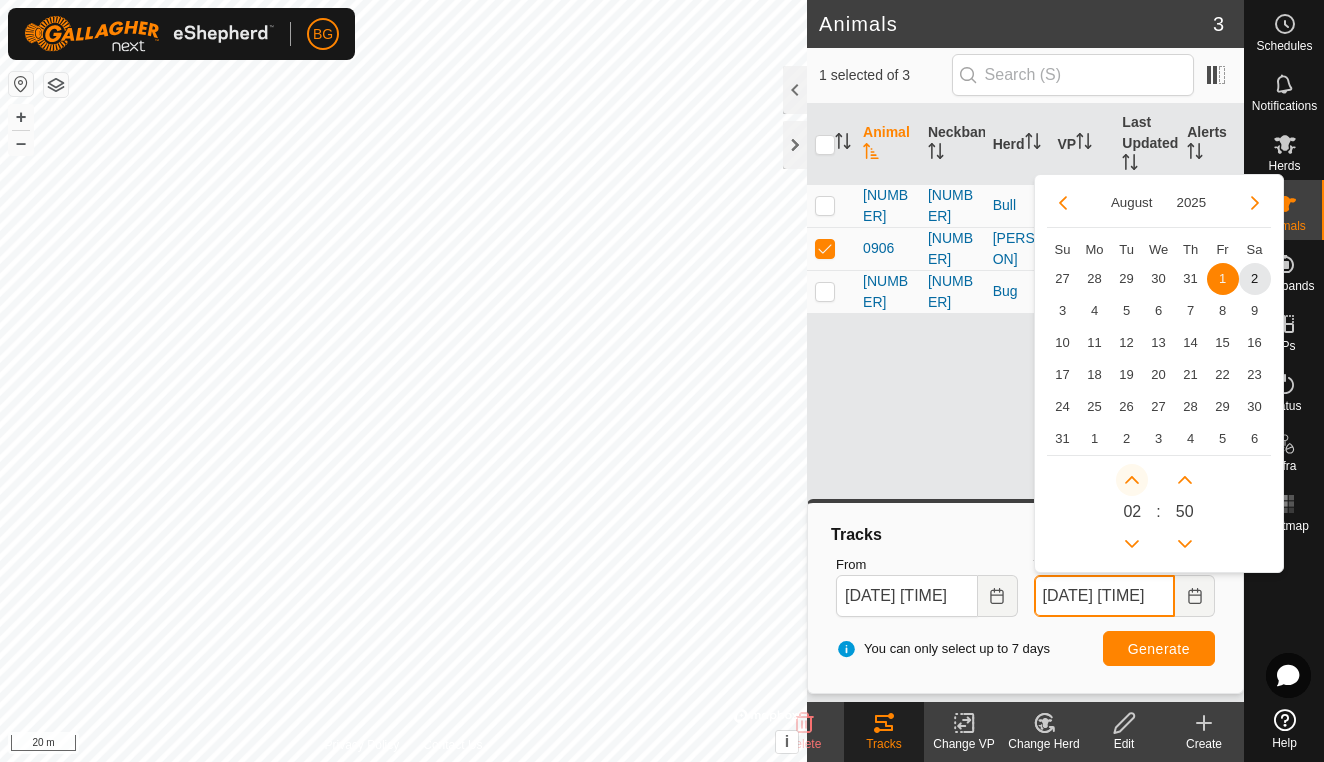 click at bounding box center [1137, 474] 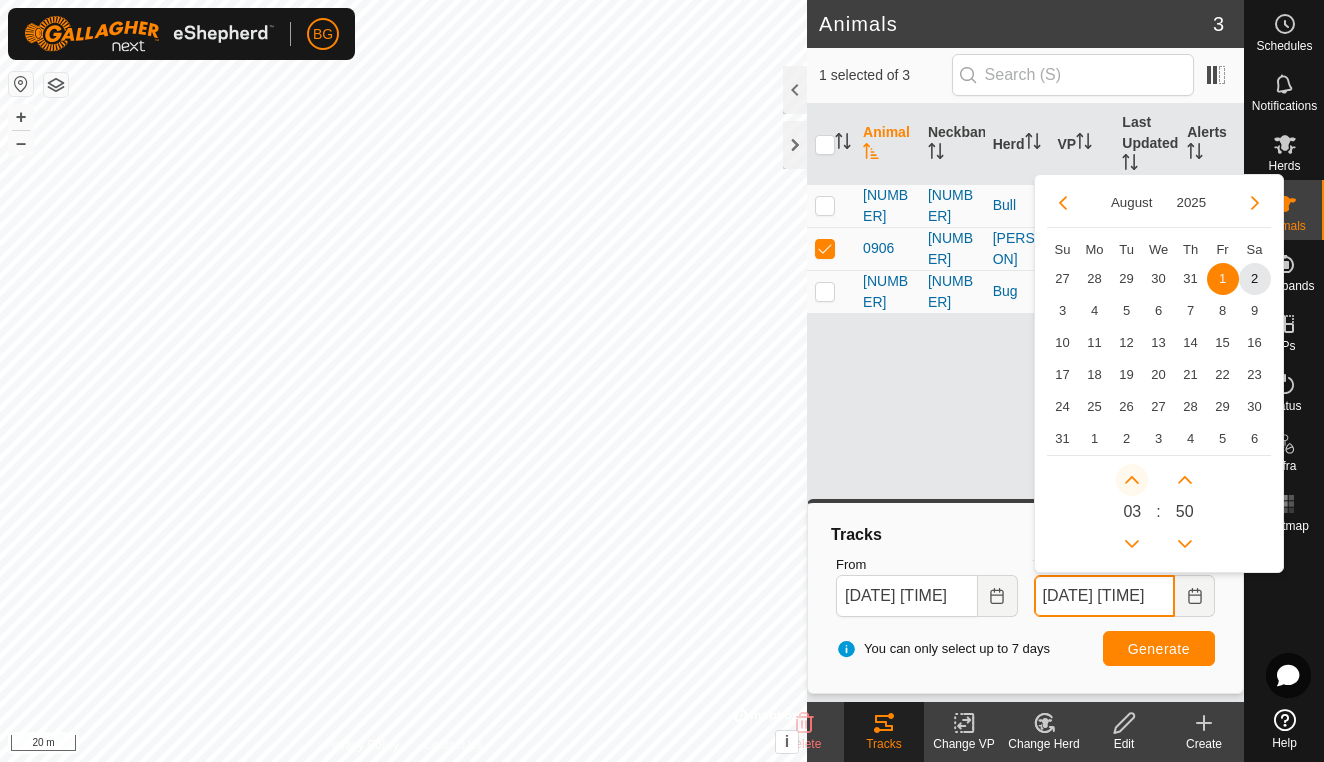 click at bounding box center (1132, 480) 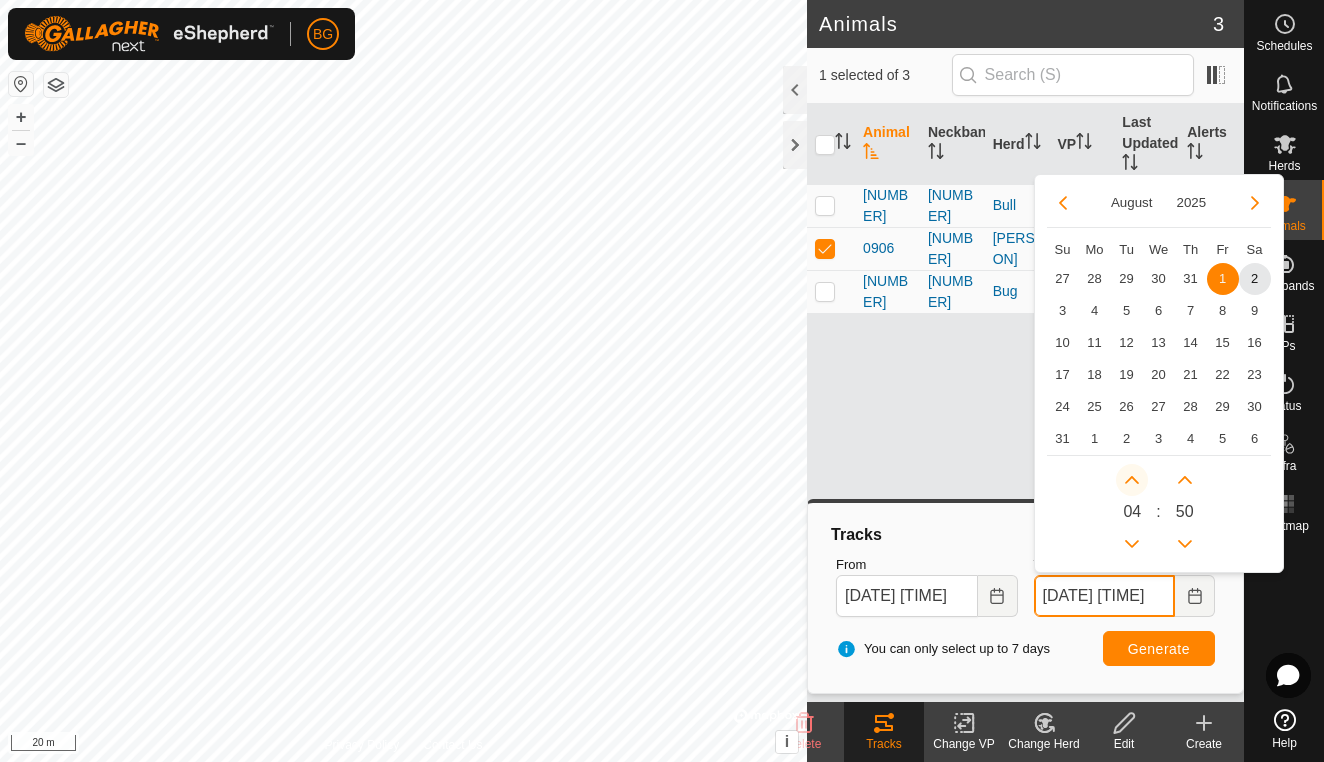 click 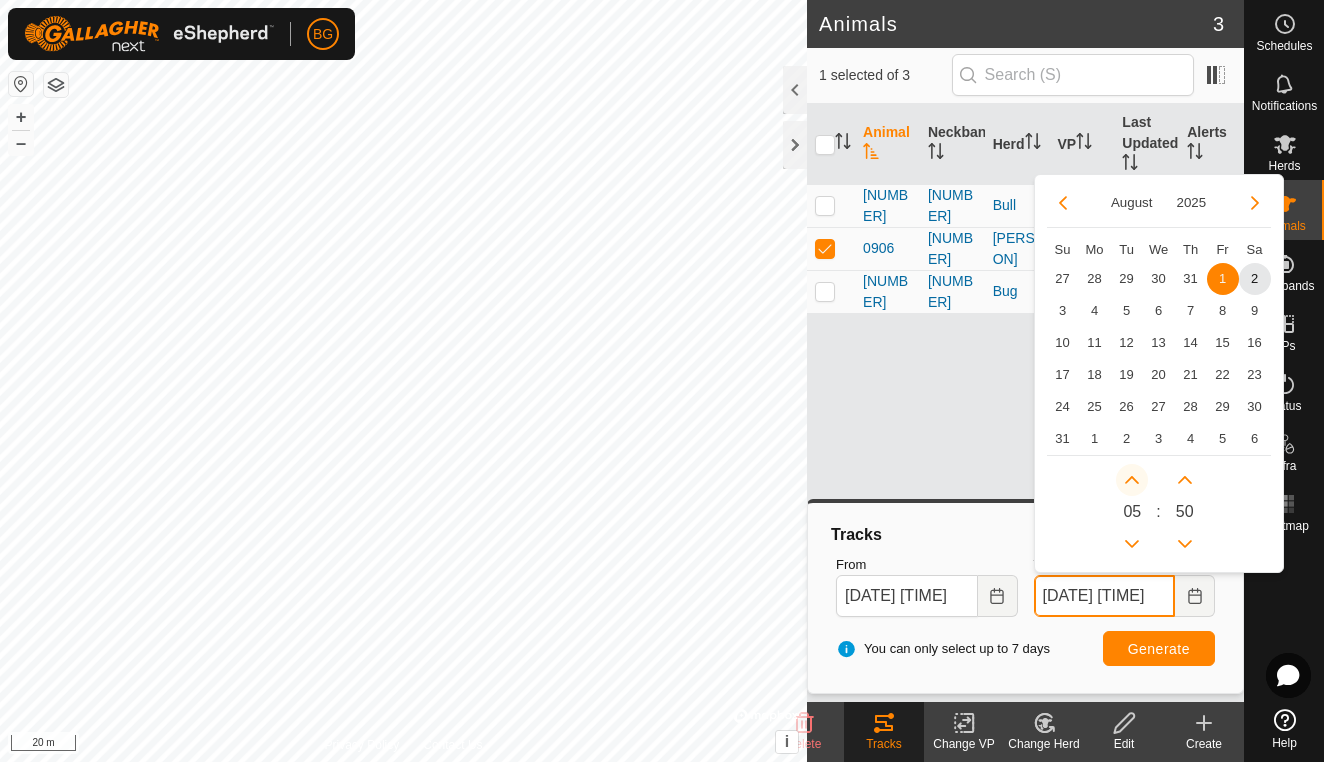 click at bounding box center (1132, 480) 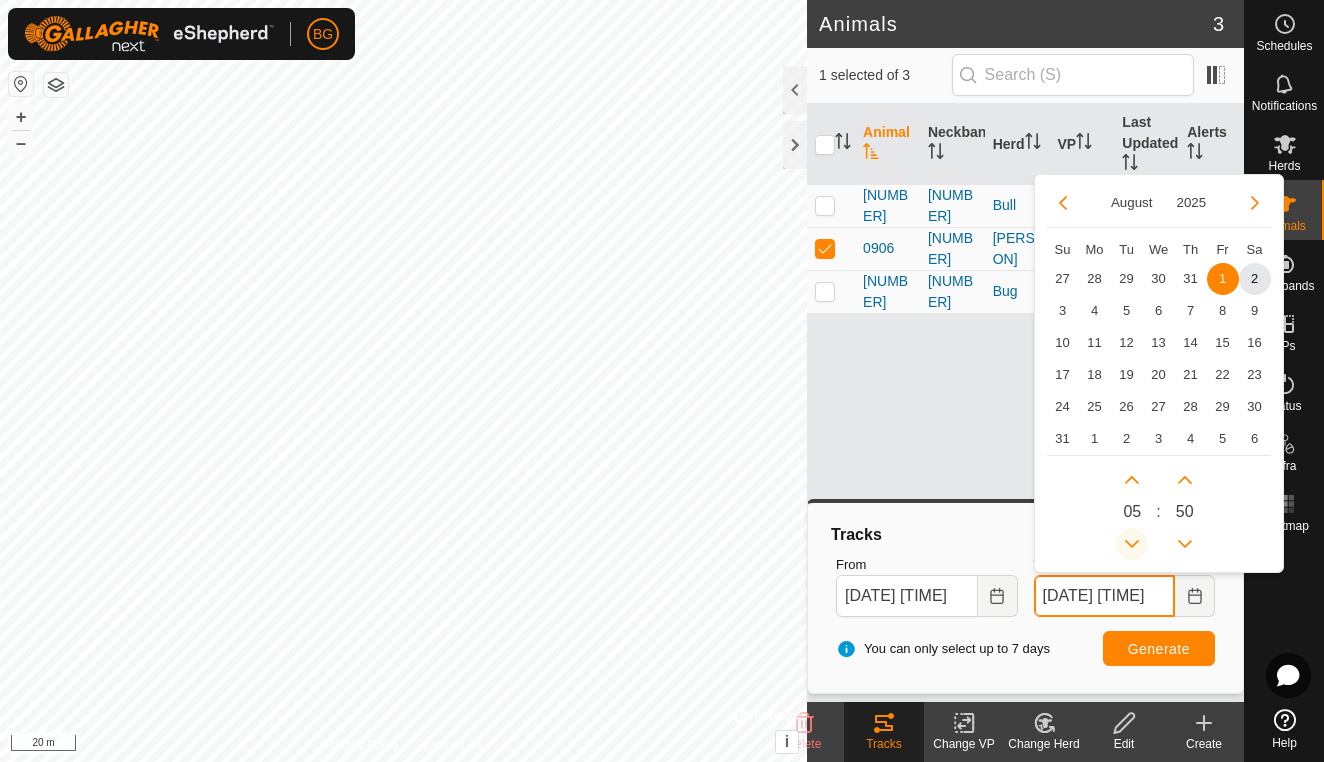 click at bounding box center [1132, 544] 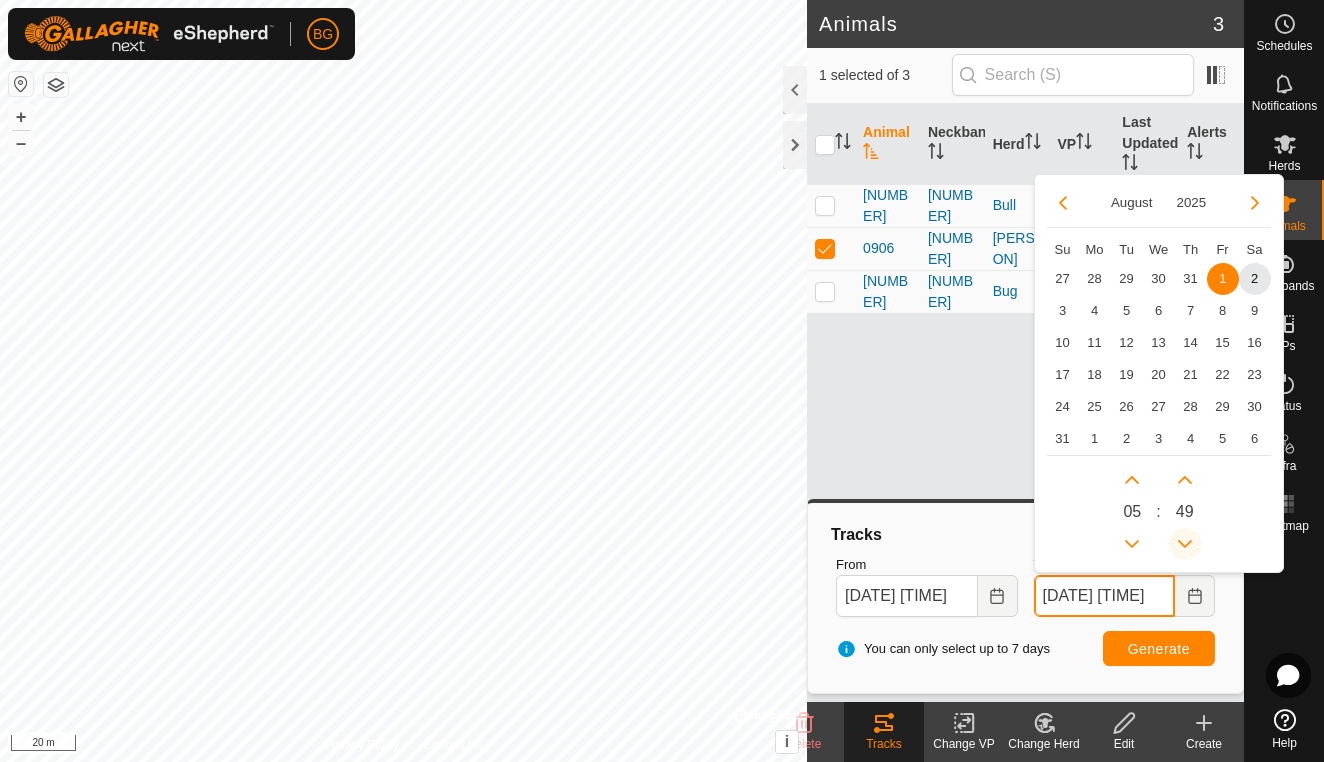 click at bounding box center [1185, 544] 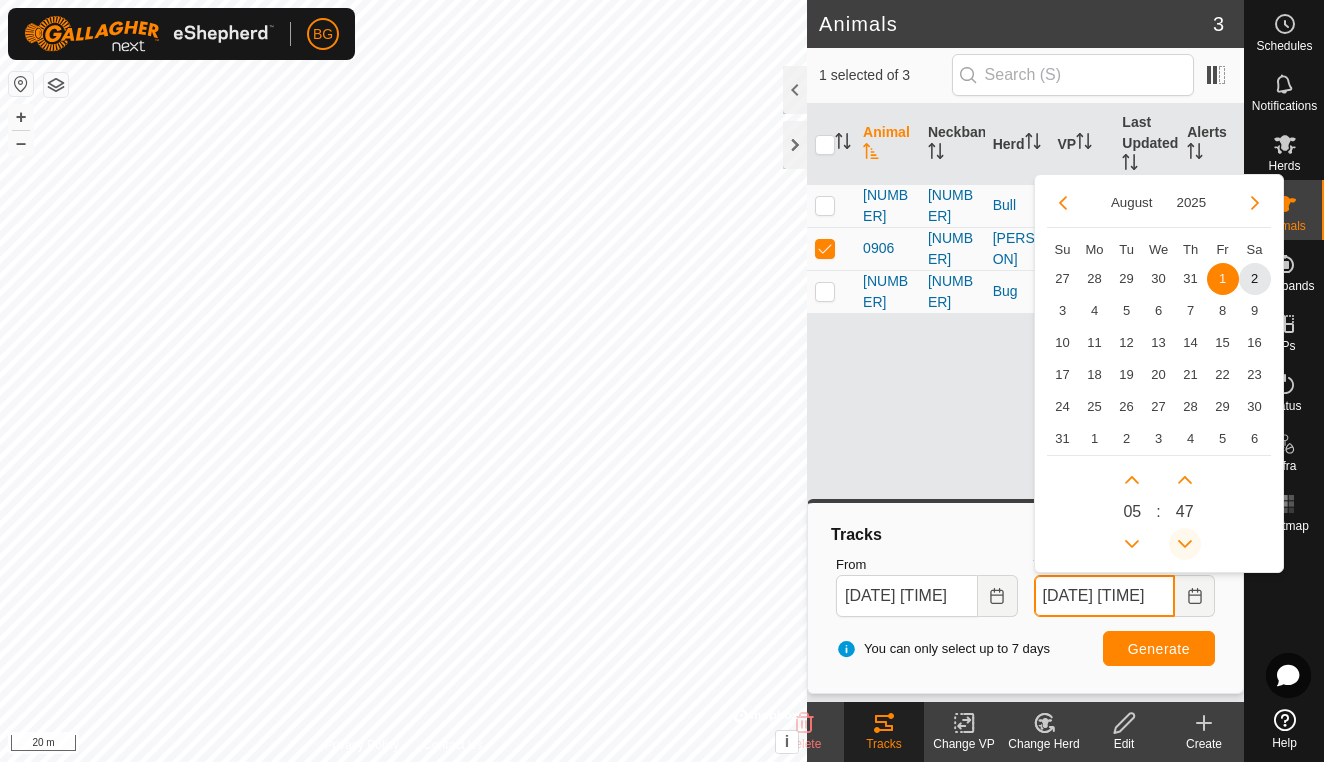 click at bounding box center [1185, 544] 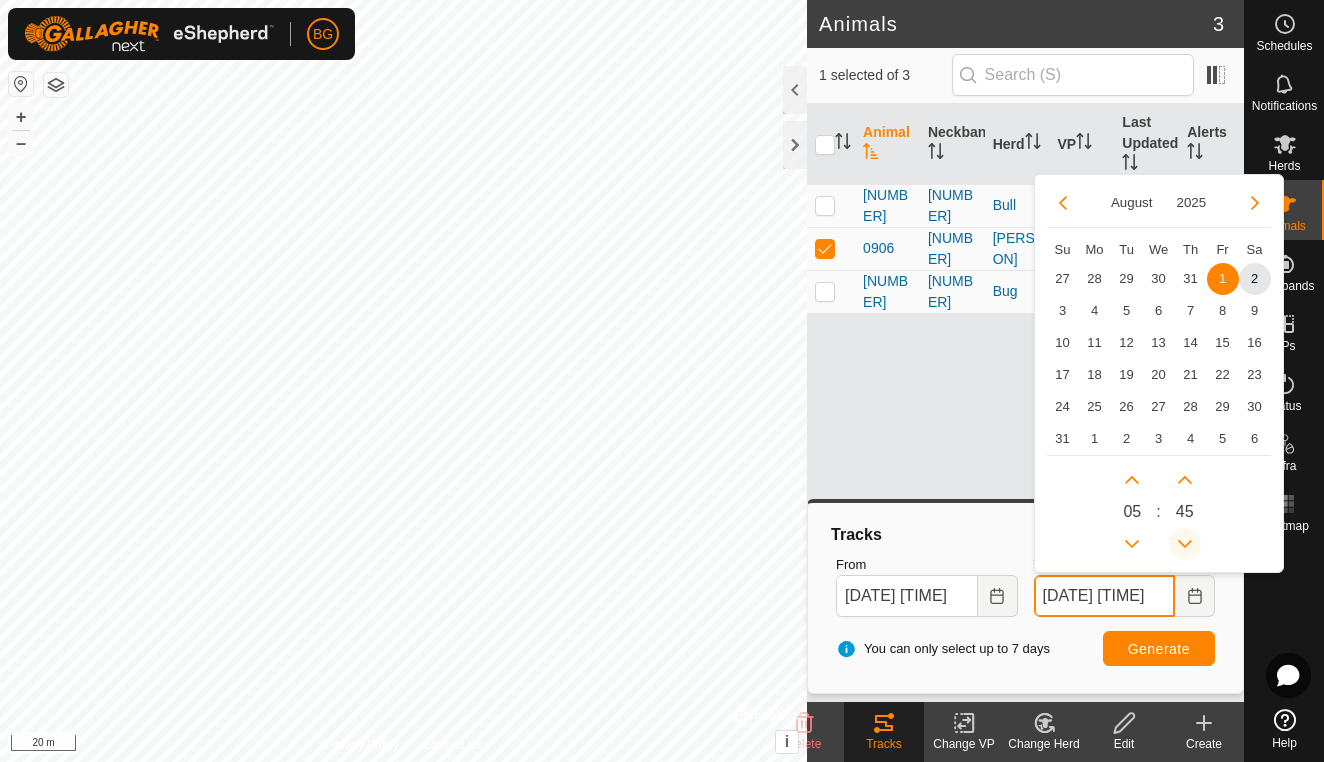 click at bounding box center [1185, 544] 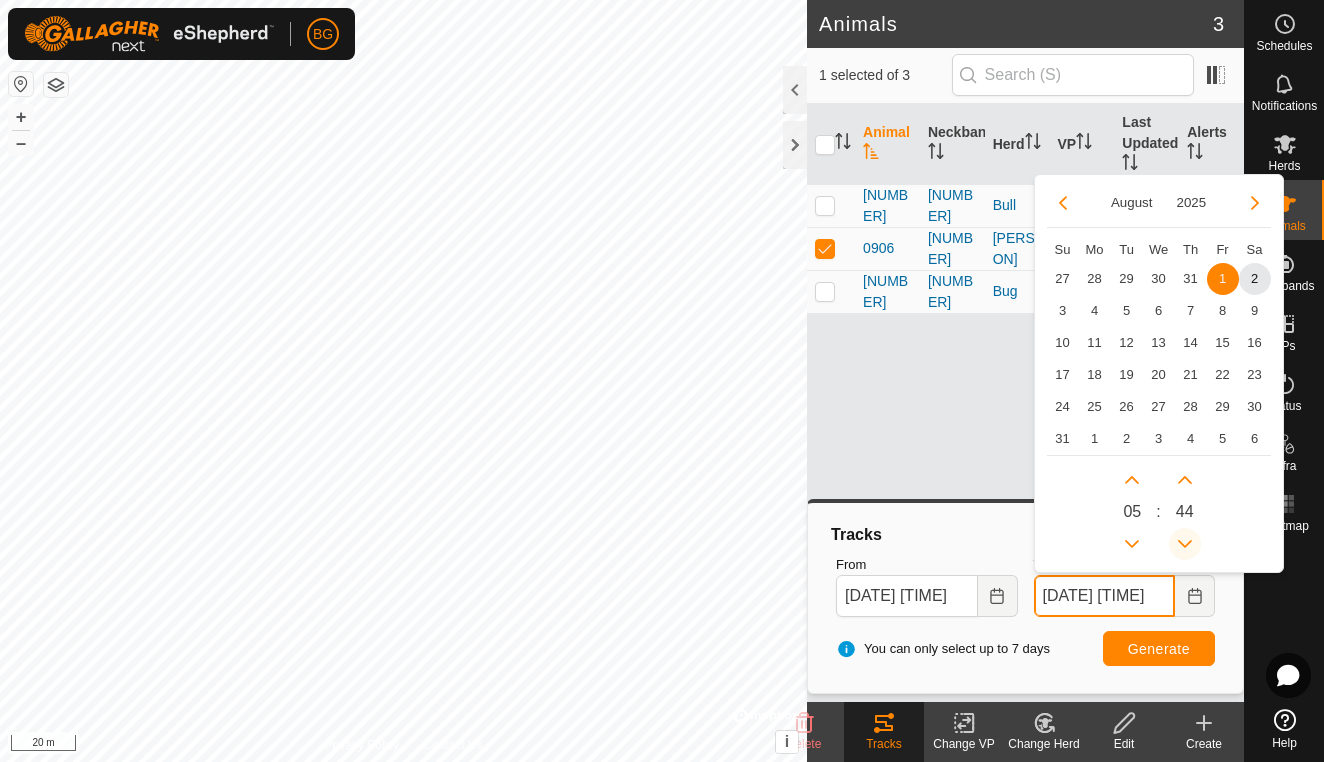 click at bounding box center [1185, 544] 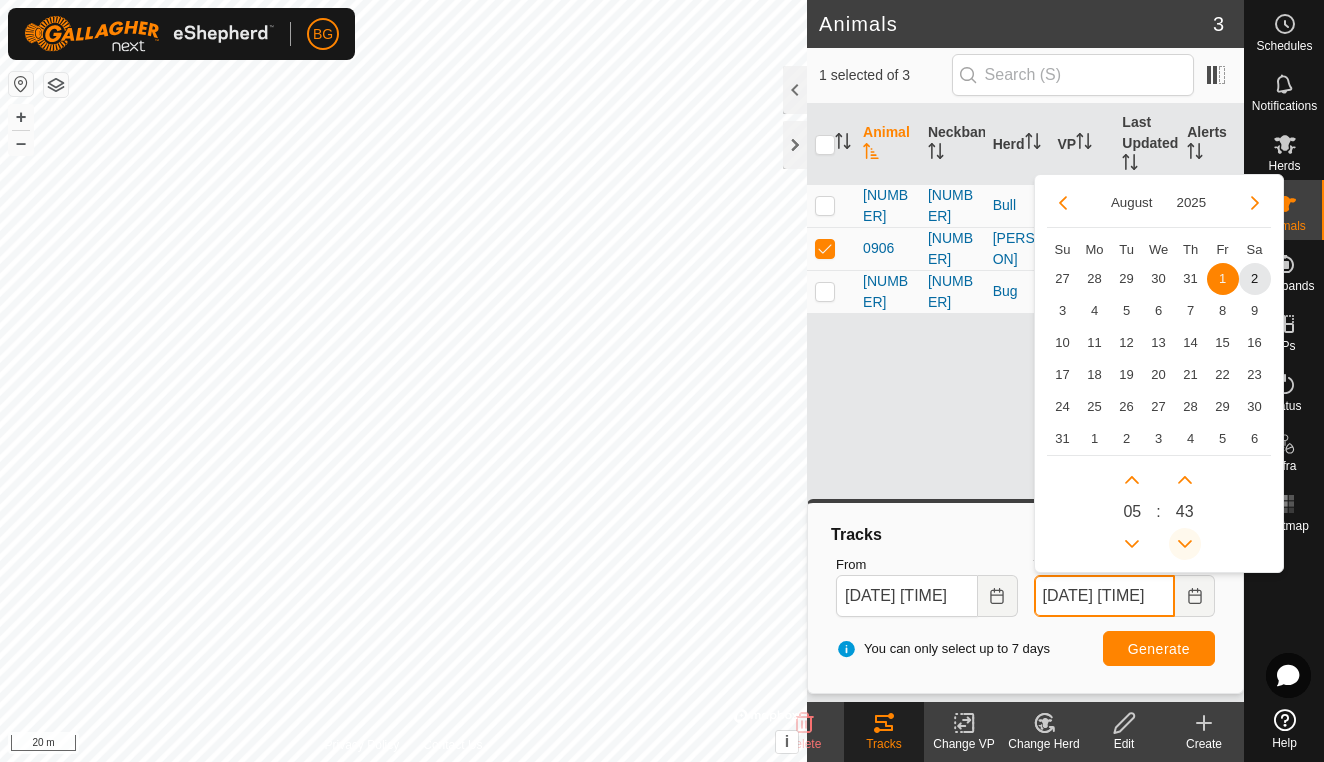 click at bounding box center [1185, 544] 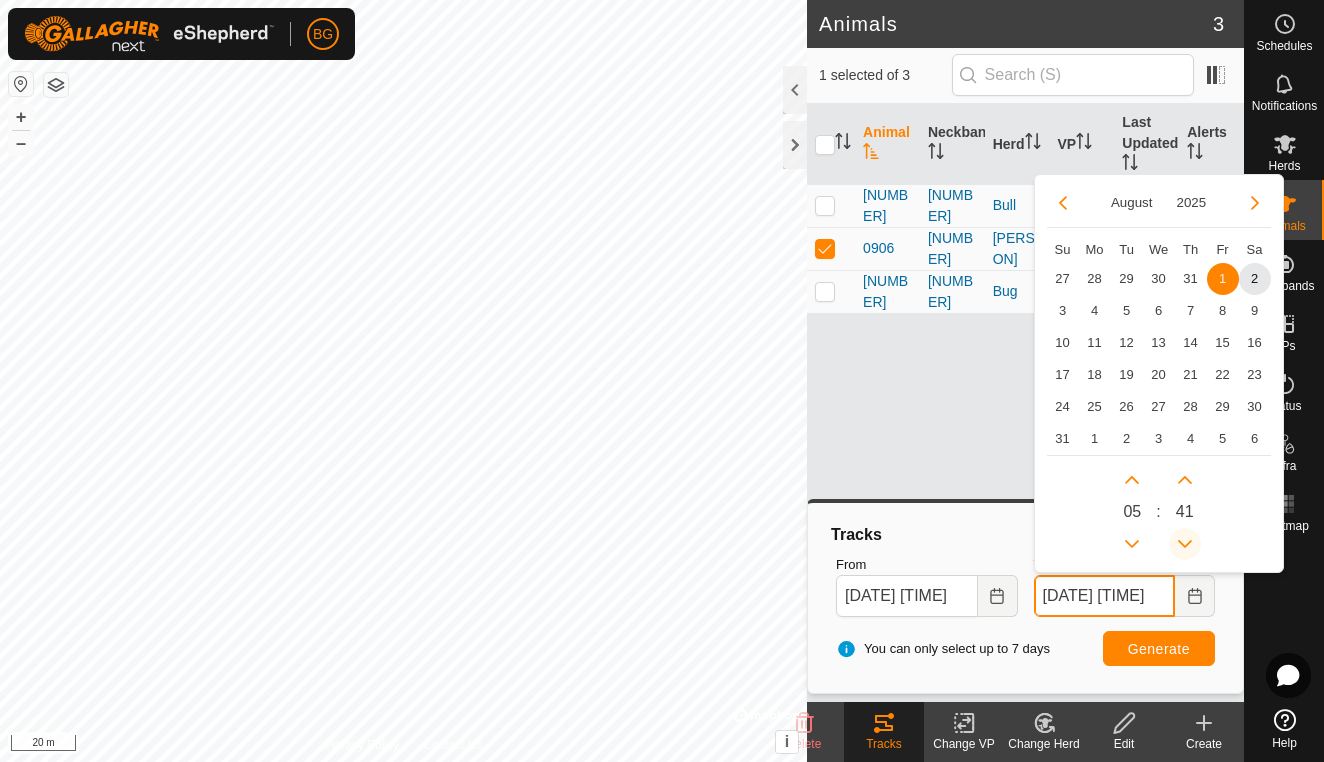 click at bounding box center (1185, 544) 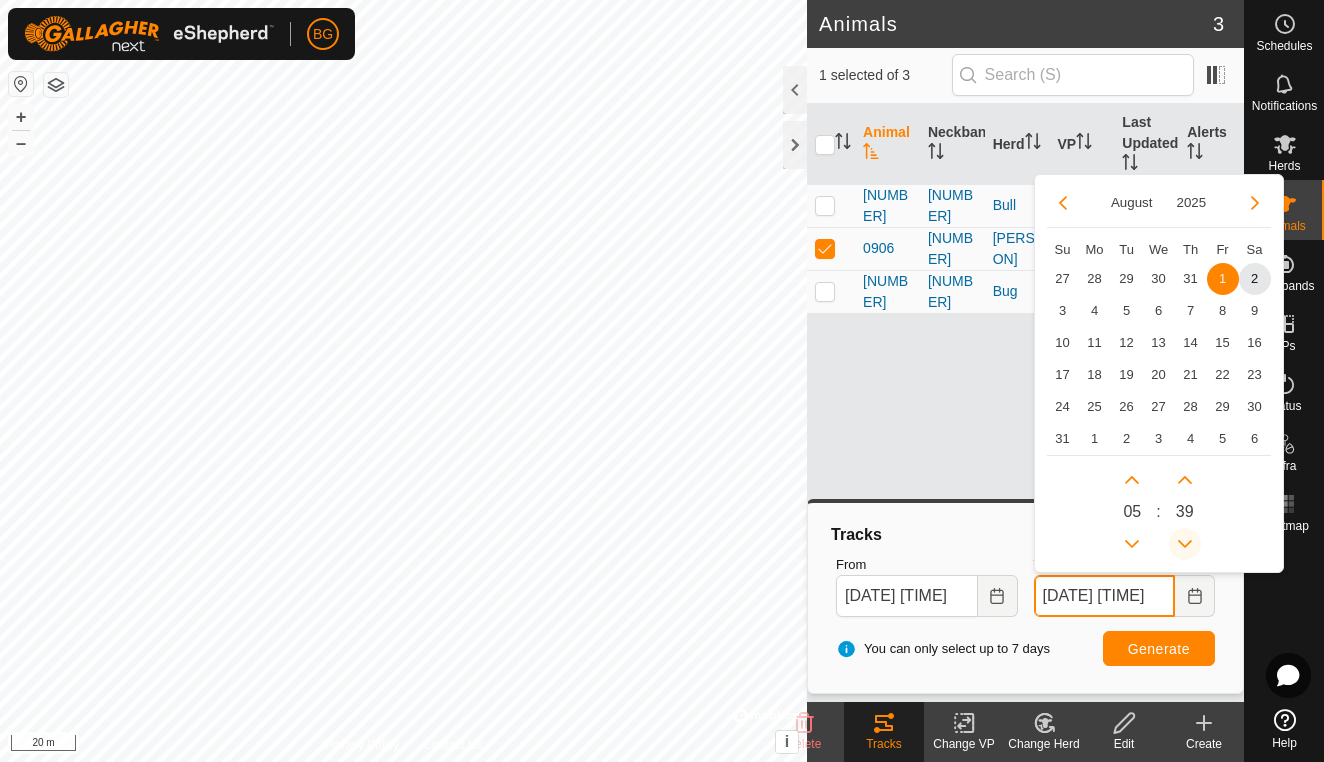 click 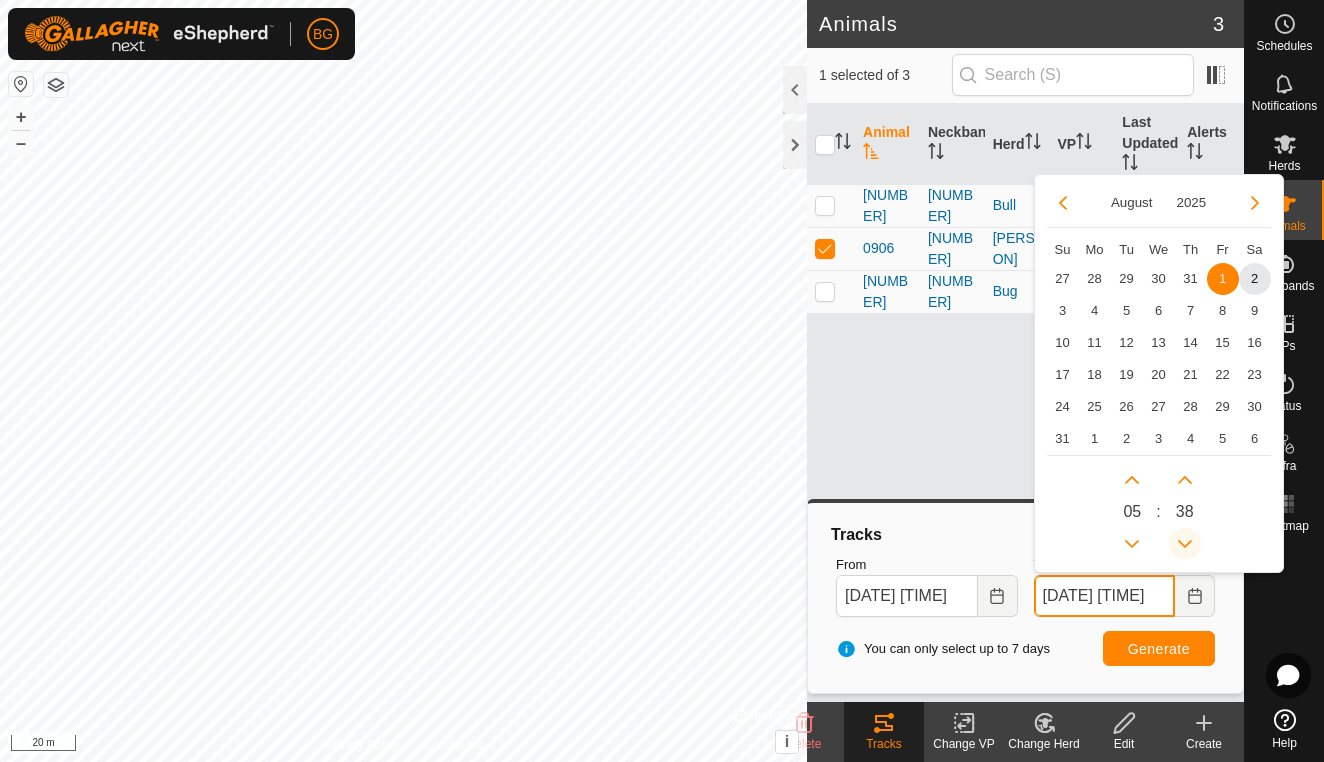 click 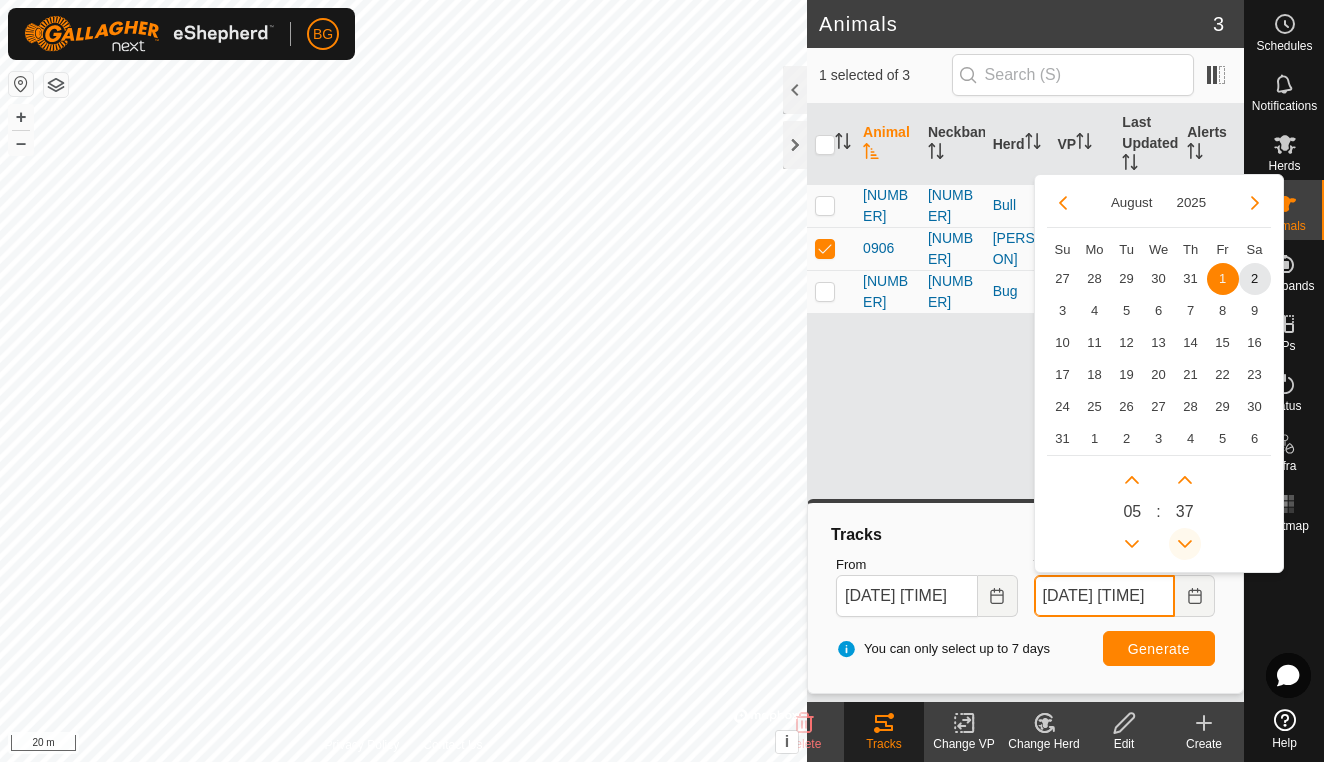 click at bounding box center [1185, 544] 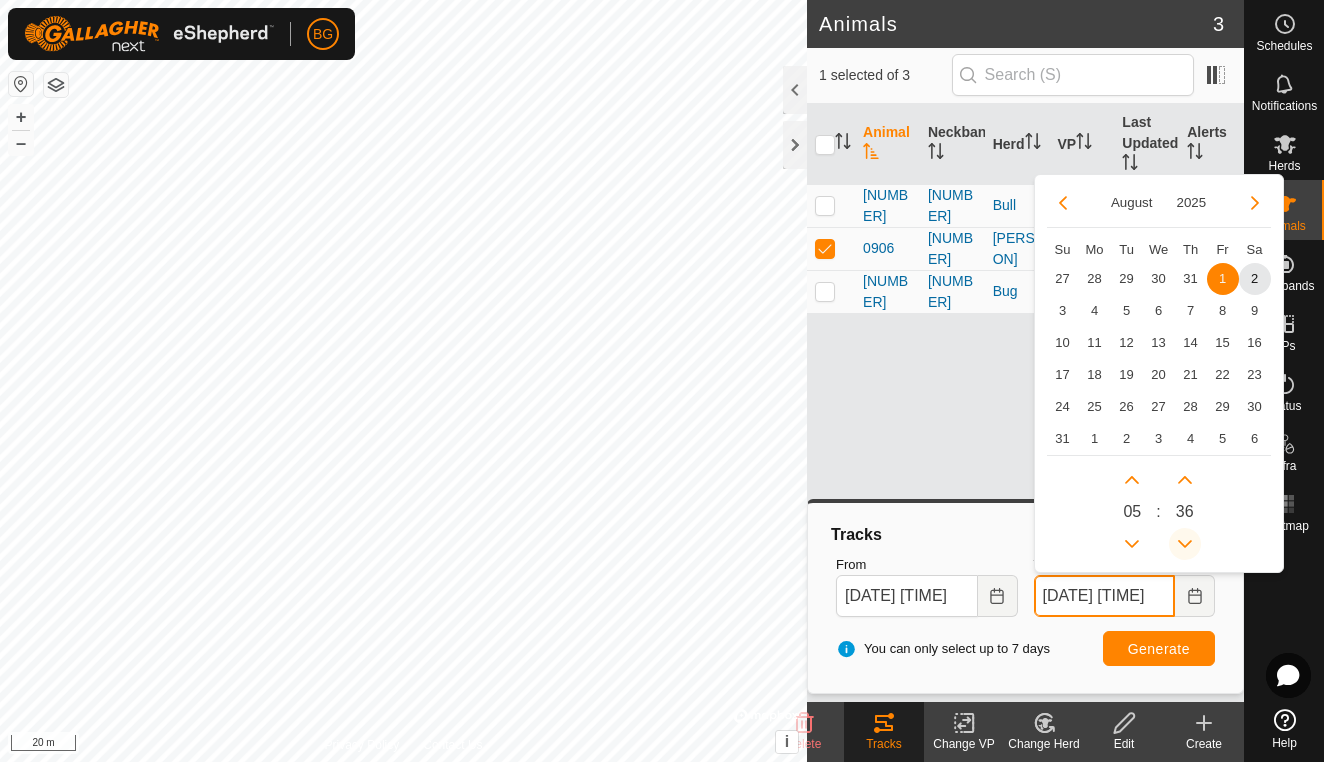 click at bounding box center (1182, 539) 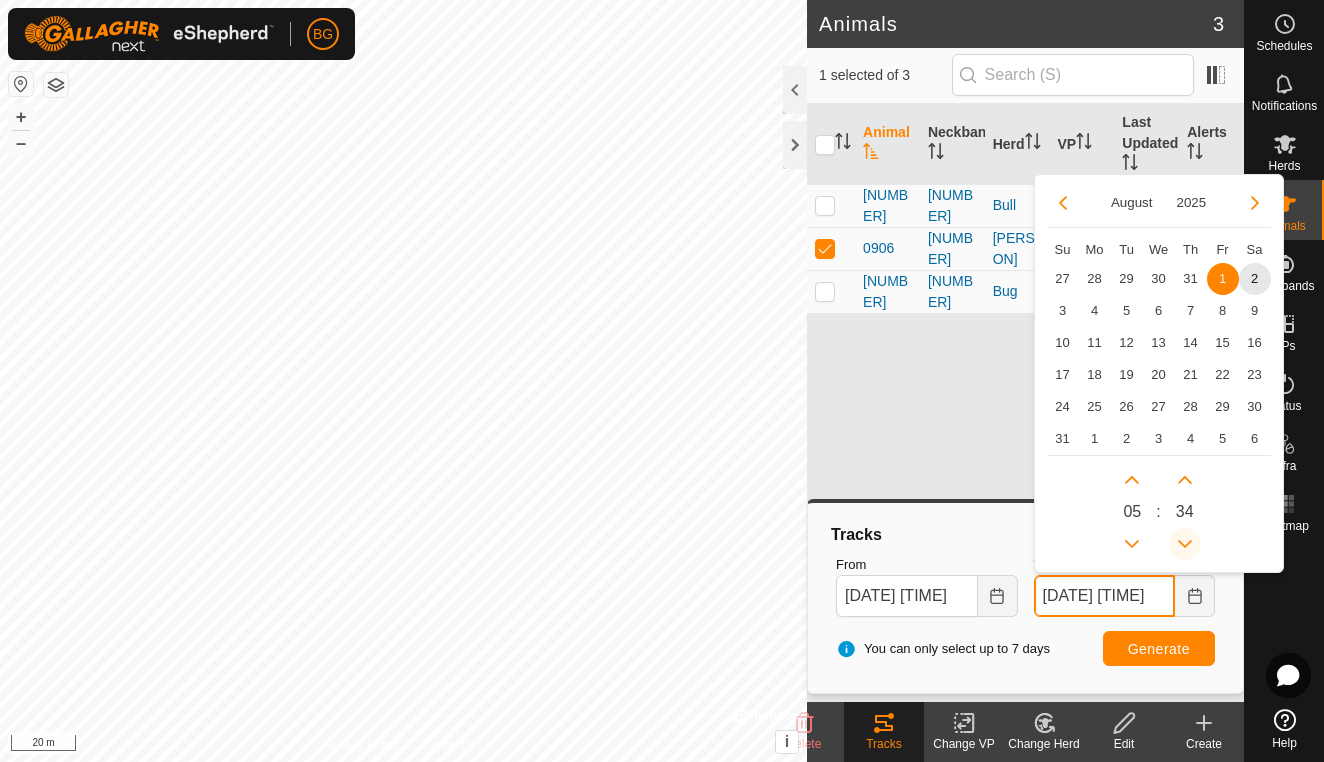 click at bounding box center [1185, 544] 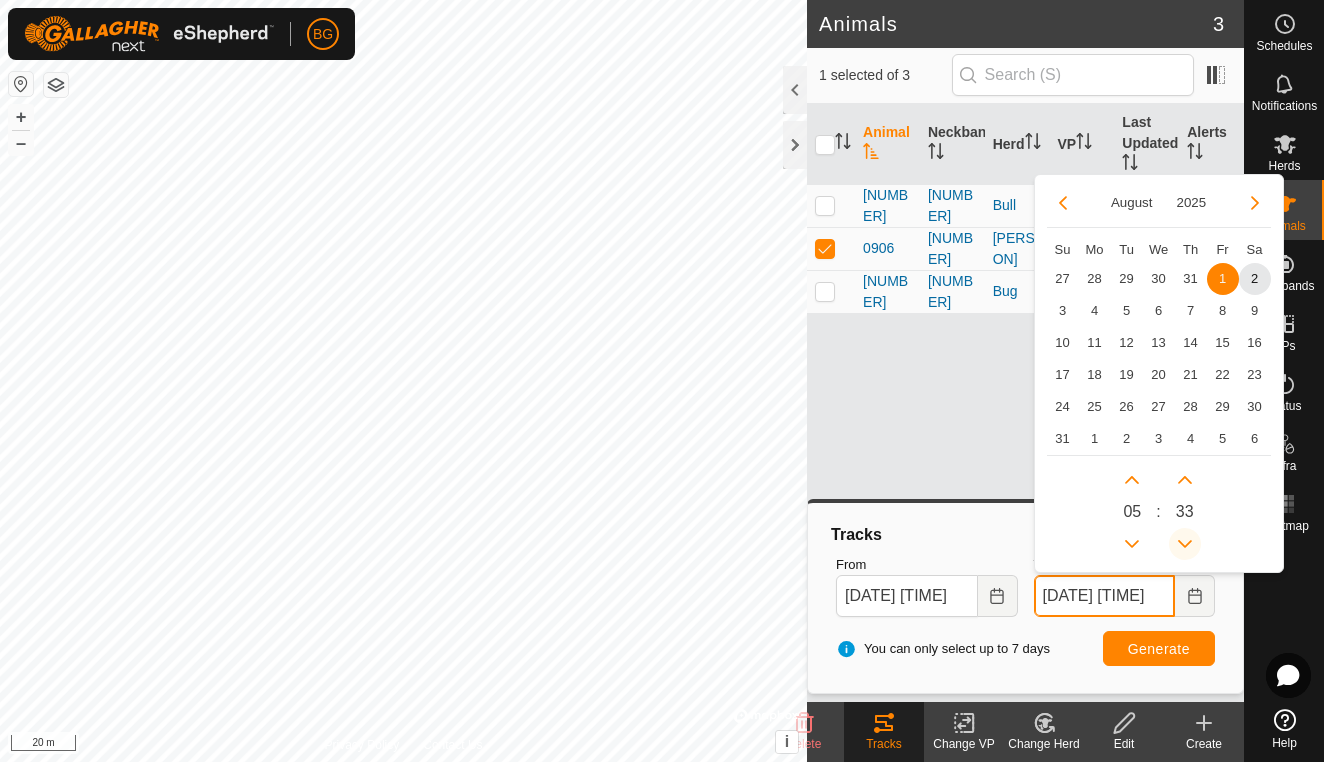 click at bounding box center (1185, 544) 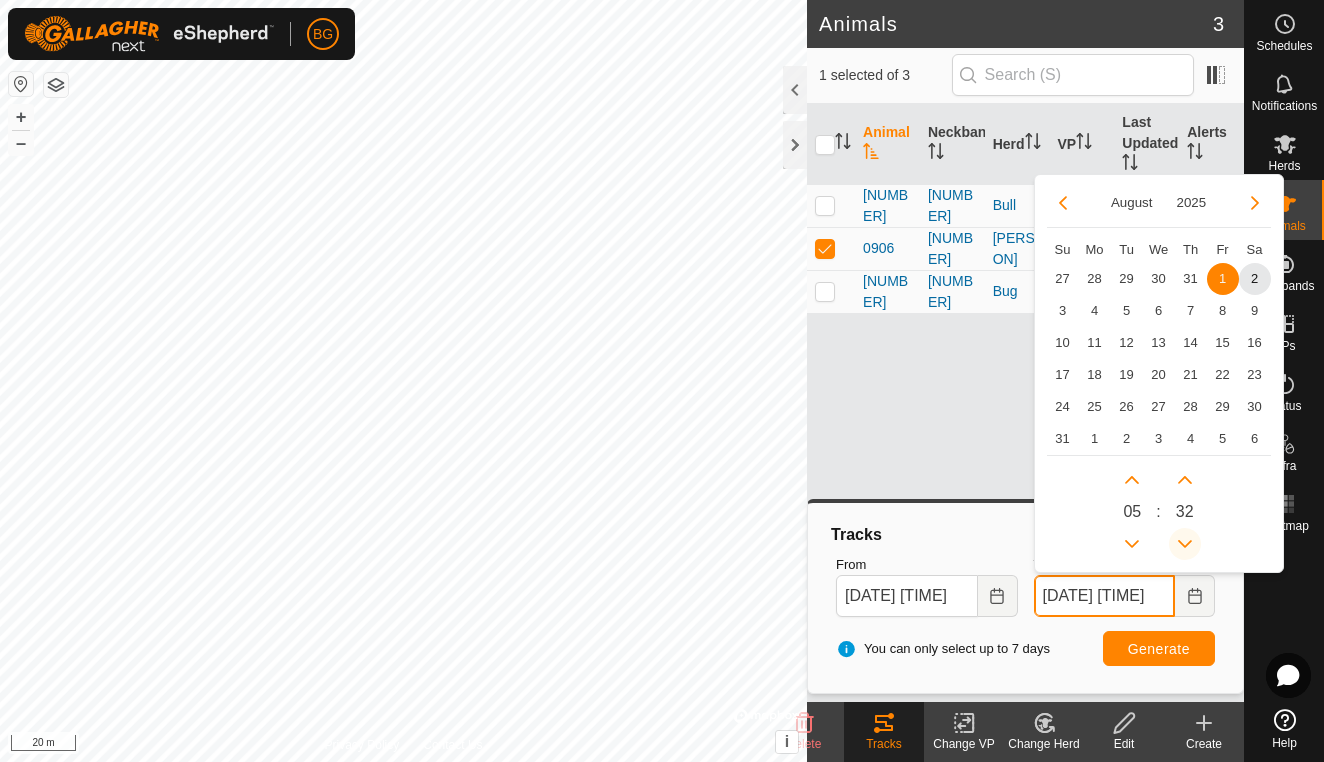 click at bounding box center [1185, 544] 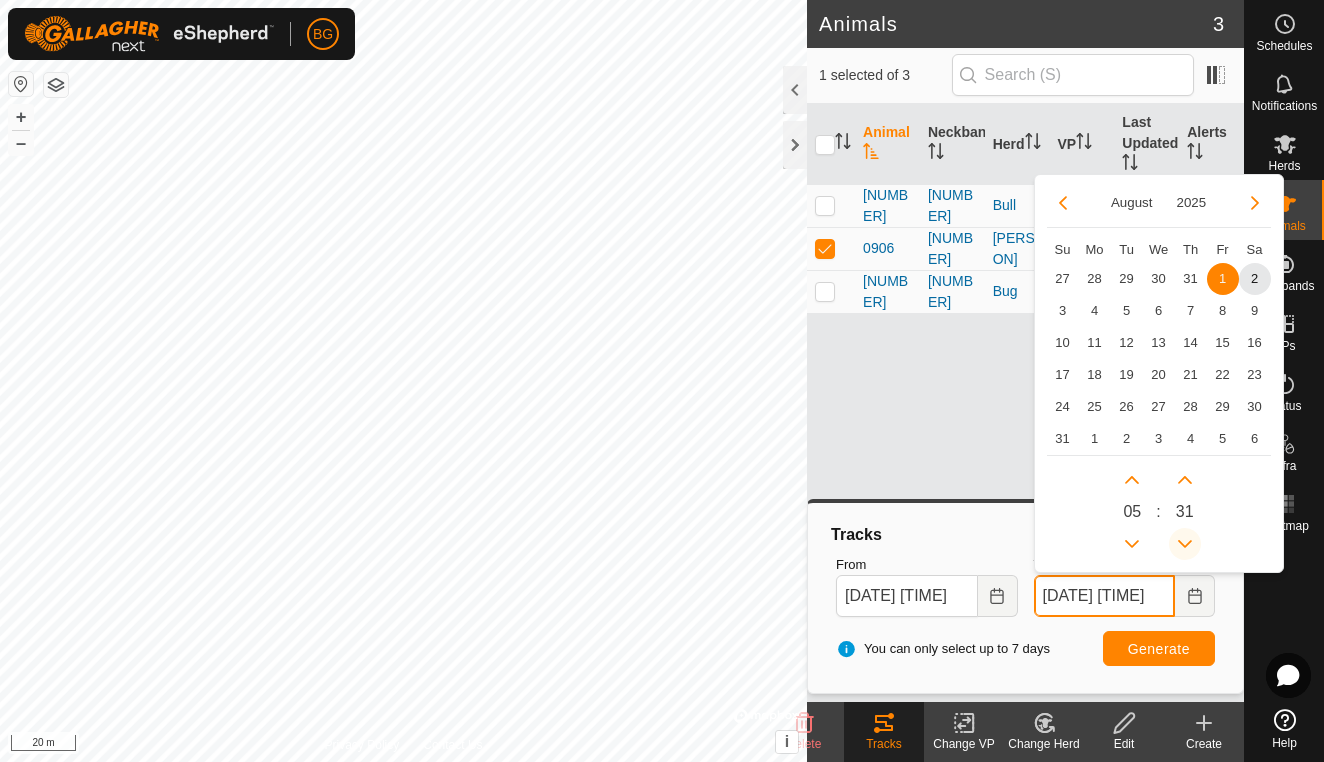 click at bounding box center [1185, 544] 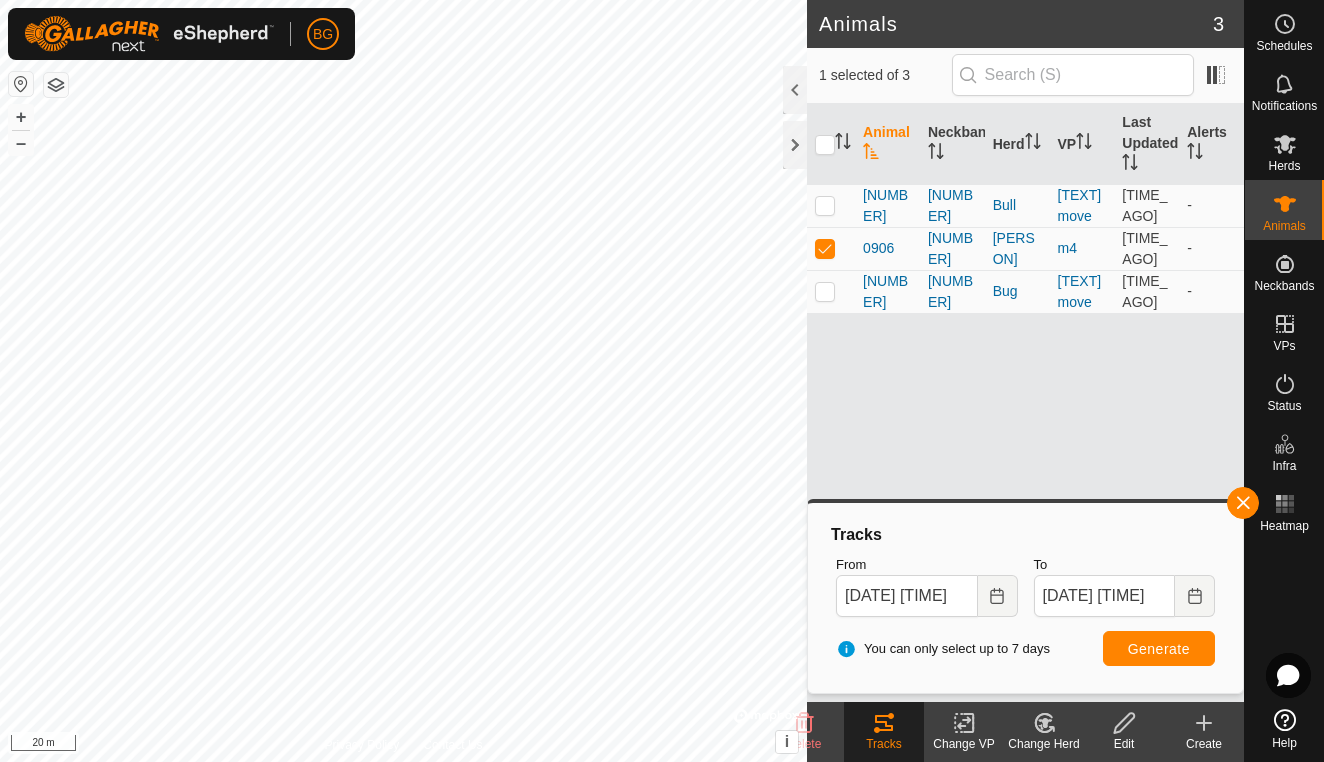 click on "Generate" at bounding box center (1159, 648) 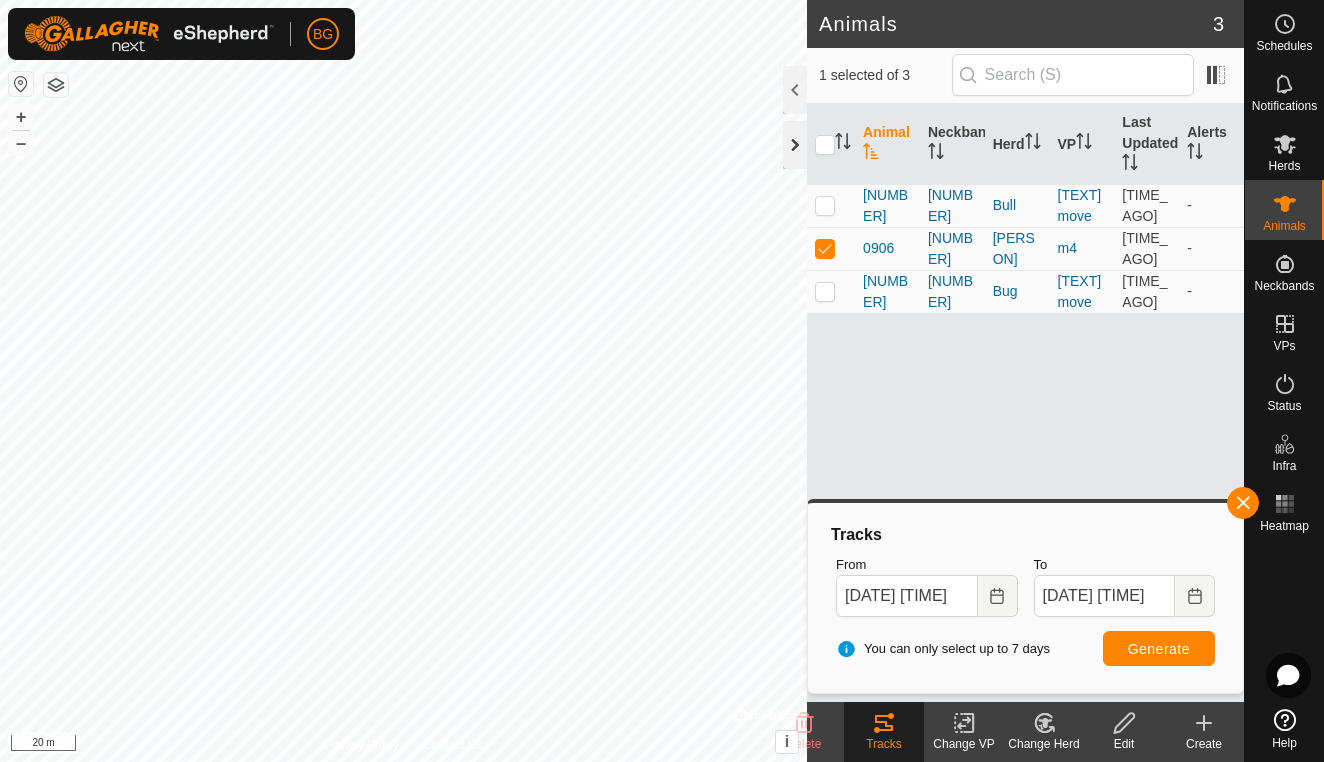 click 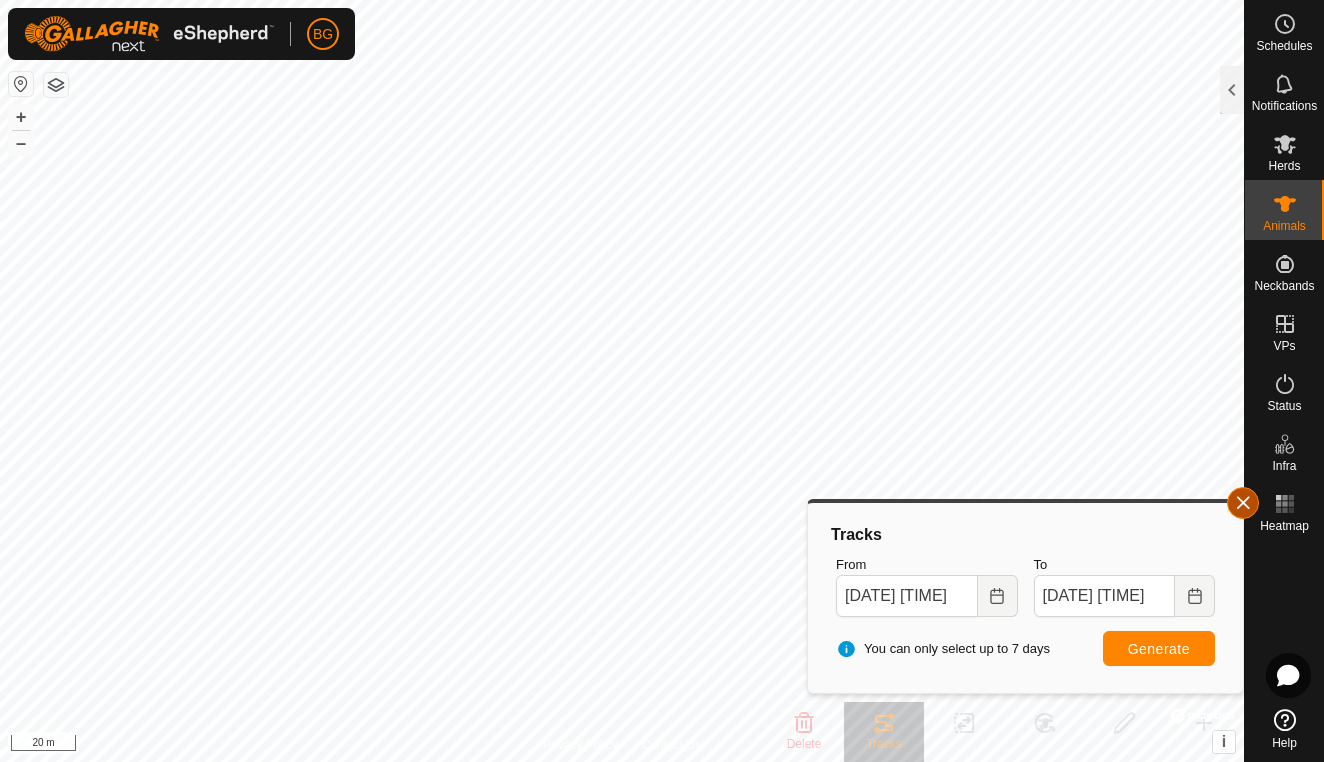click at bounding box center [1243, 503] 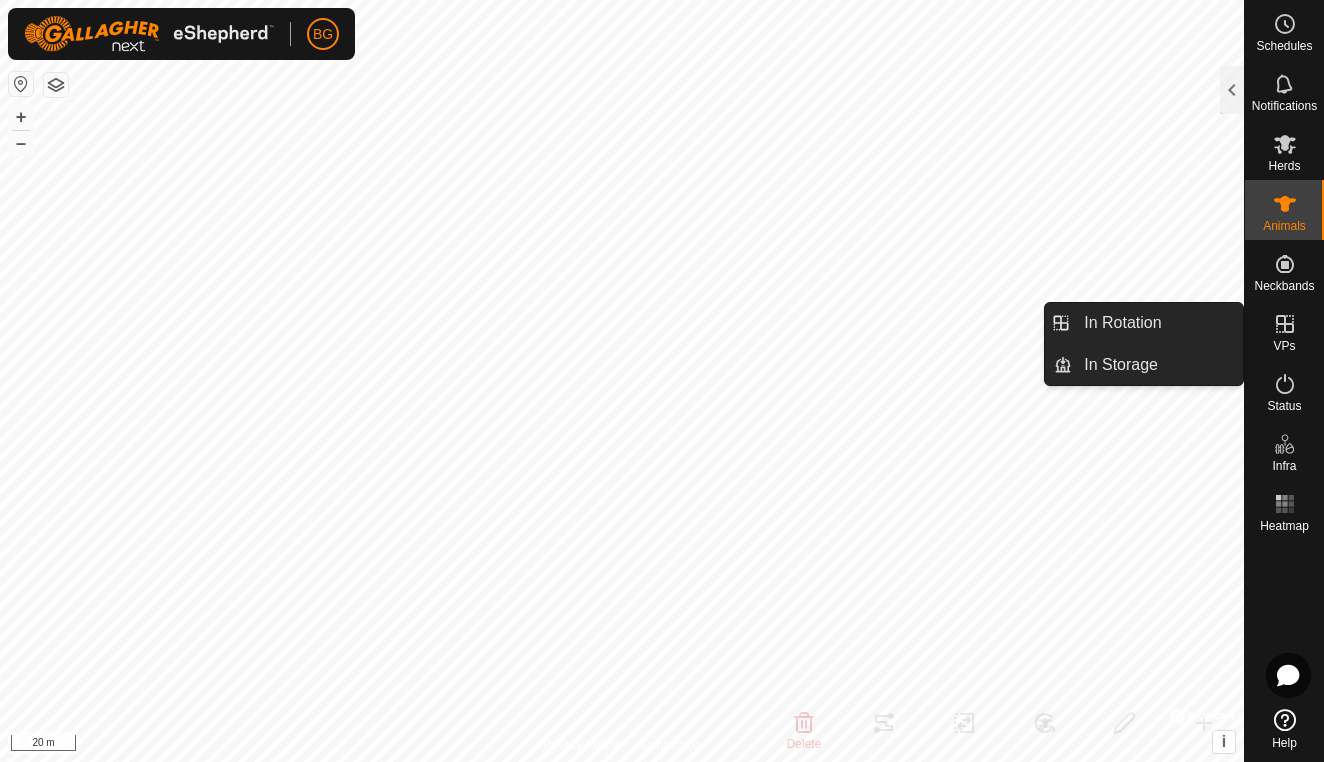 click at bounding box center [1285, 324] 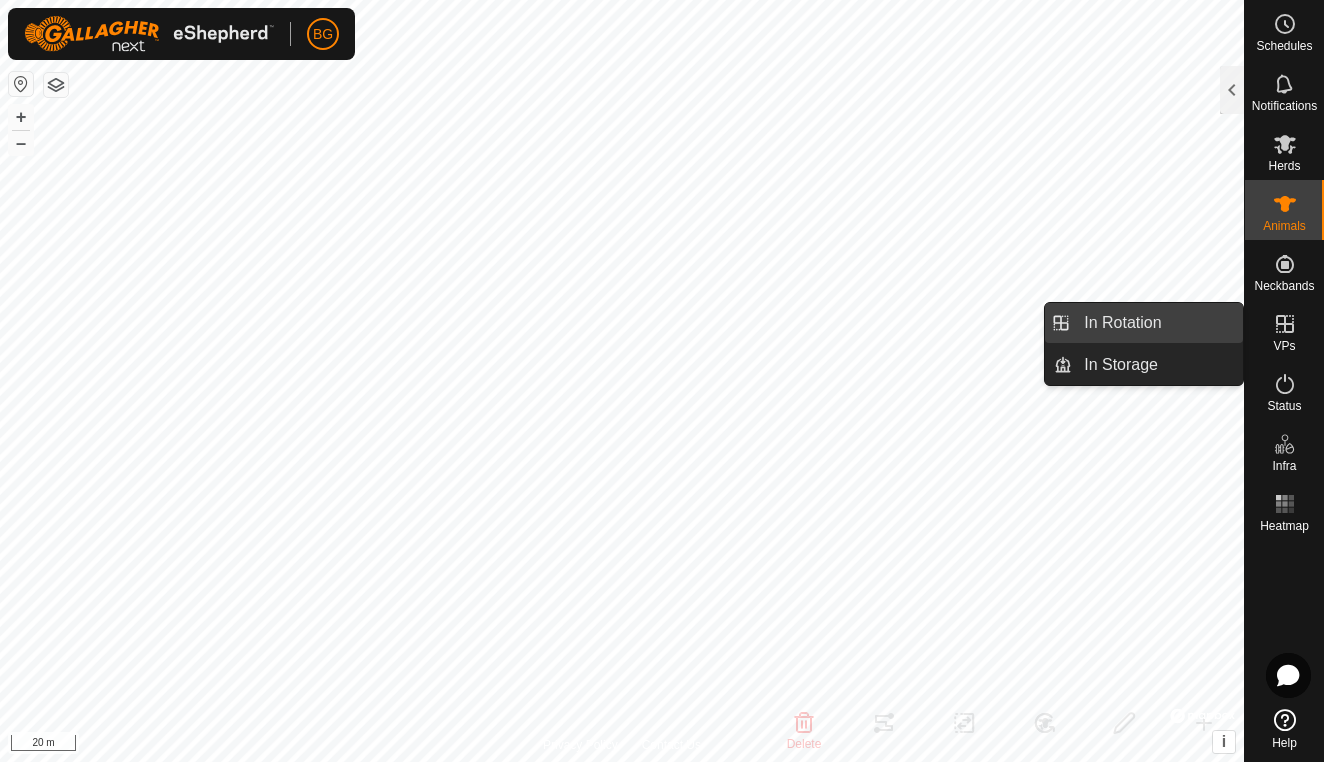 click on "In Rotation" at bounding box center [1157, 323] 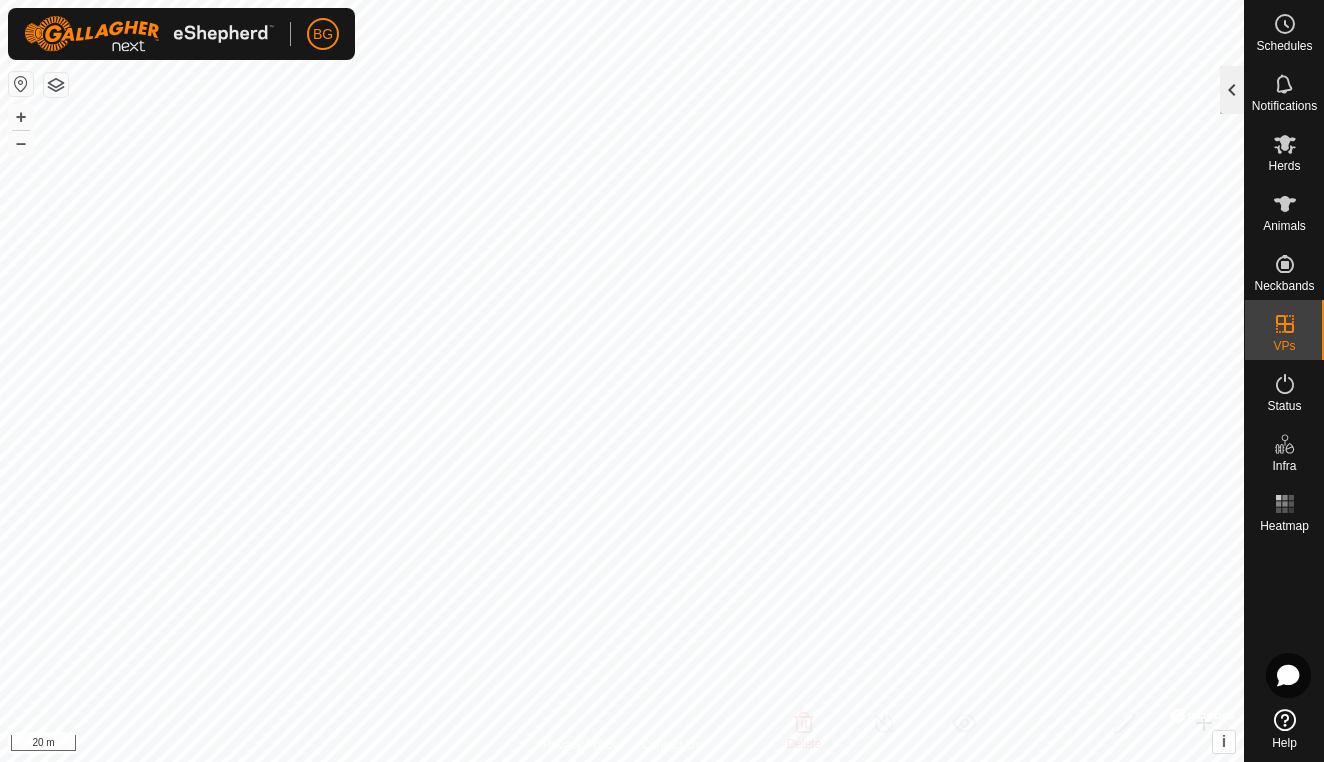 click 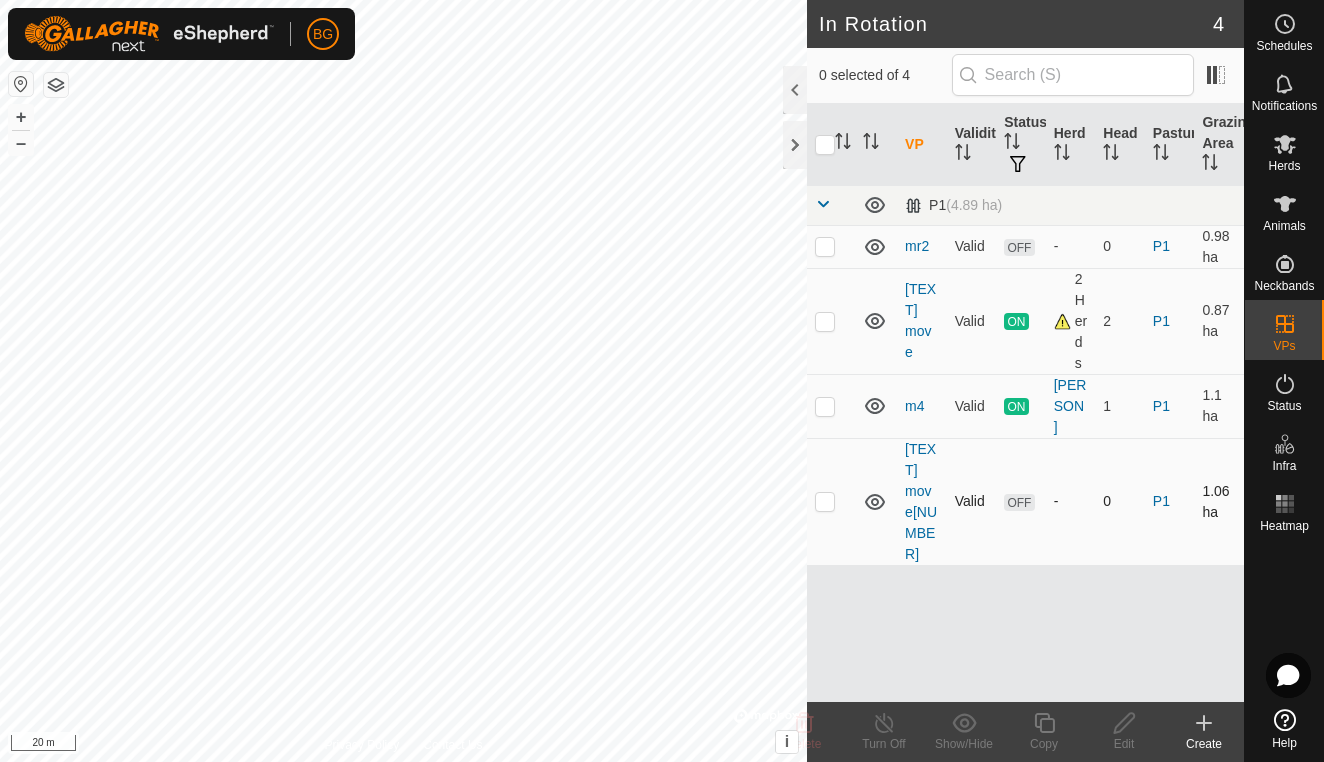 click 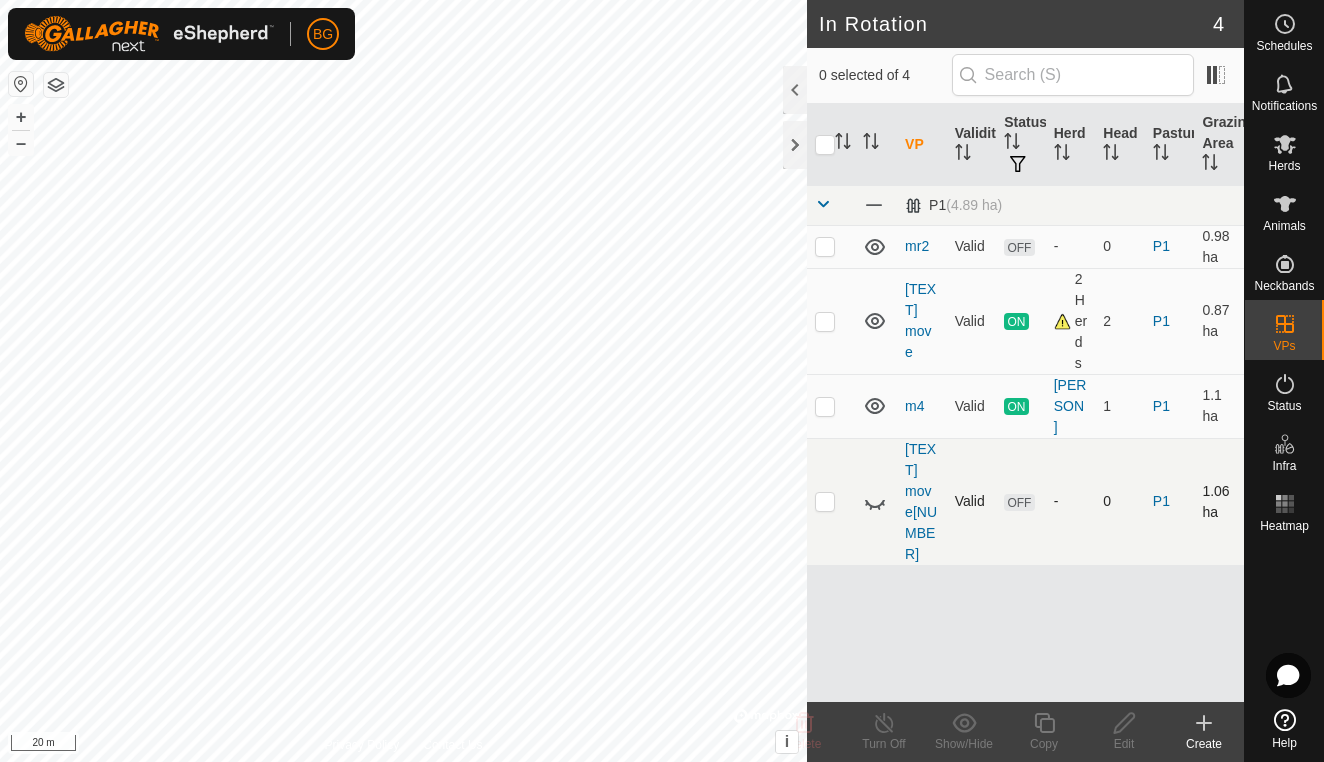 click 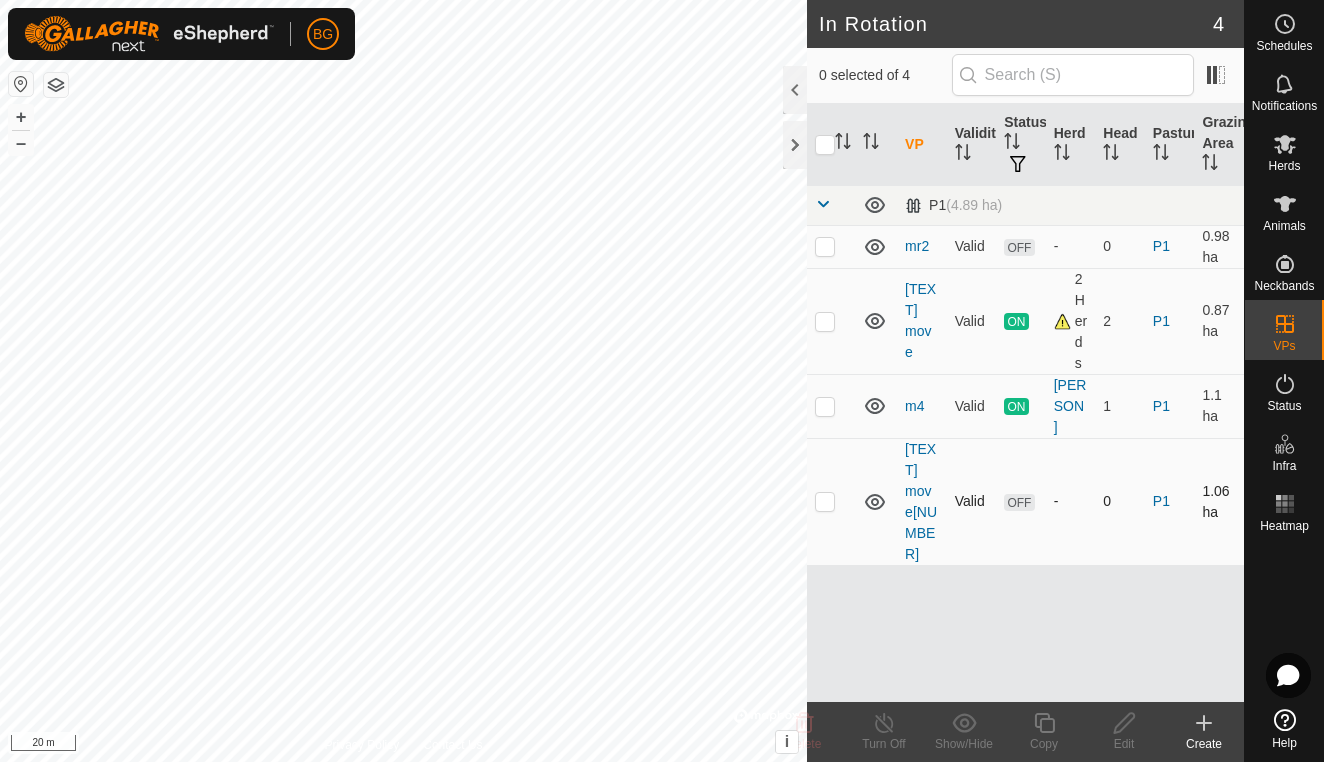 click 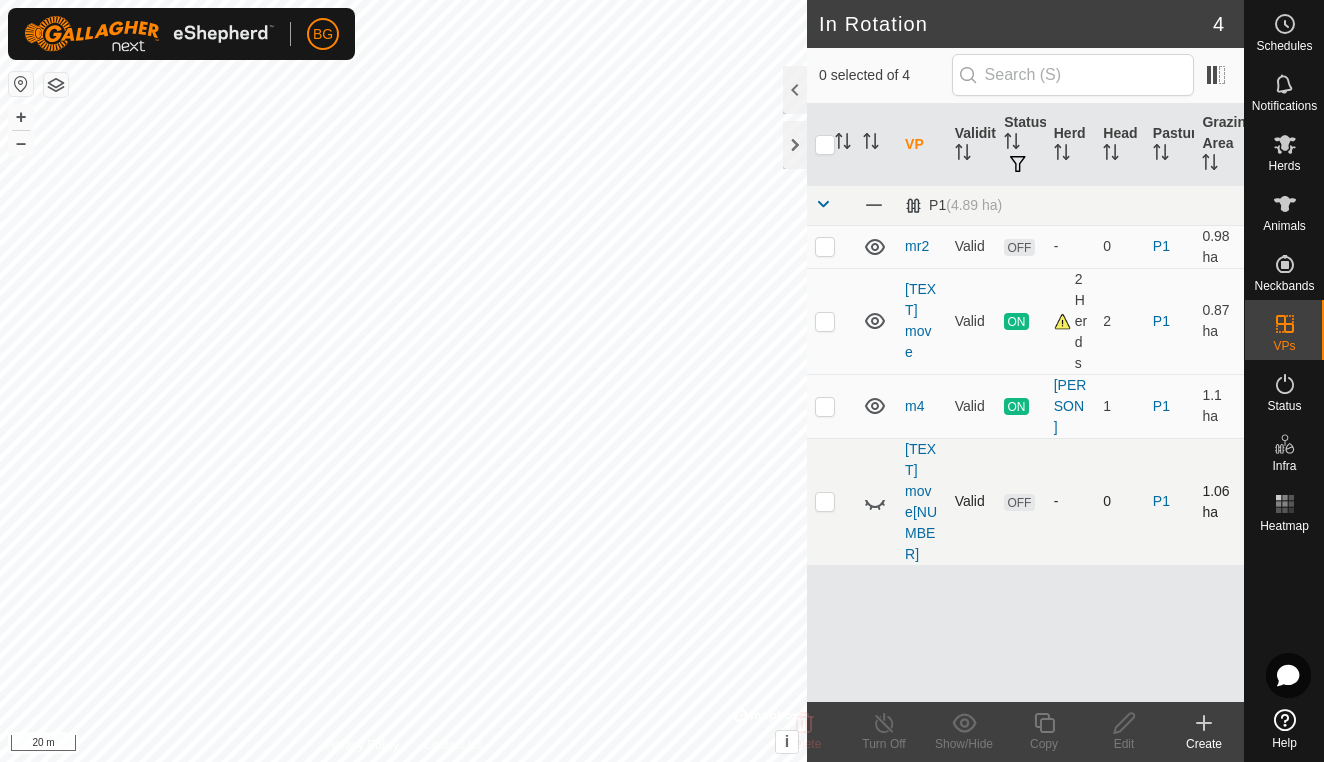 click 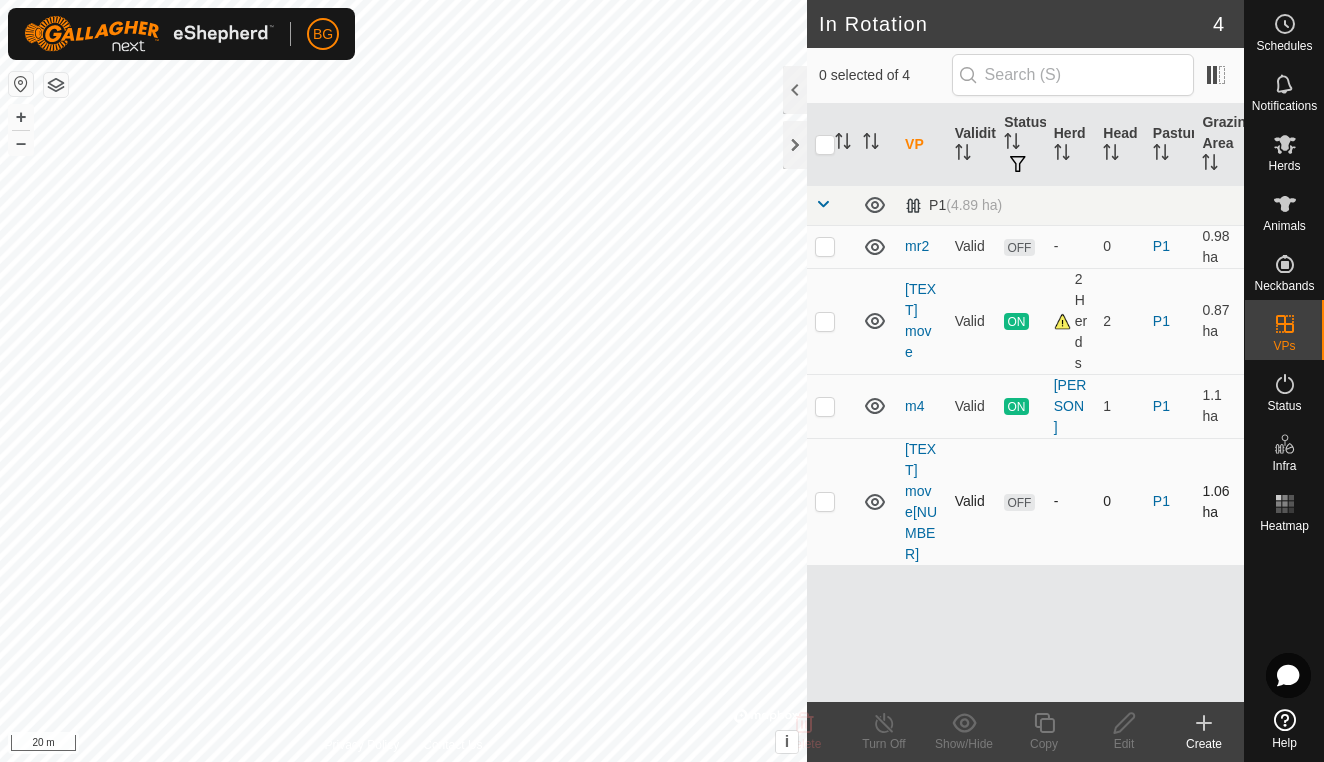 click 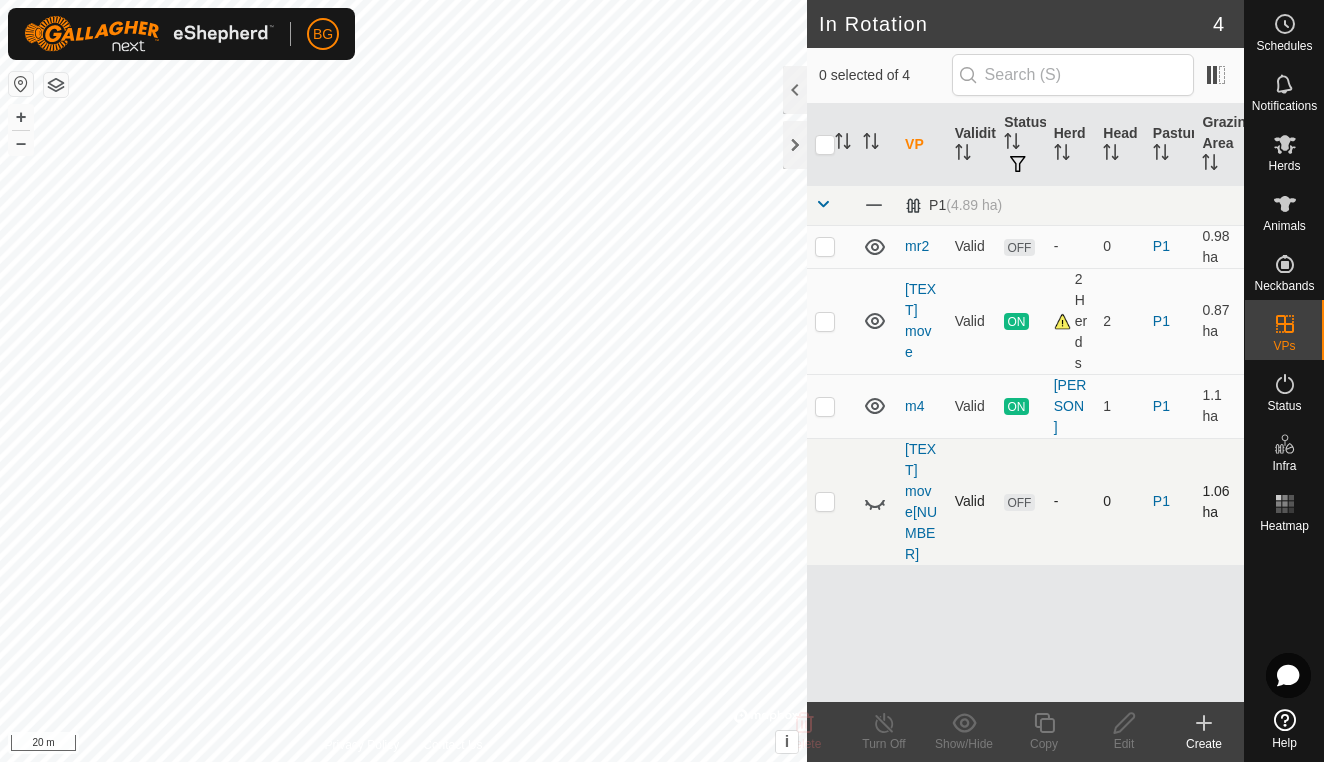 click 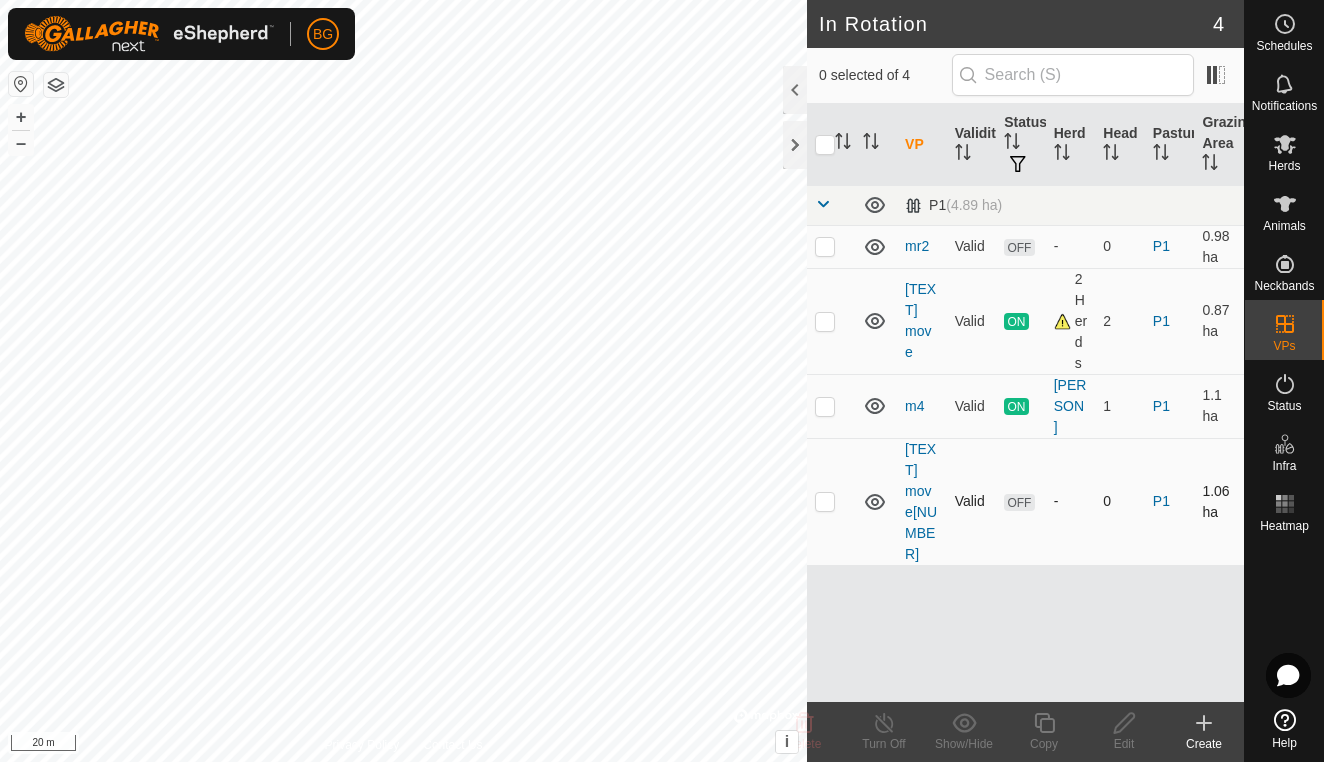 click 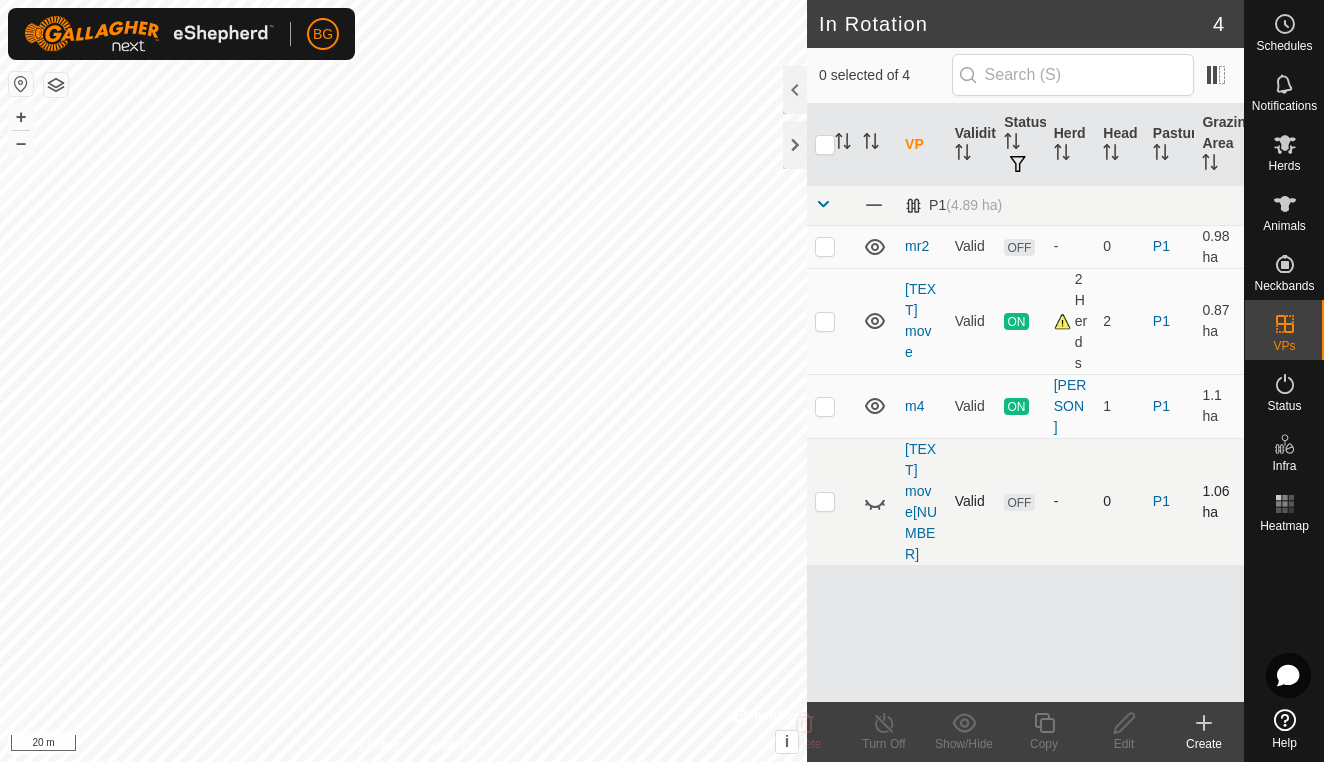 click 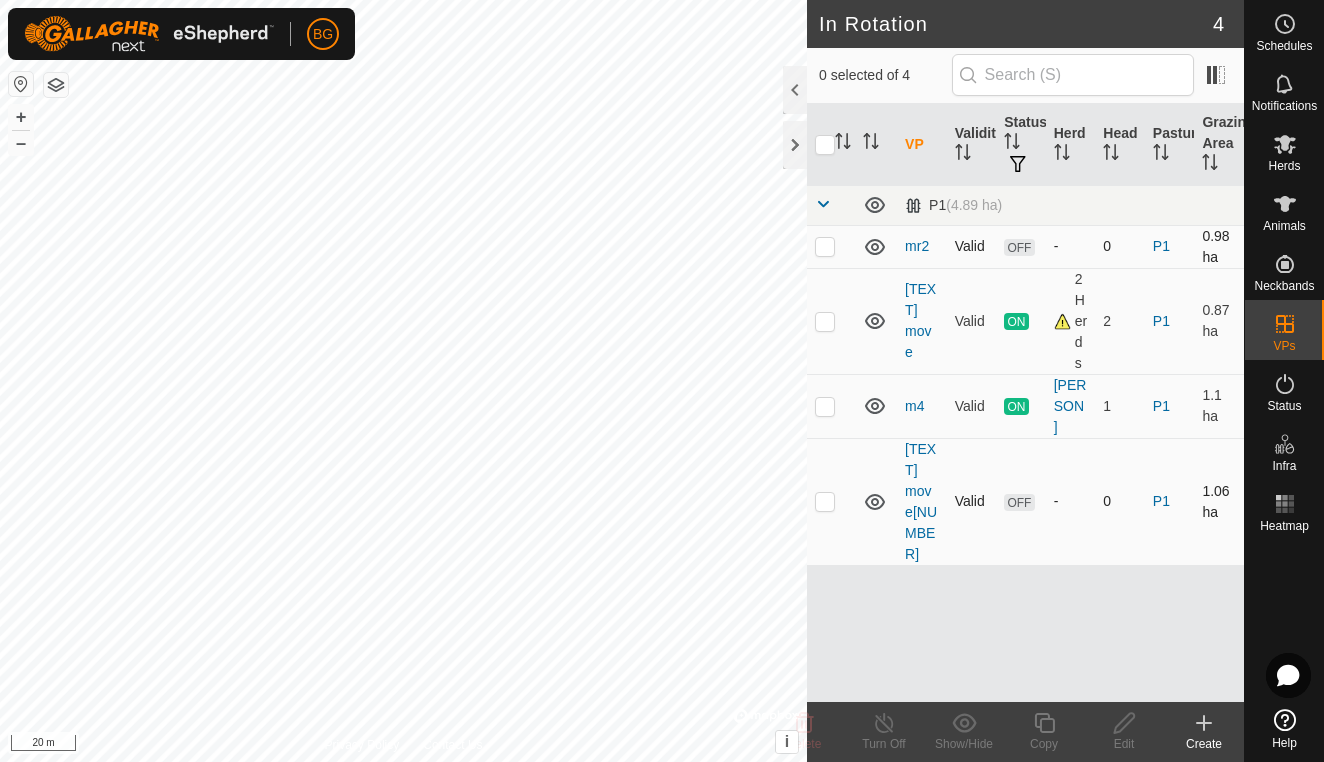 click at bounding box center [825, 246] 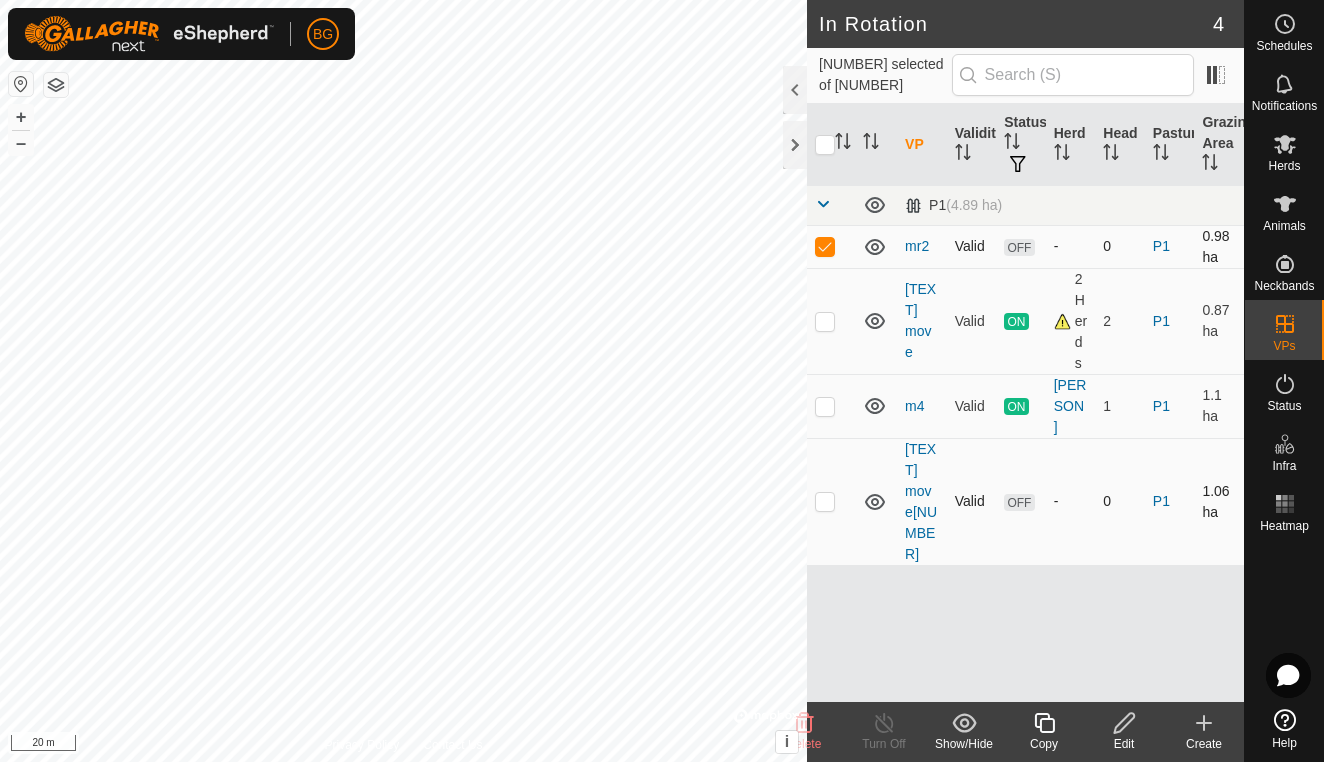 checkbox on "true" 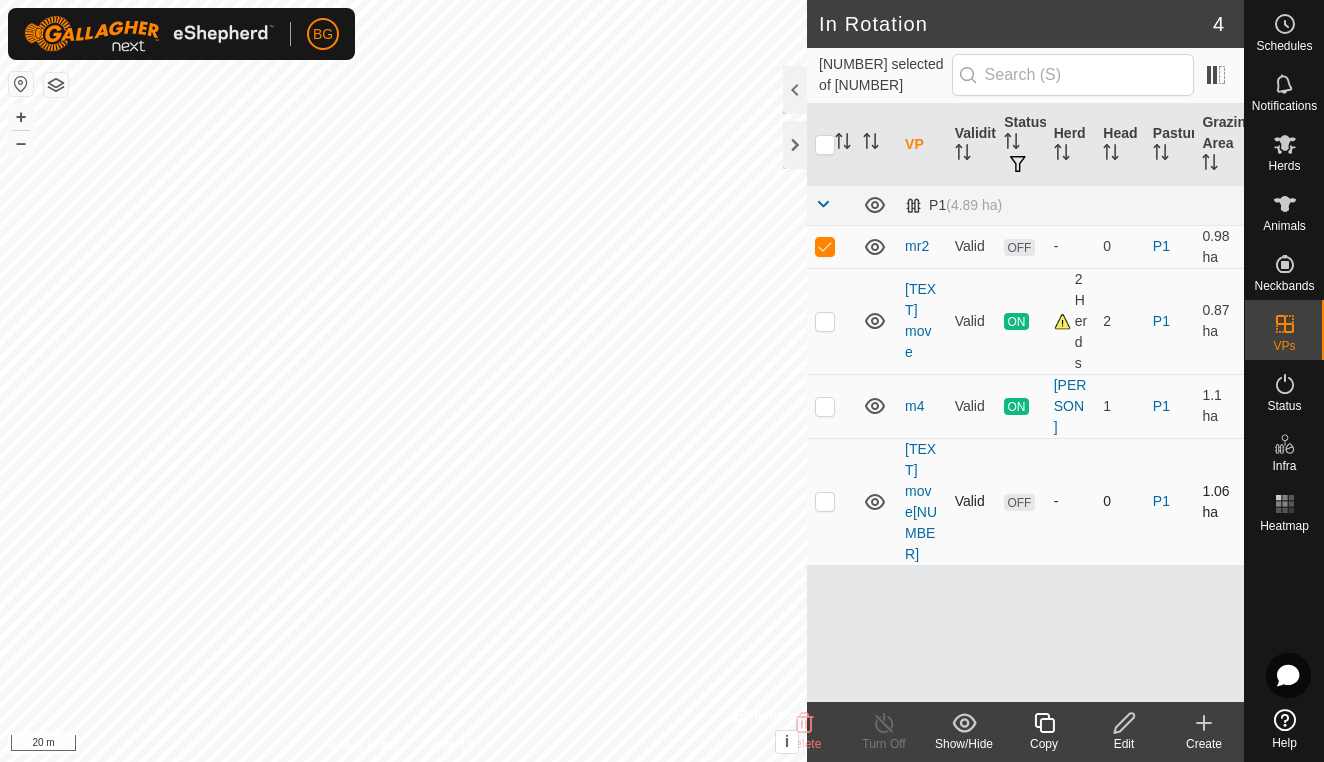 click at bounding box center (825, 501) 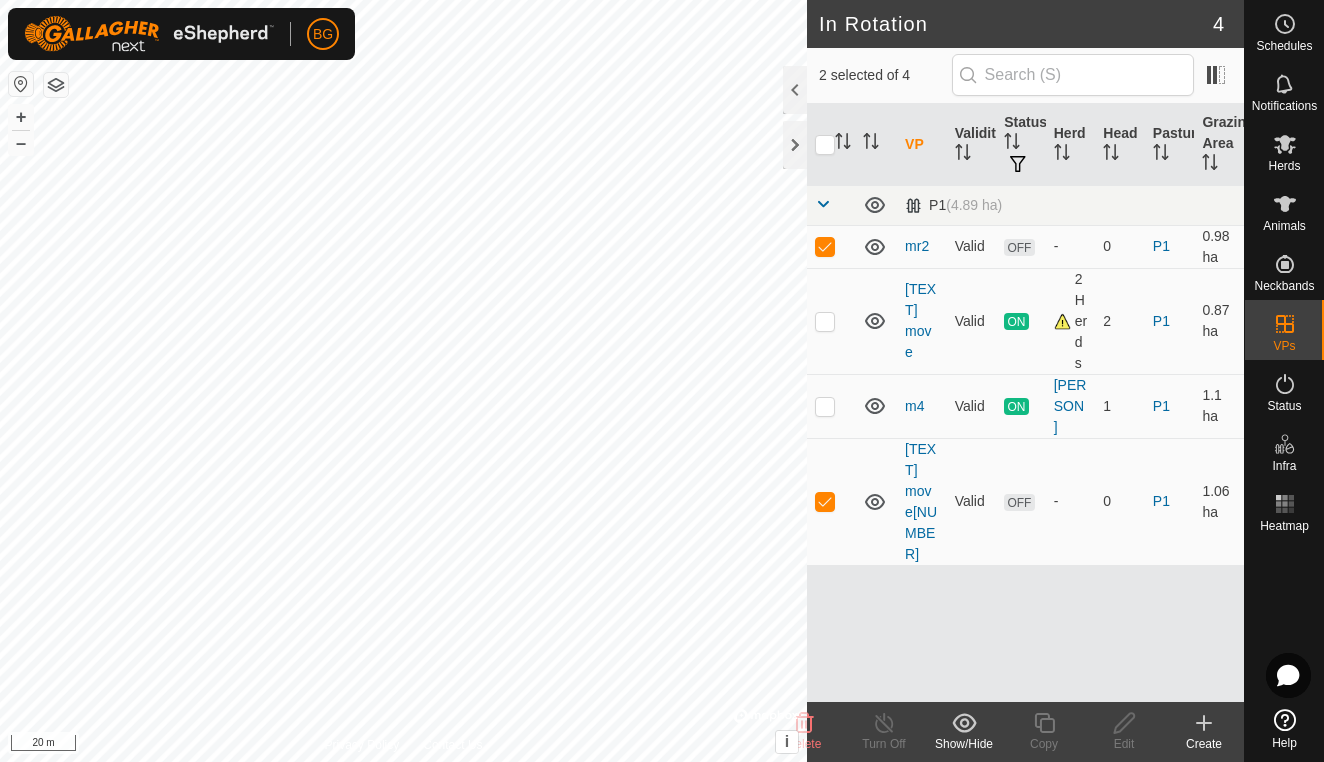 click 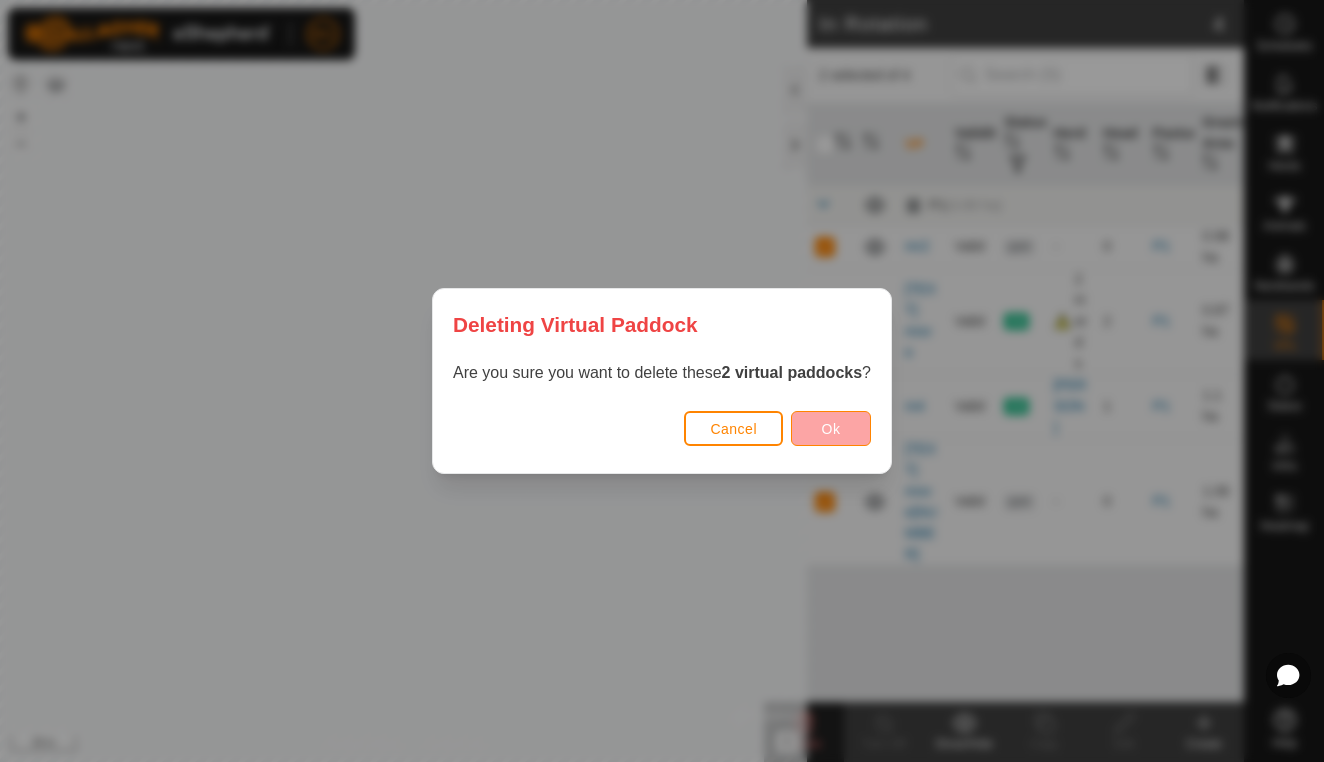 click on "Ok" at bounding box center [831, 428] 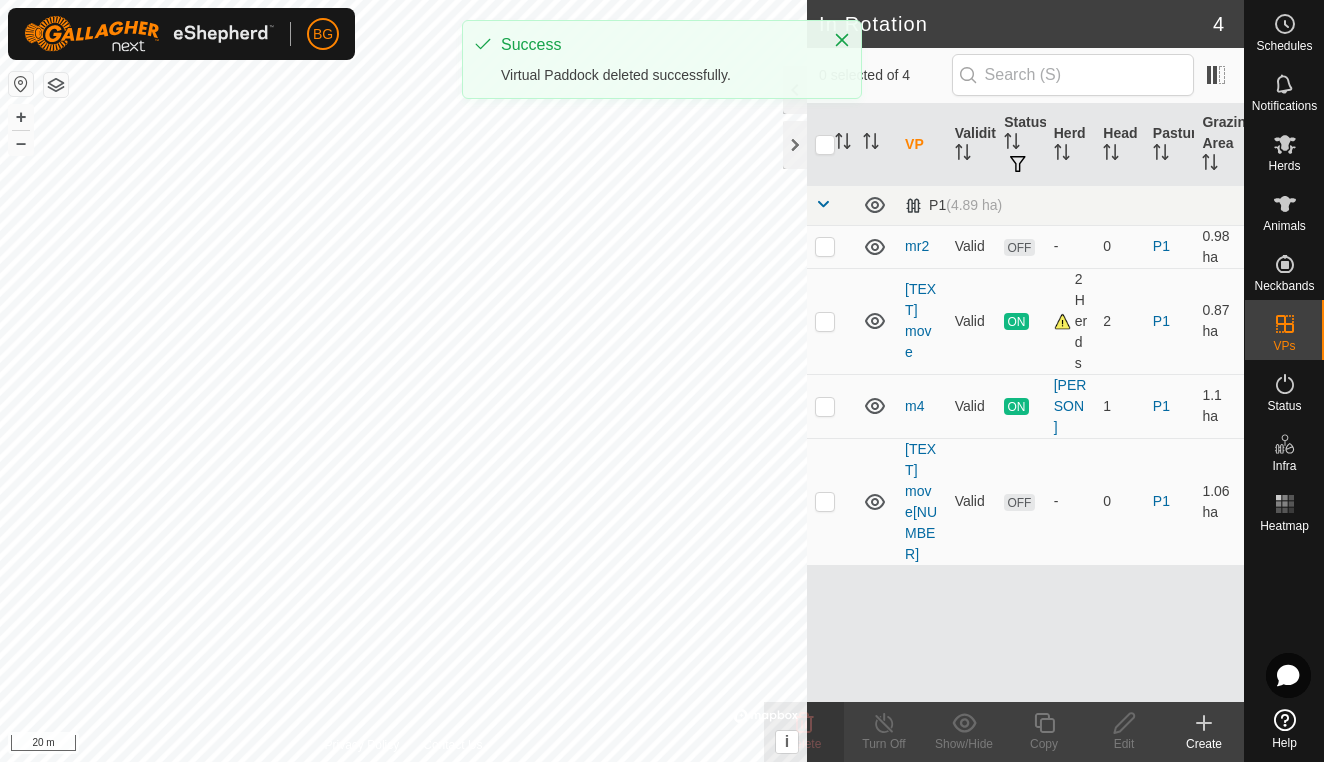 checkbox on "false" 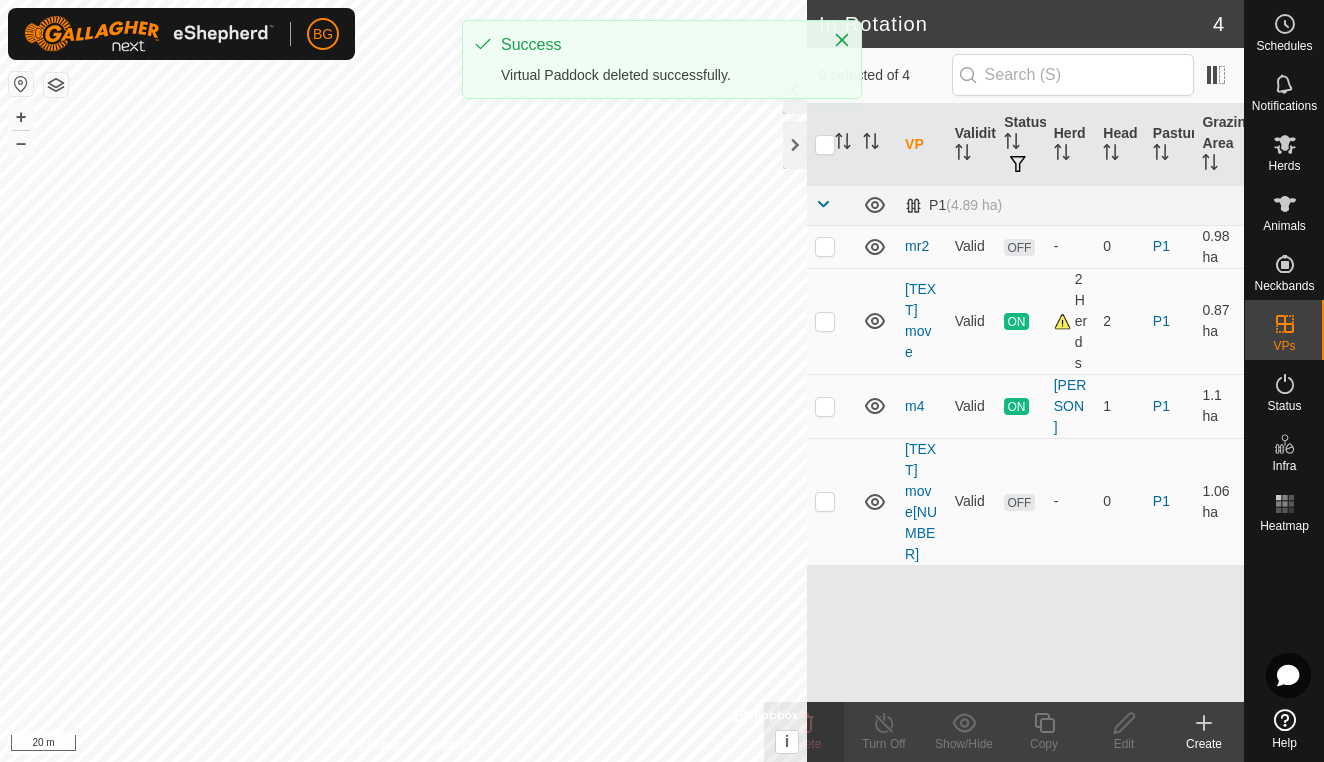 checkbox on "false" 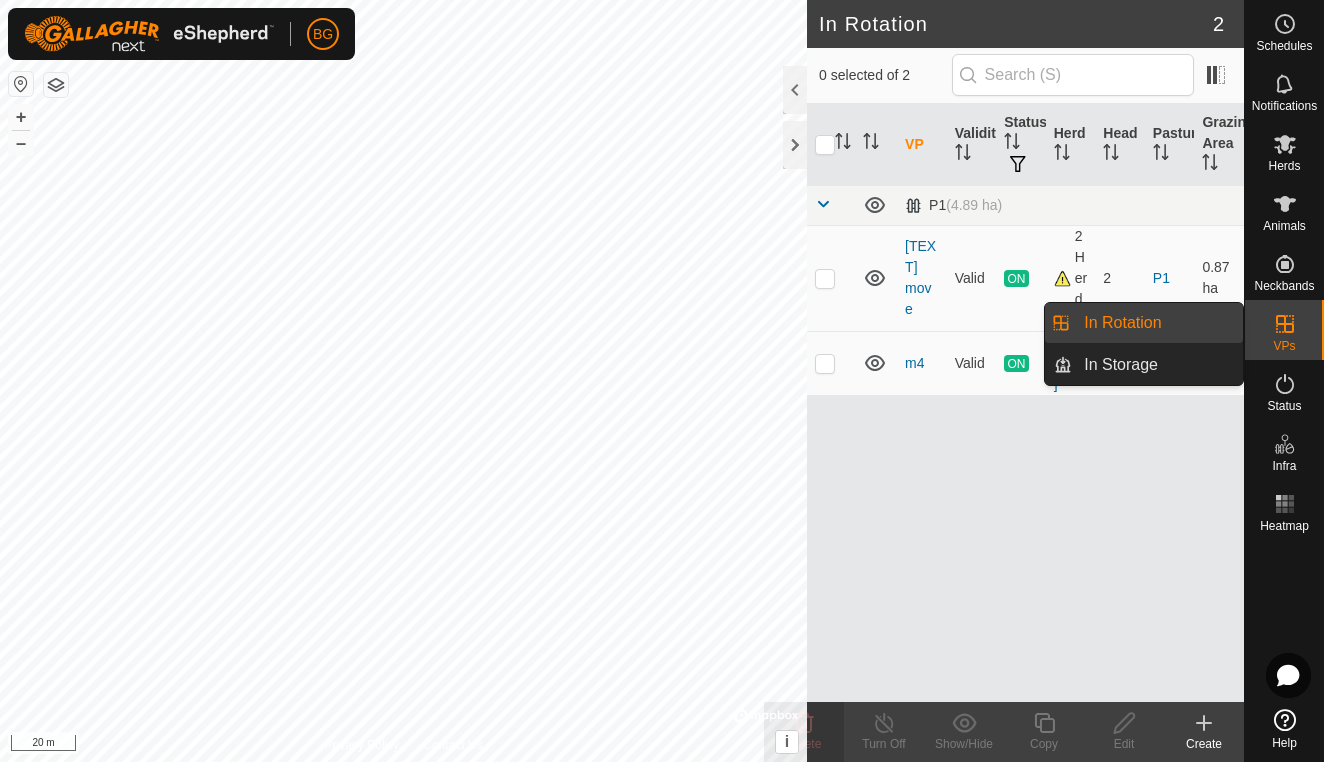 click on "In Rotation" at bounding box center [1157, 323] 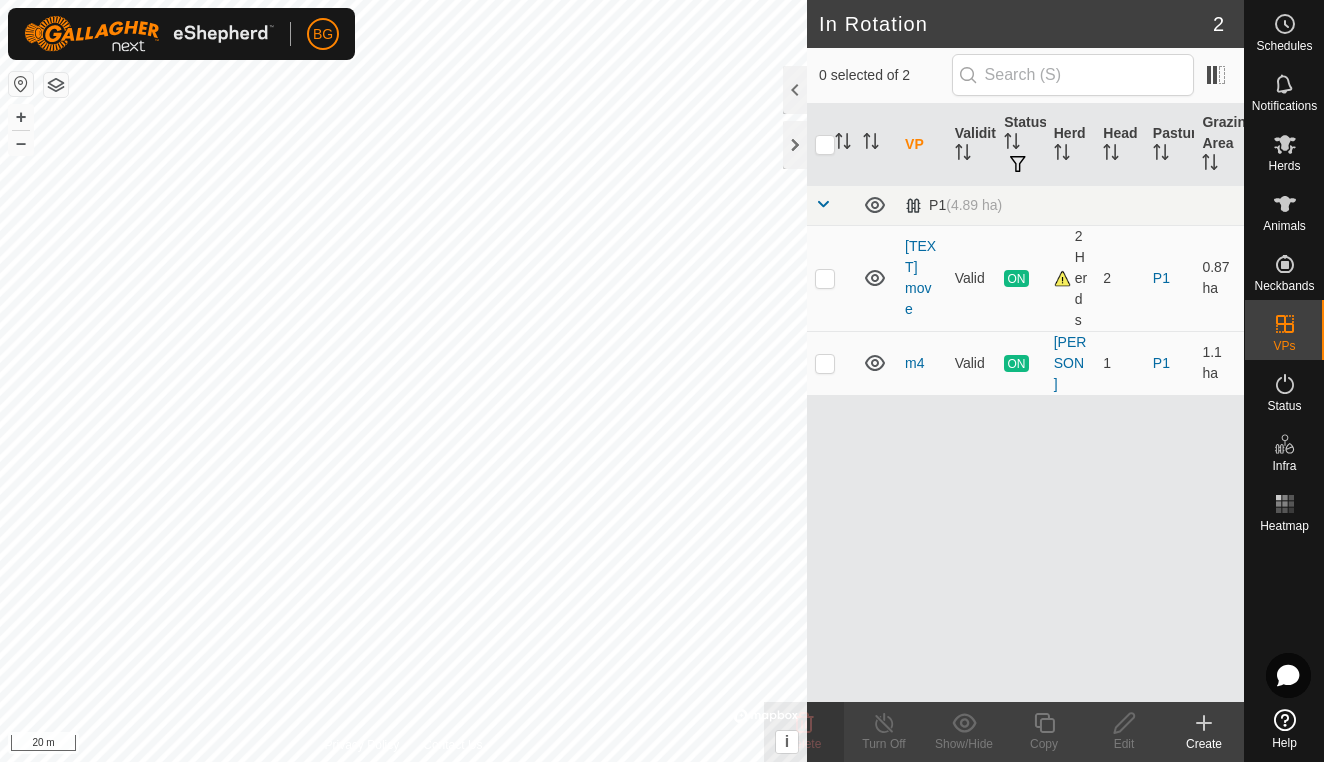 click 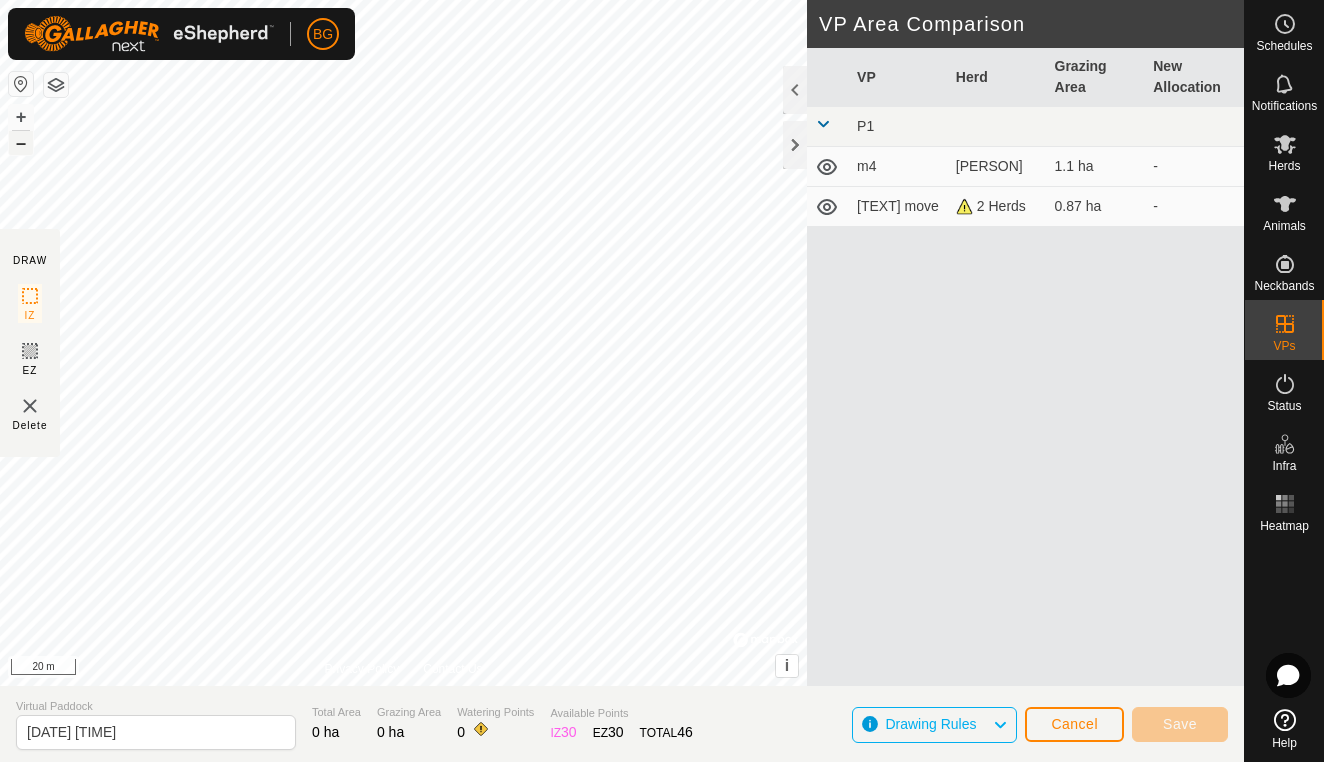 click on "–" at bounding box center [21, 143] 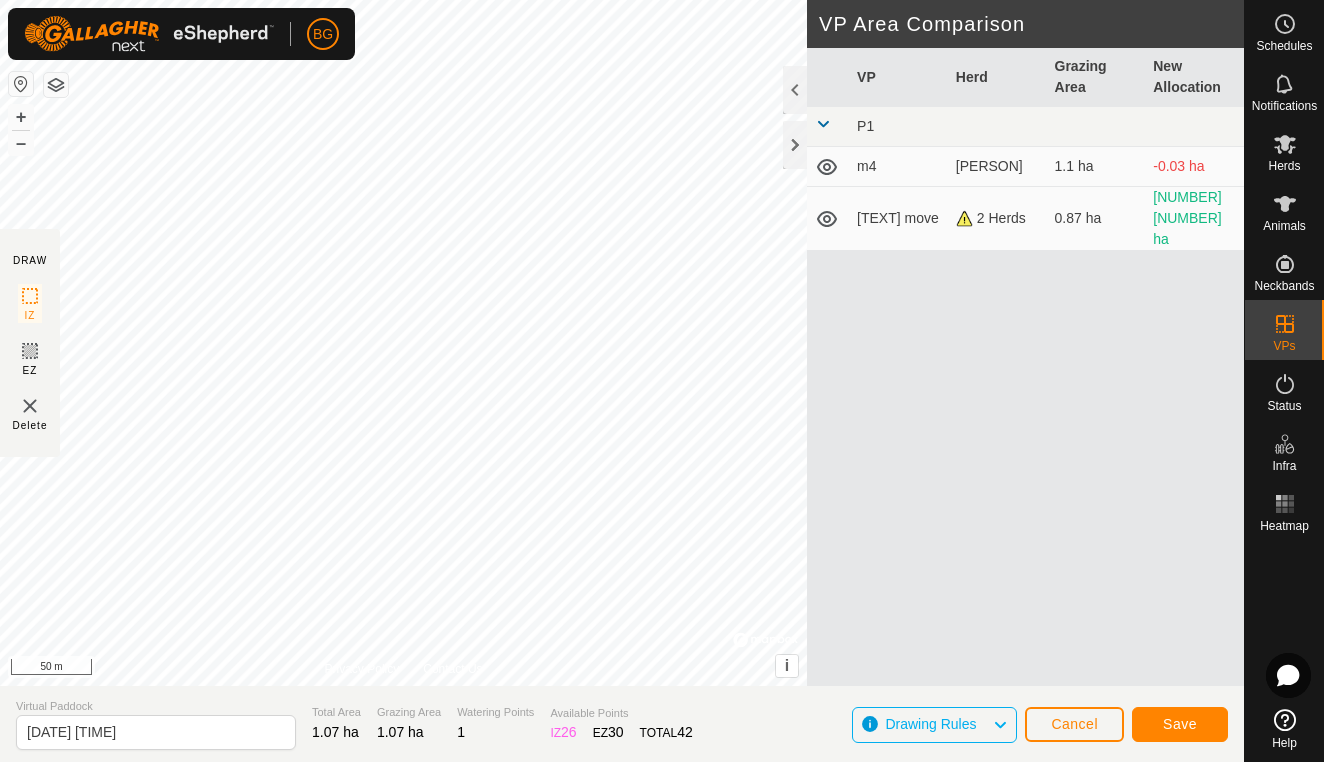 click on "Save" 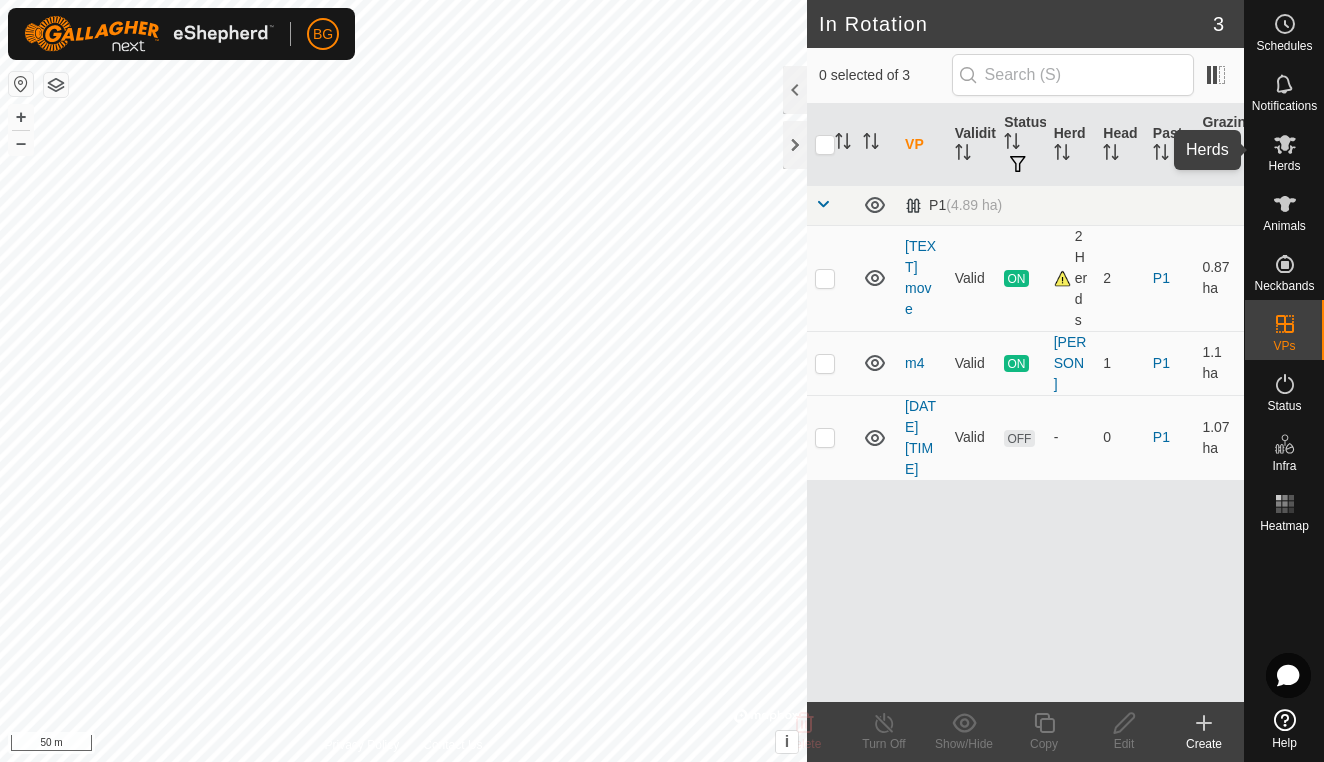 click 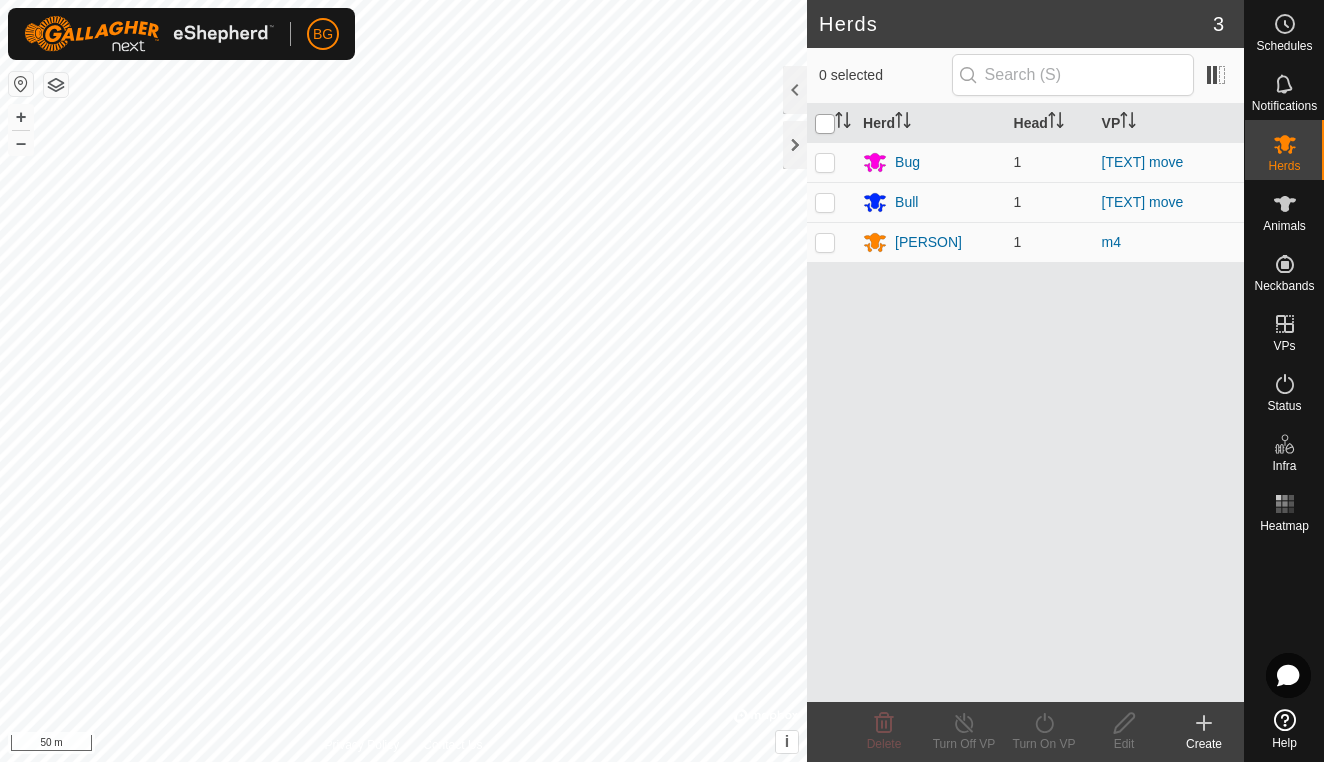 click at bounding box center (825, 124) 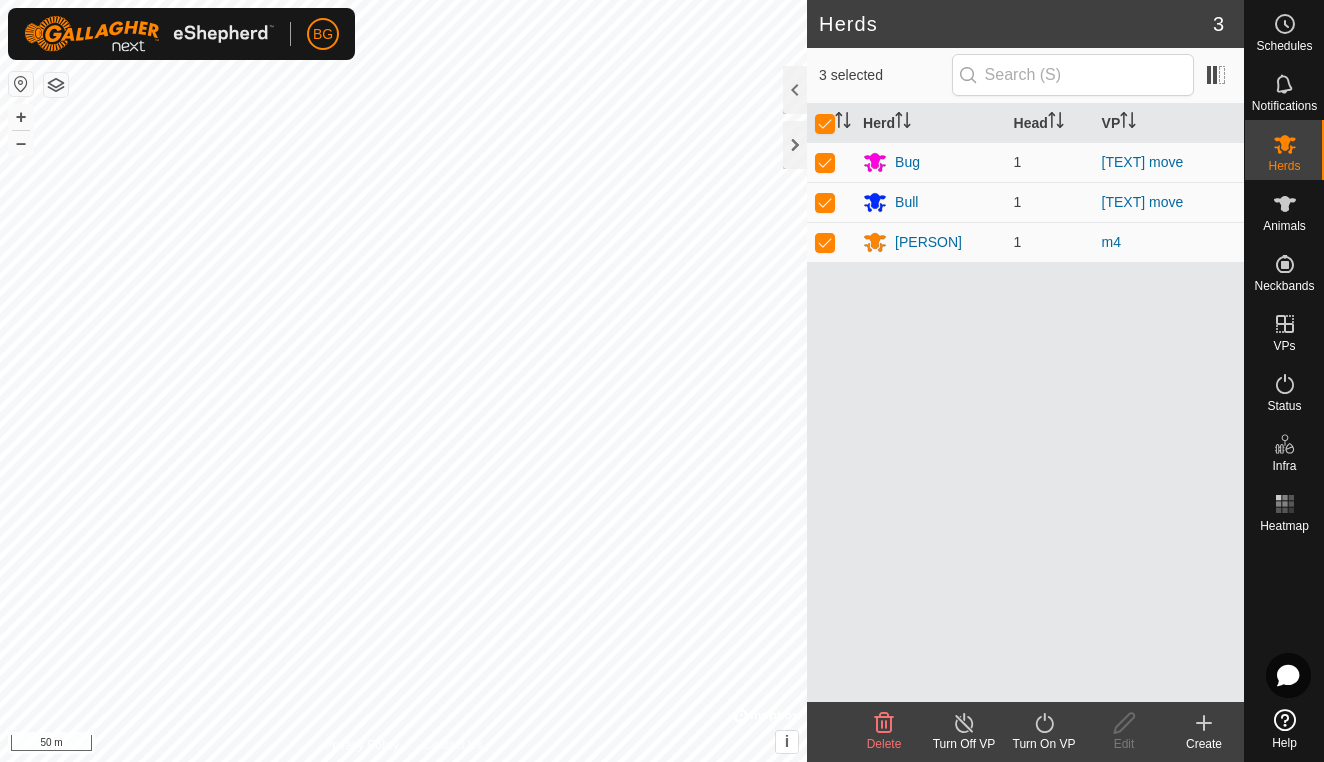 click 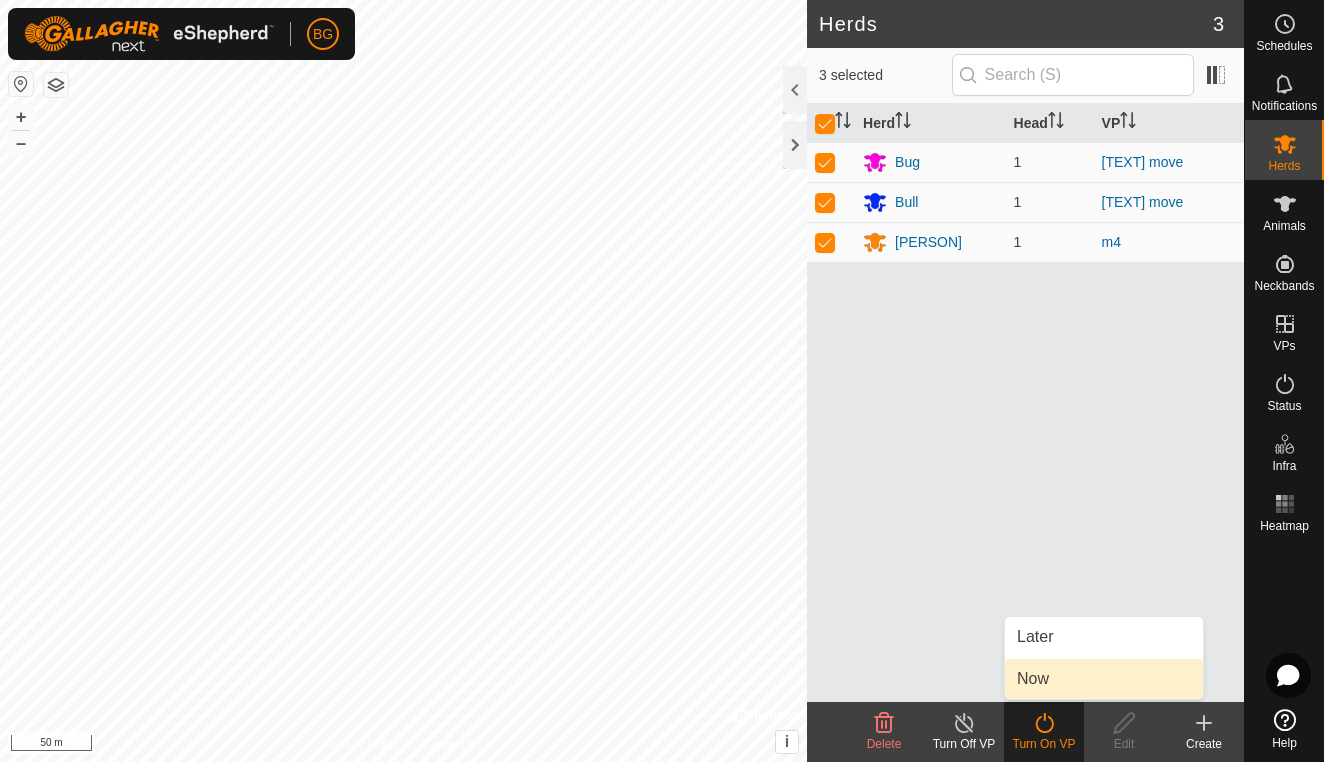 click on "Now" at bounding box center [1104, 679] 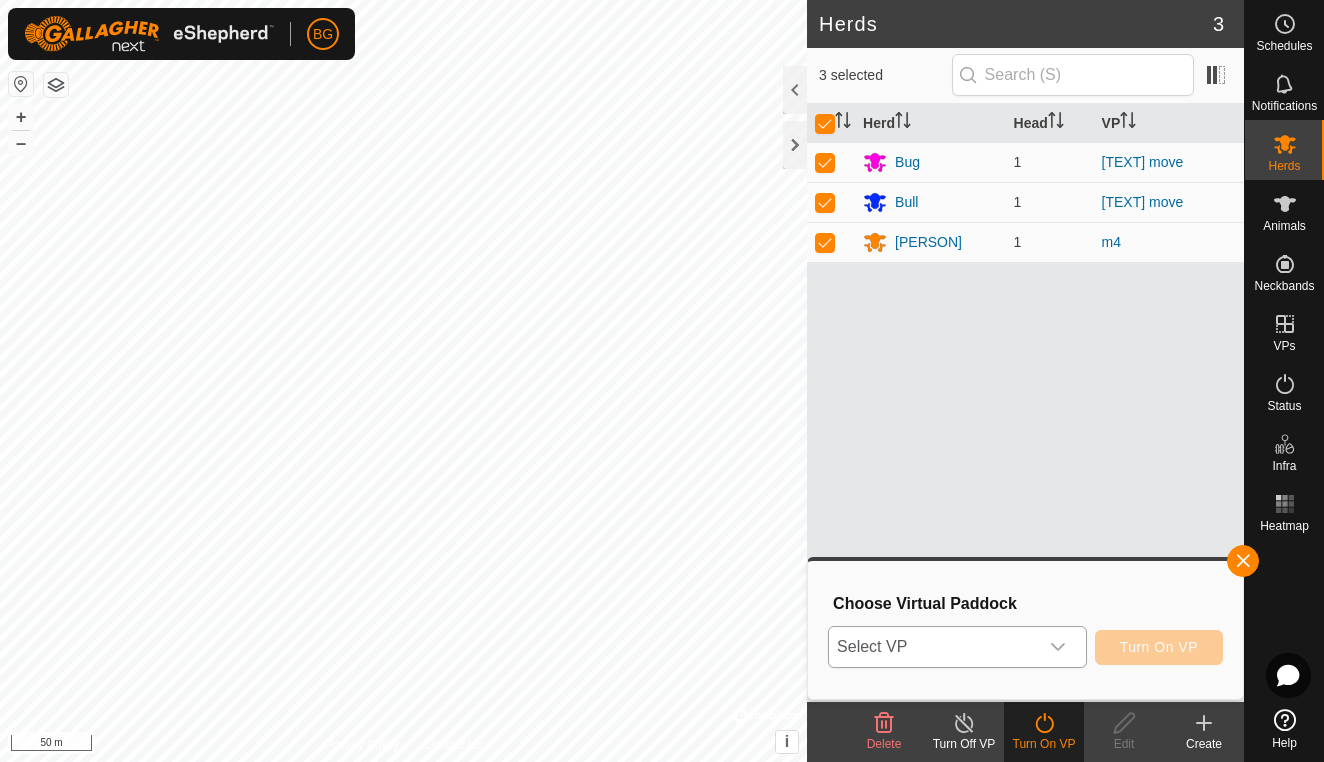 click 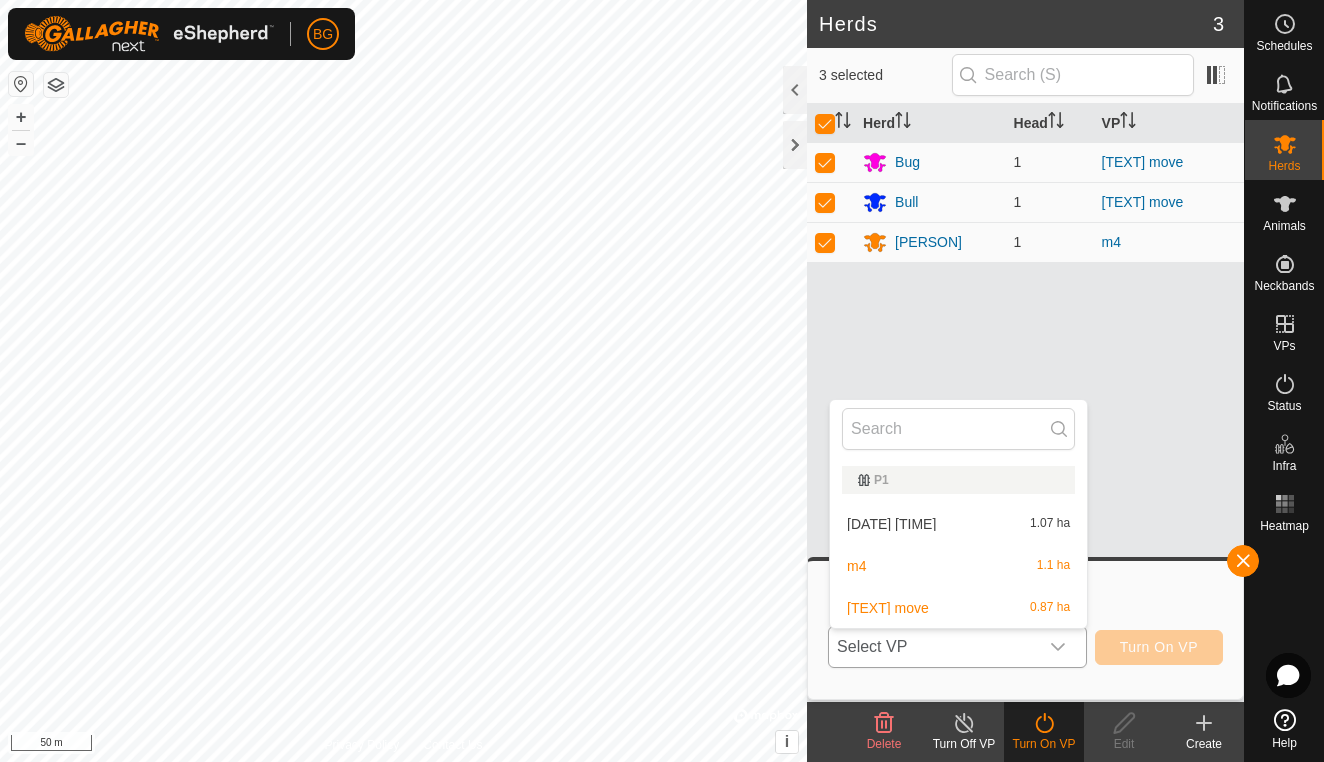 click on "[DATE] [TIME]  [NUMBER] ha" at bounding box center [958, 524] 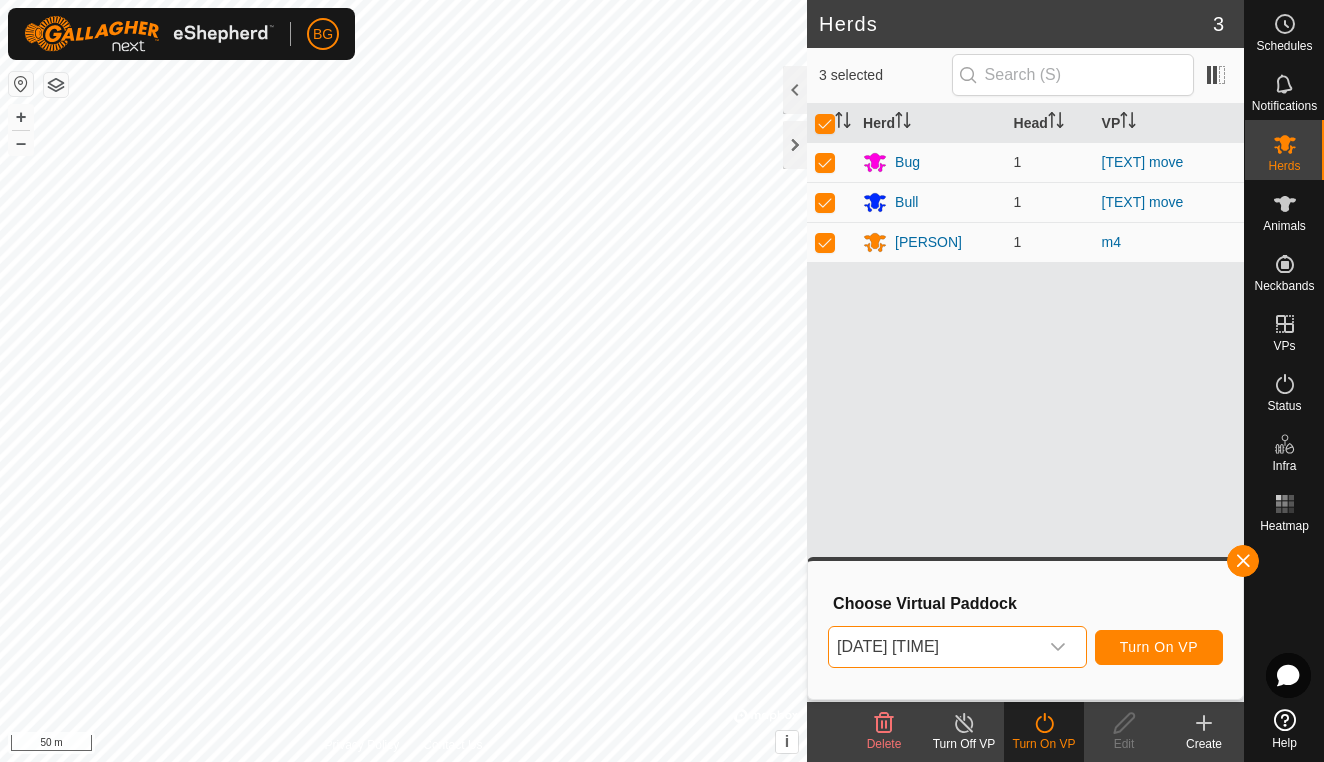 click on "Turn On VP" at bounding box center (1159, 647) 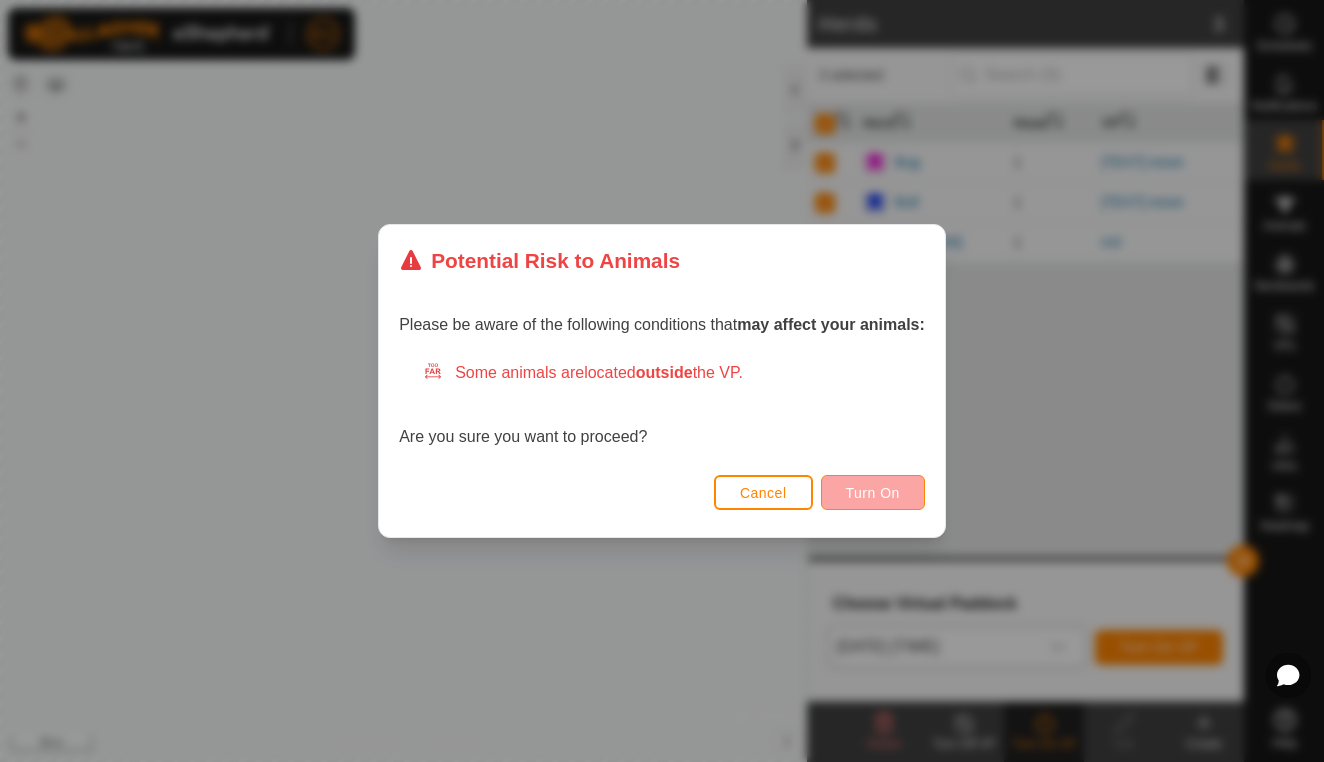 click on "Turn On" at bounding box center [873, 493] 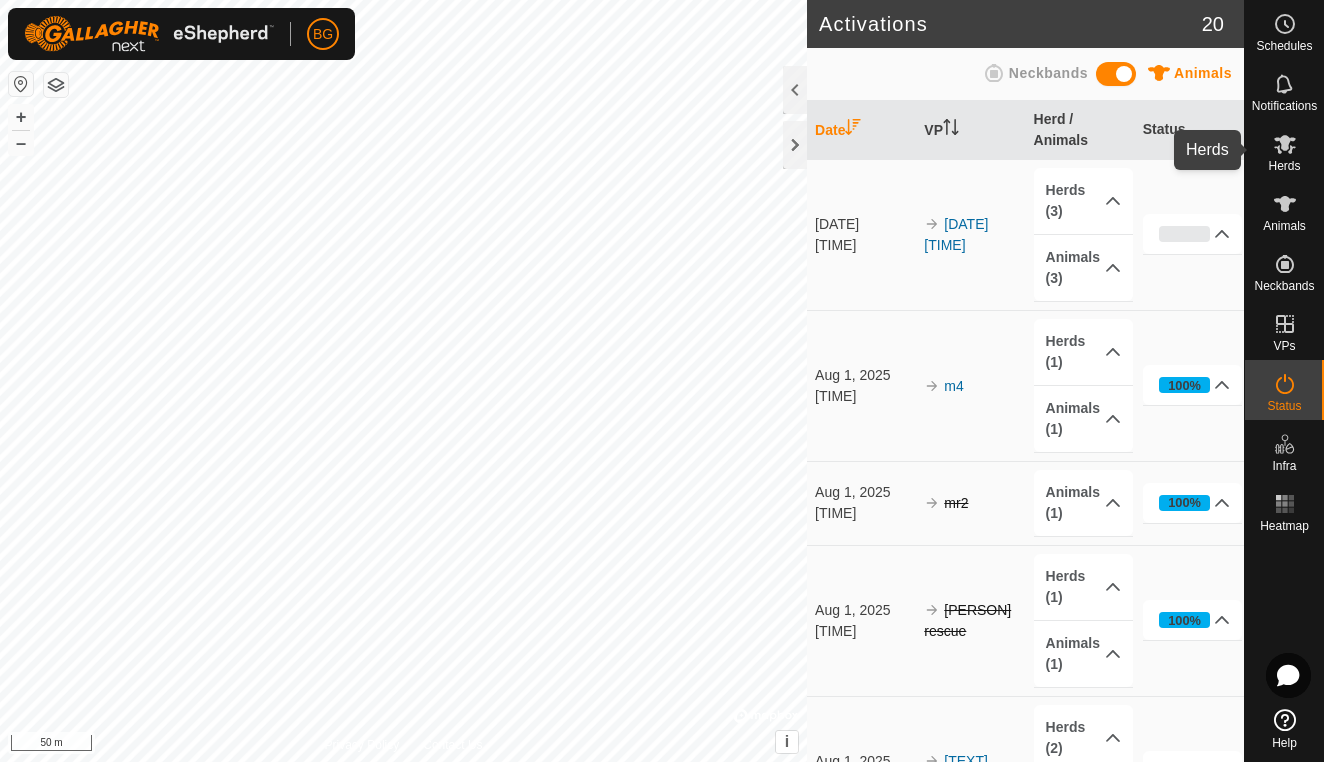 click 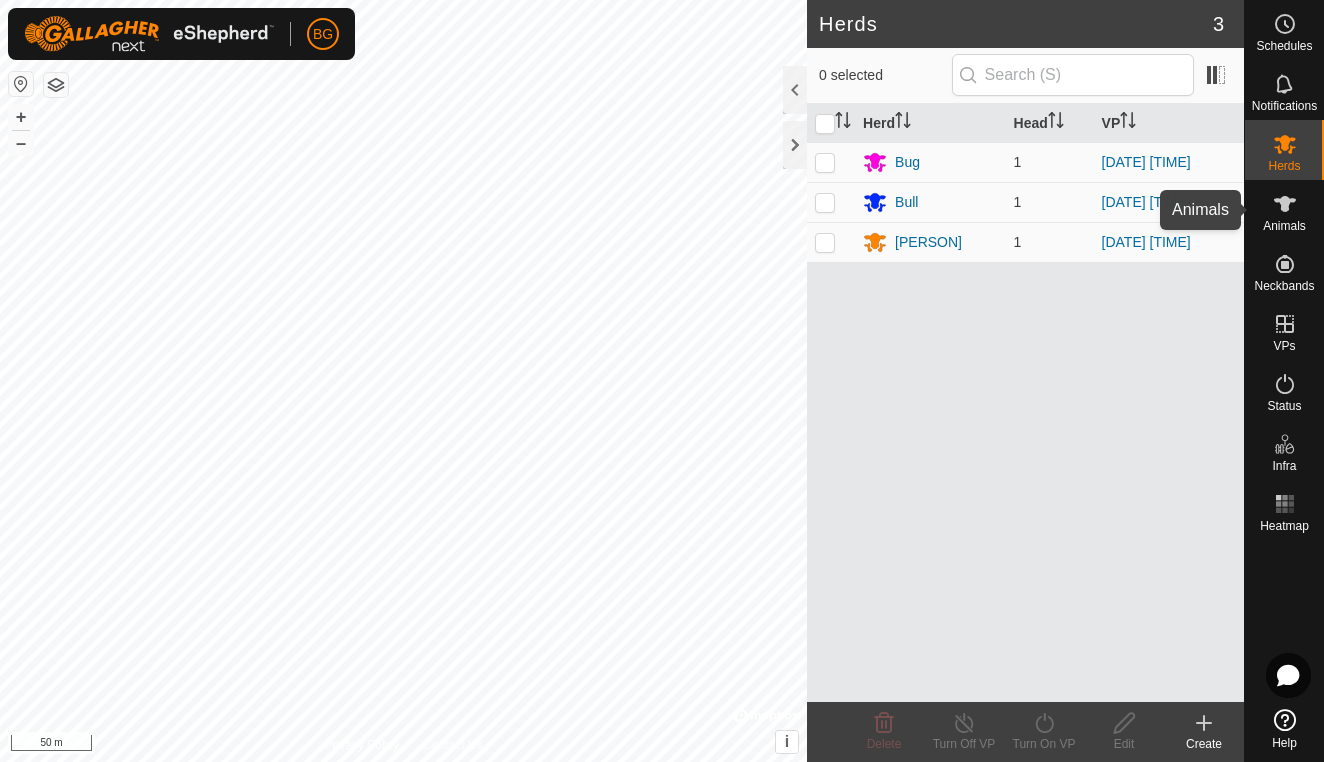 click 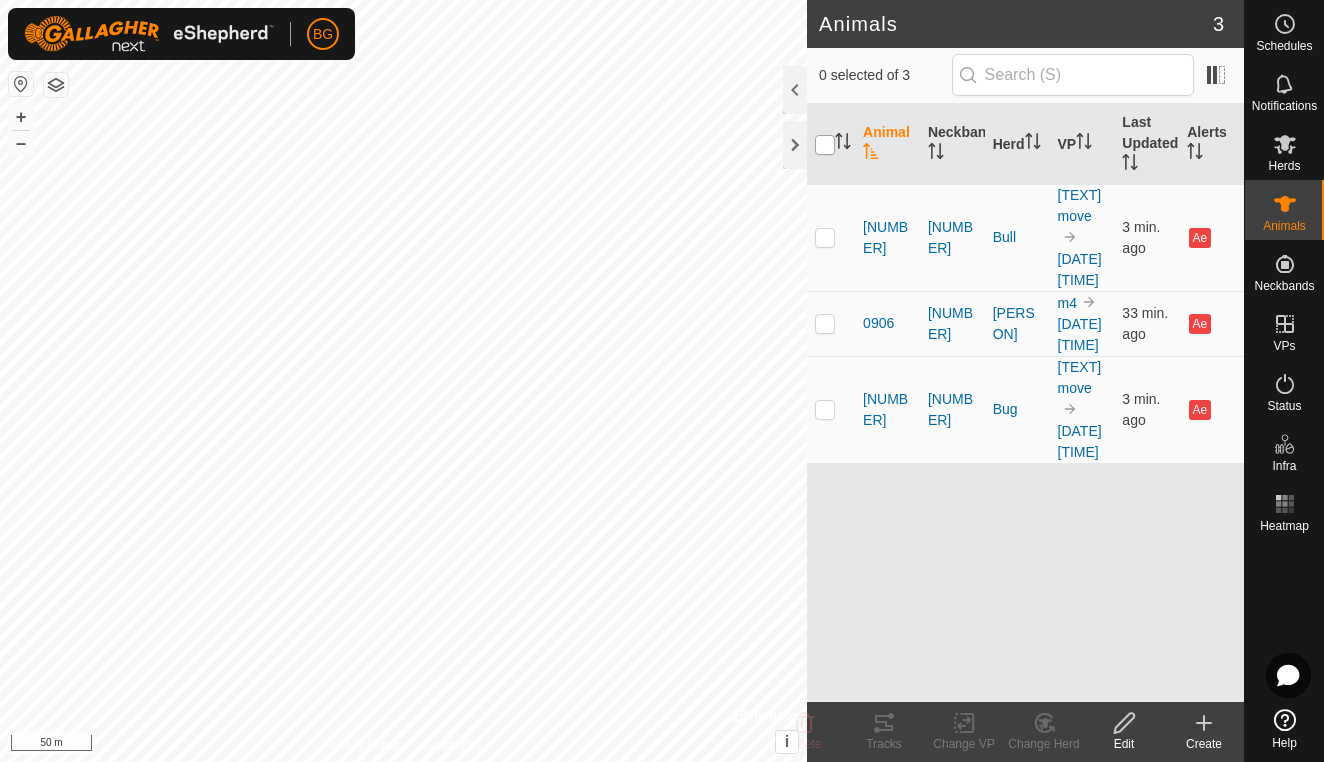 click at bounding box center [825, 145] 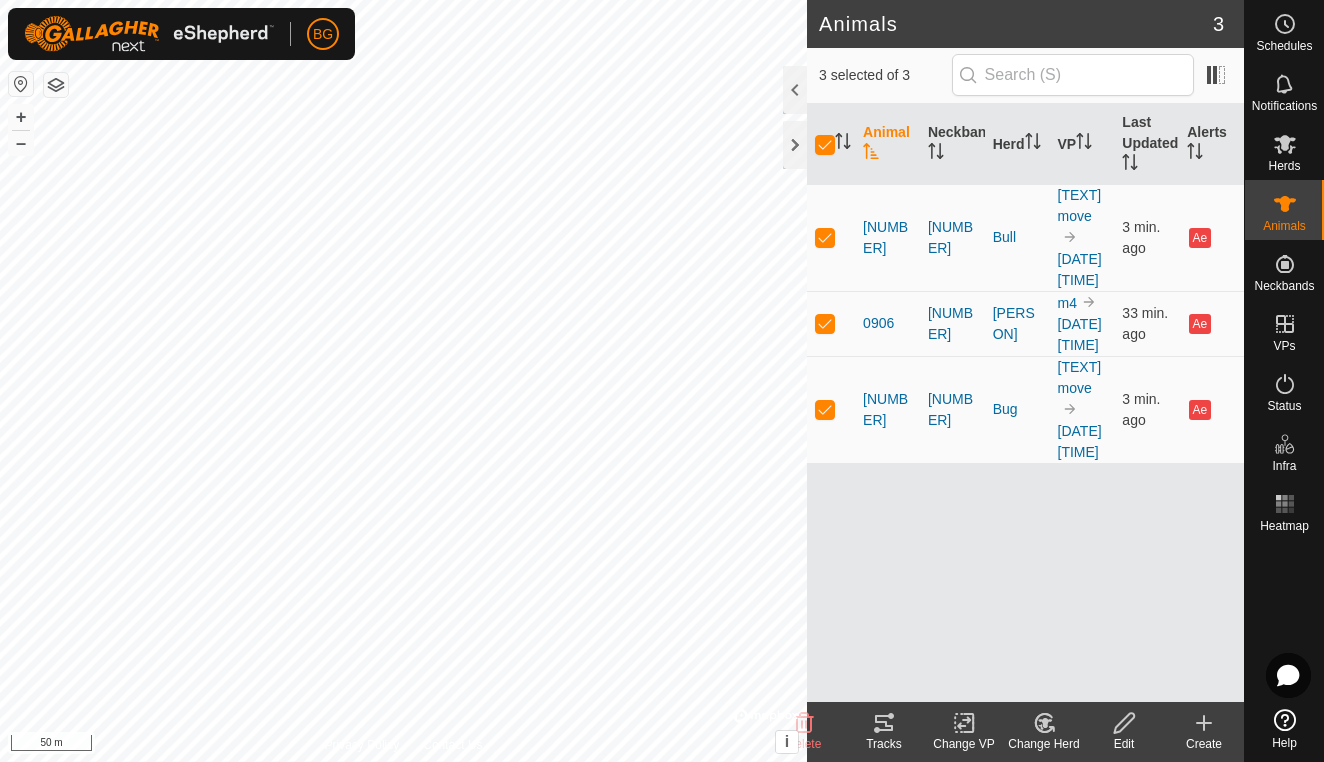 click 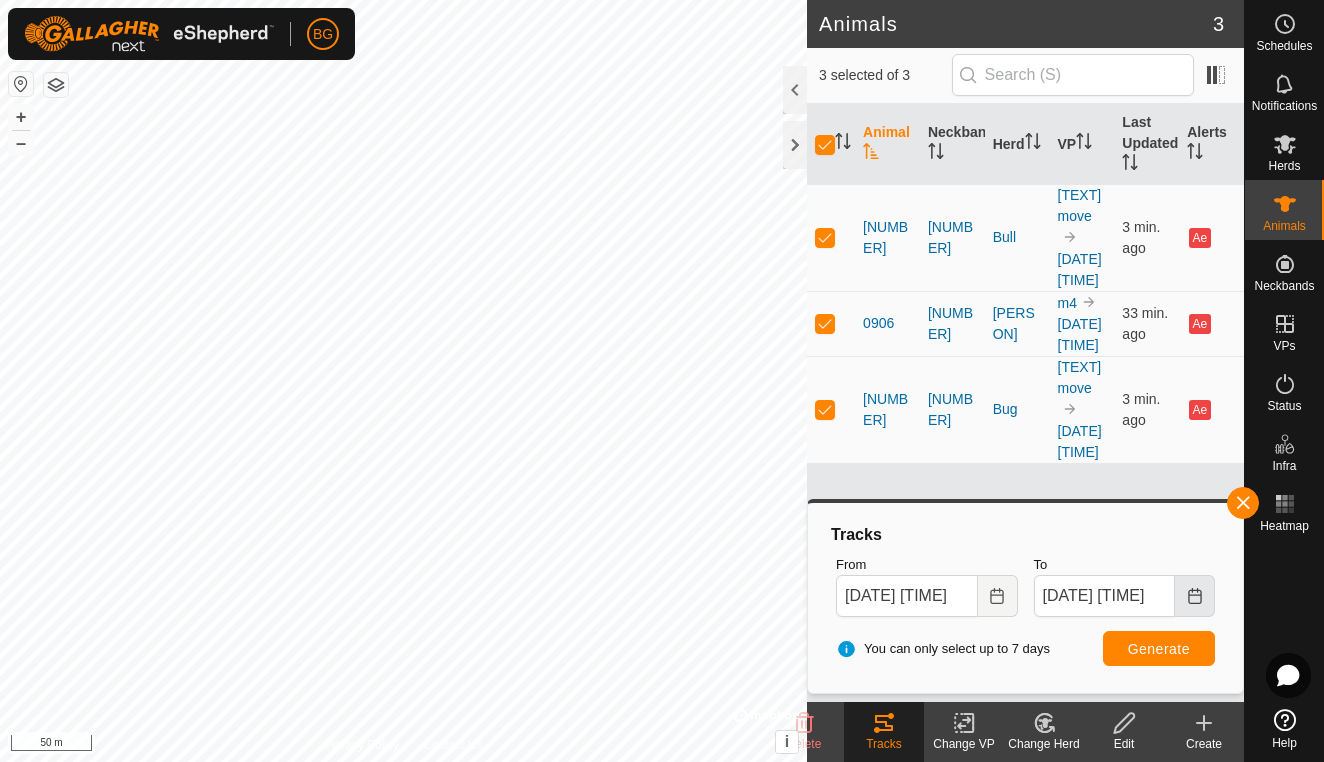 click 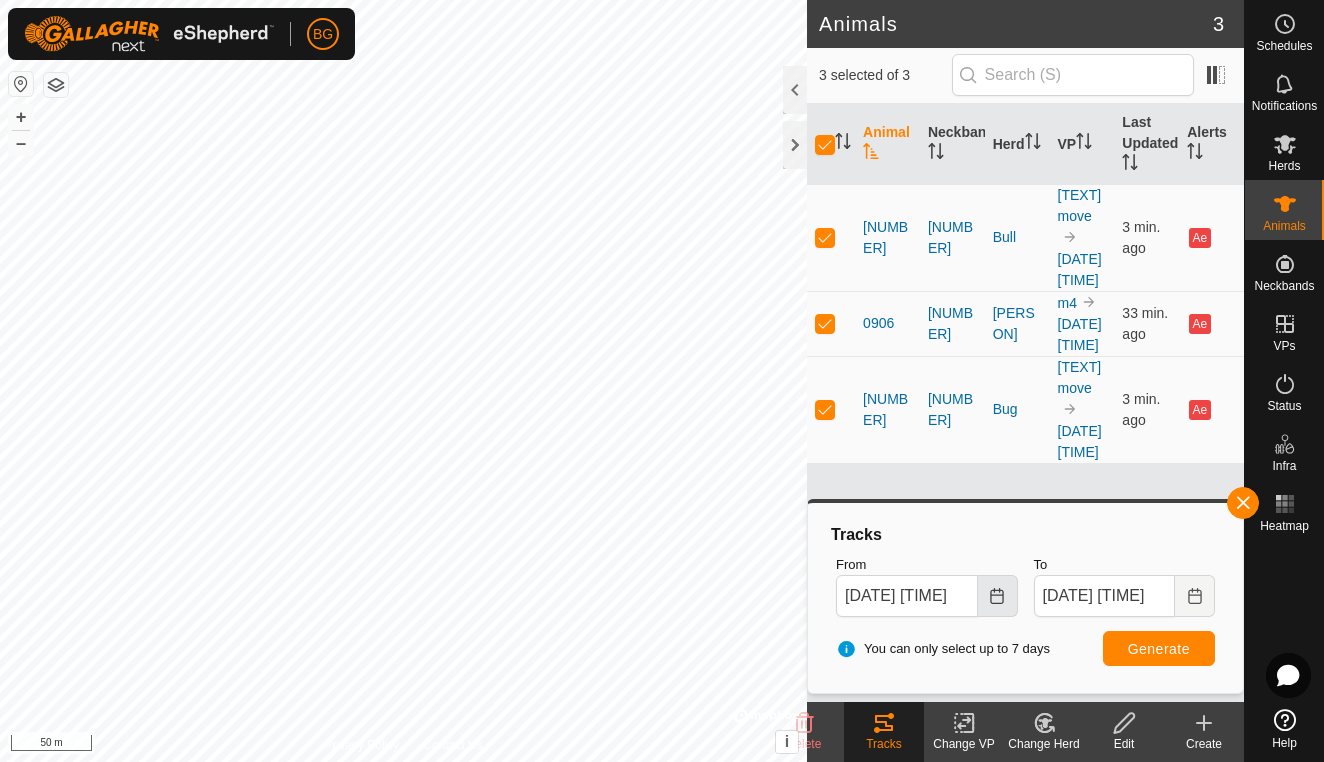 click at bounding box center [998, 596] 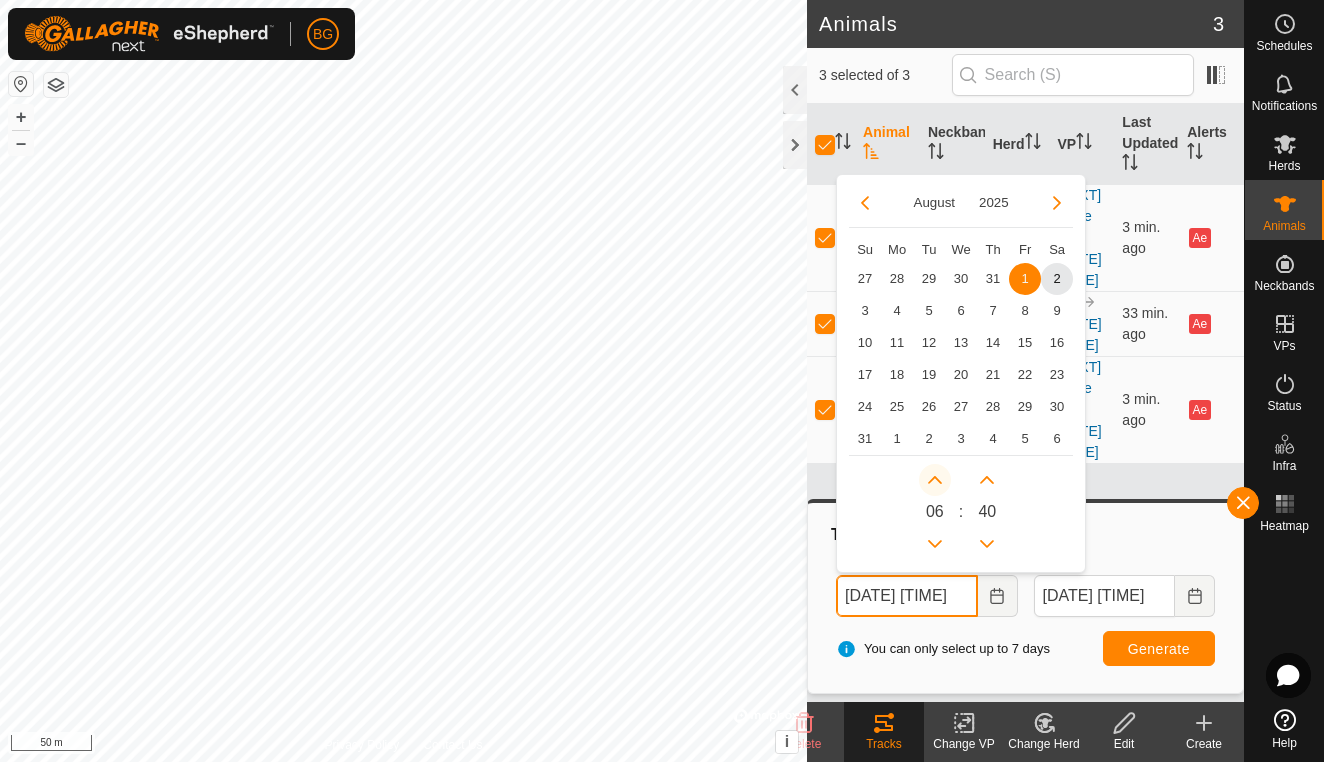 click at bounding box center (935, 480) 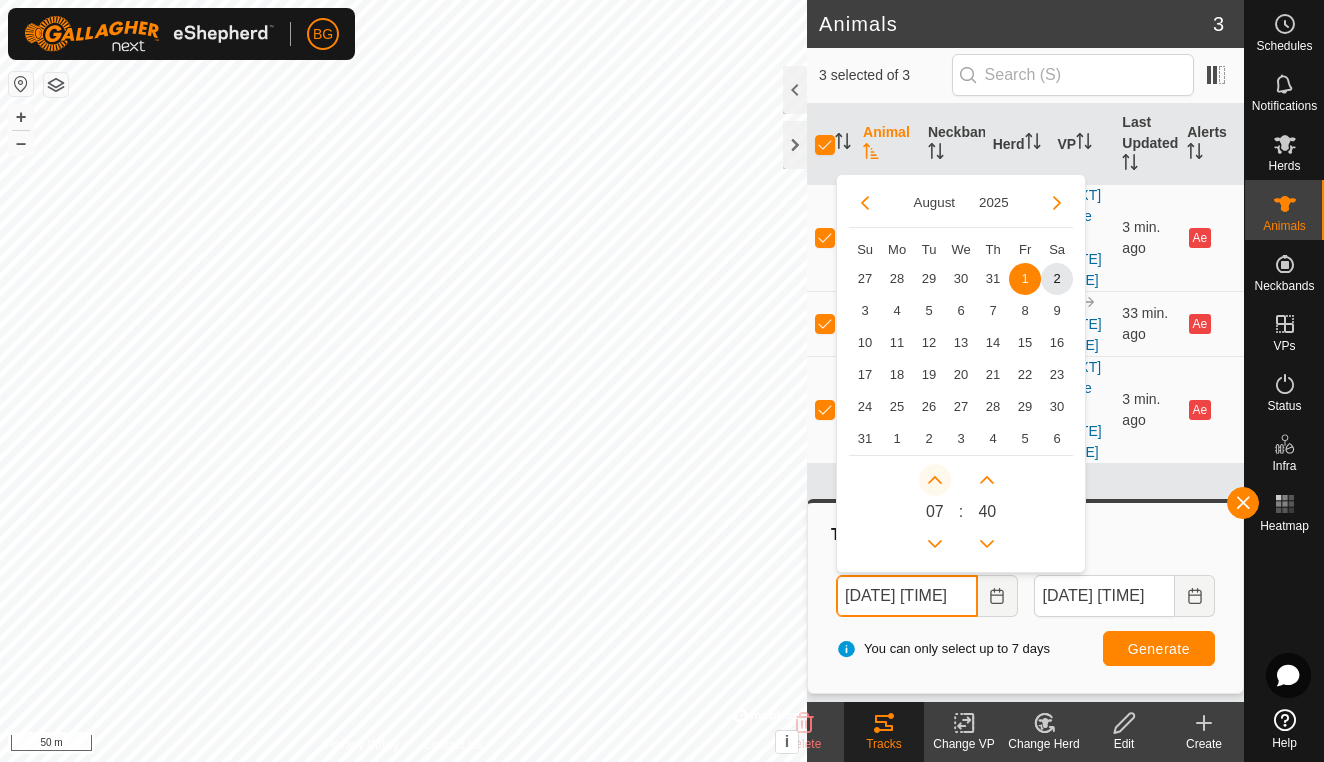 click at bounding box center [935, 480] 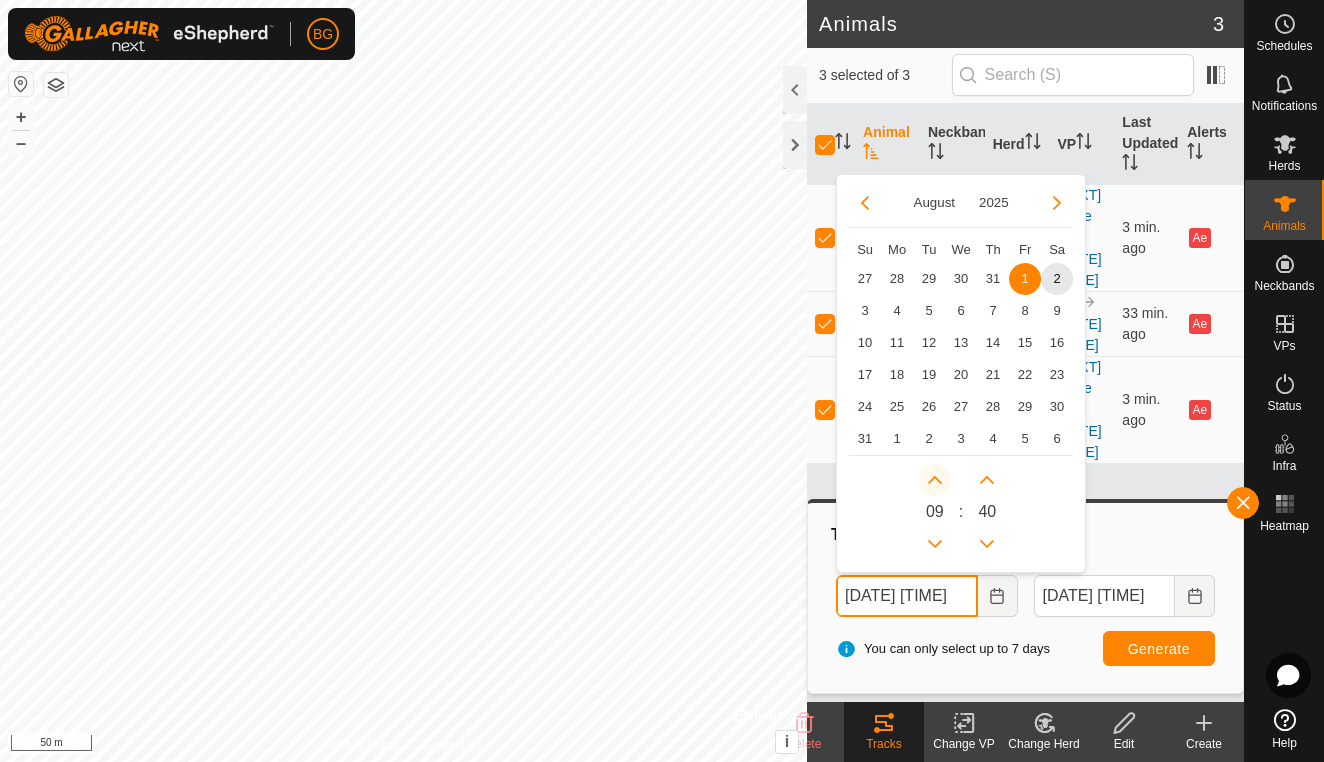 click 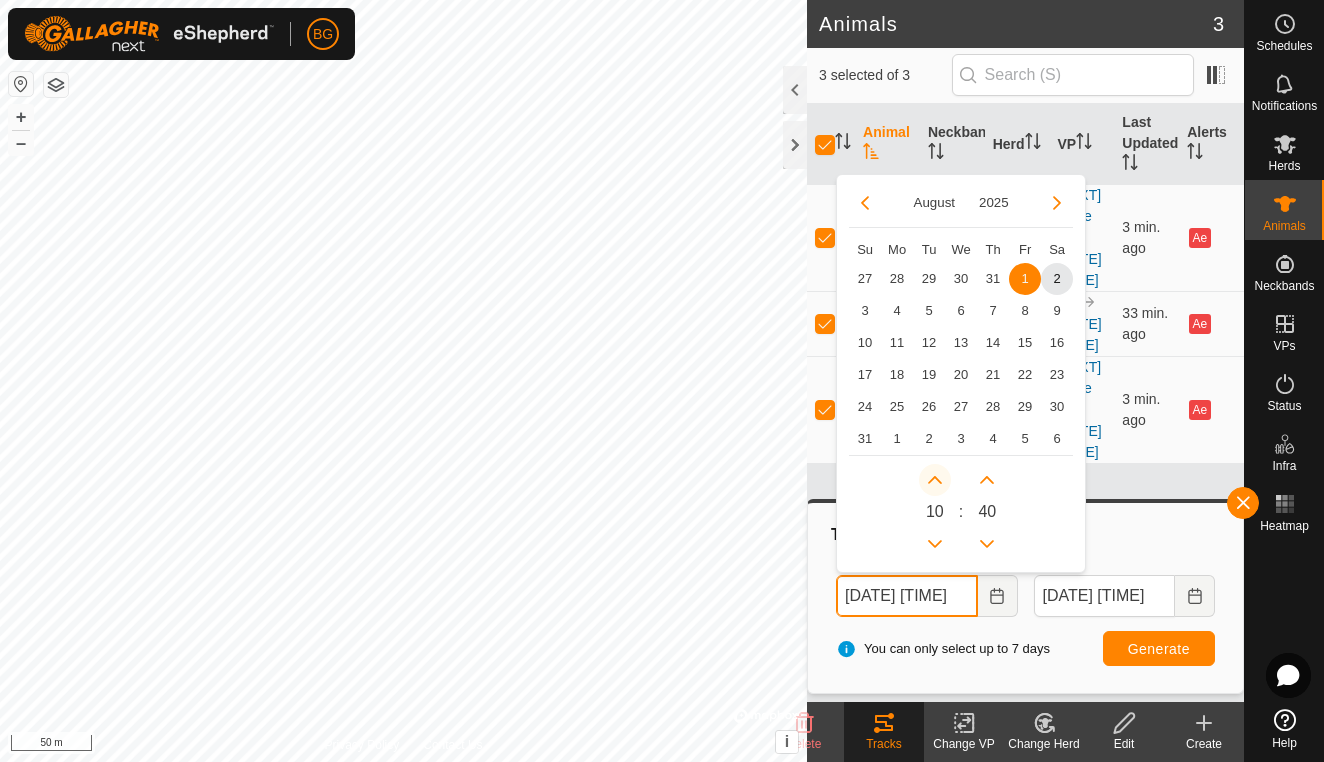 click at bounding box center (935, 480) 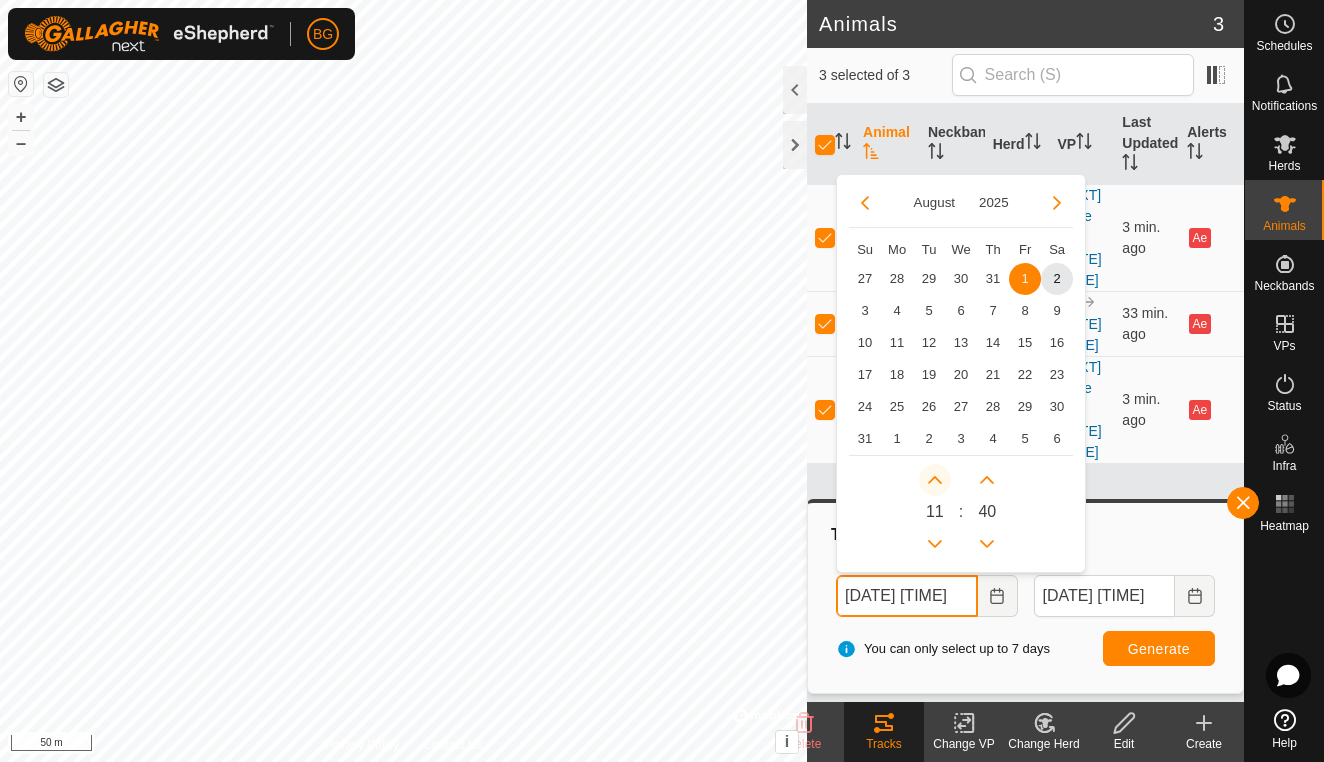 click at bounding box center (938, 482) 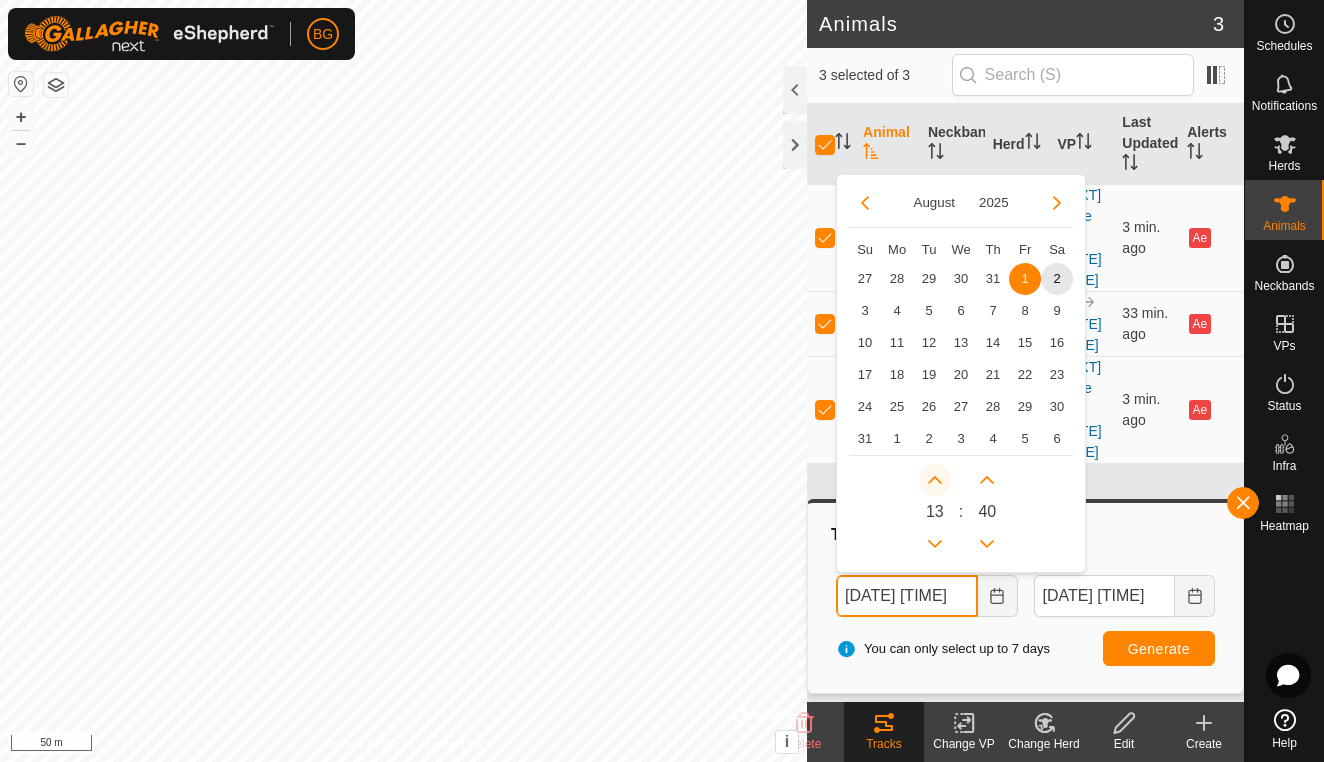 click at bounding box center [935, 480] 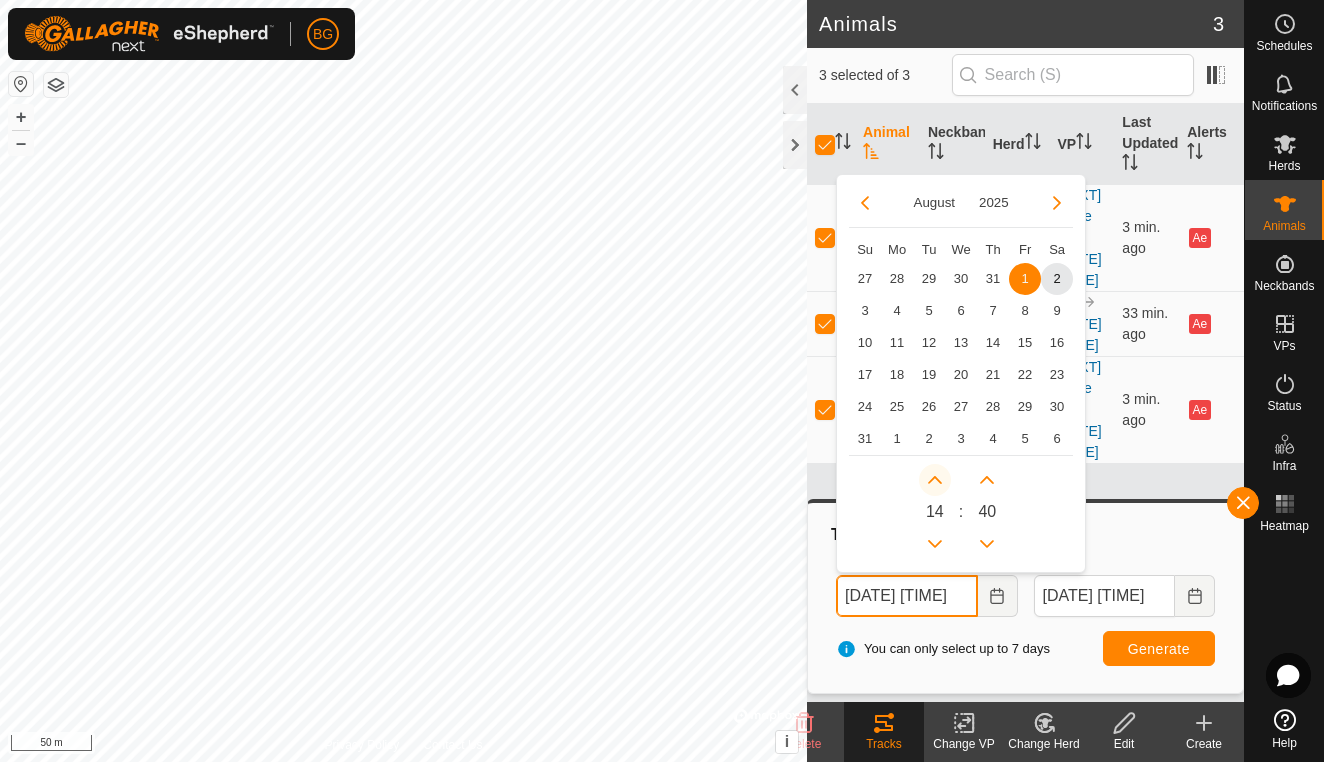 click 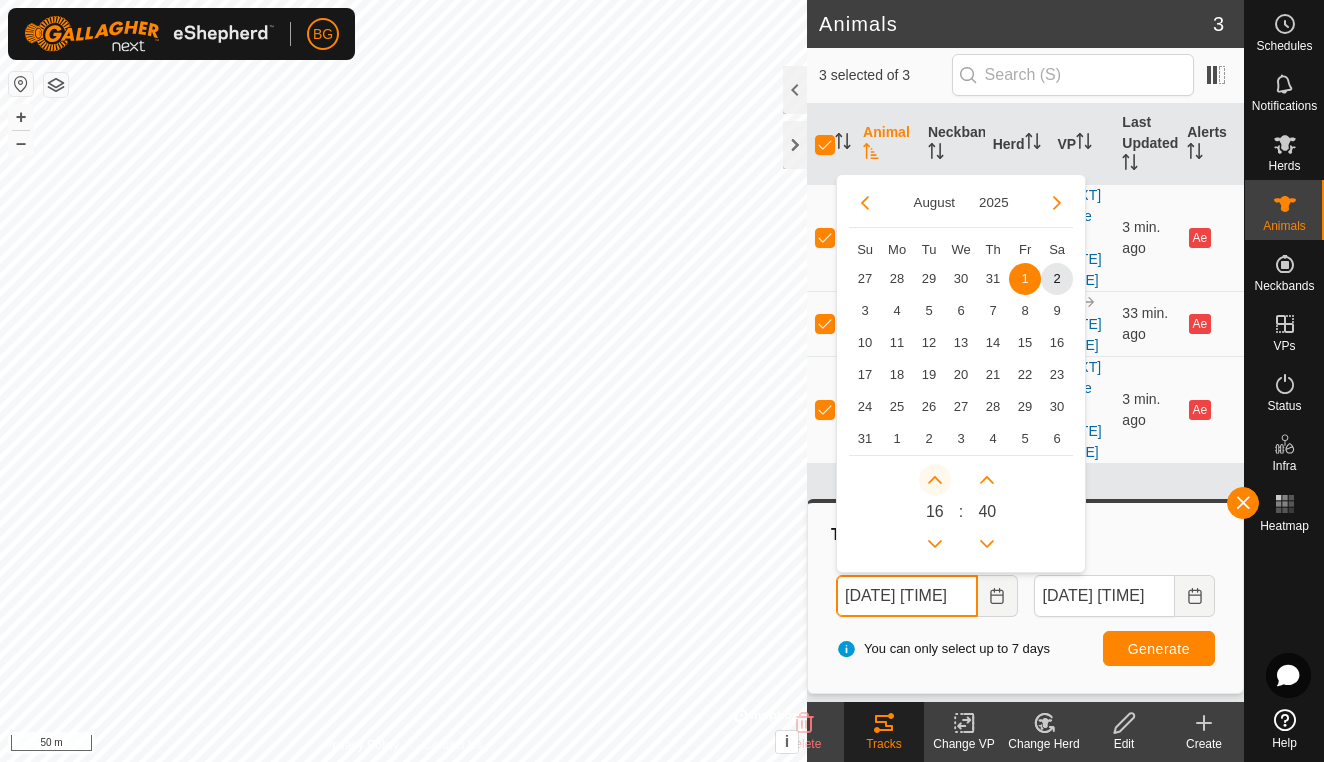 click 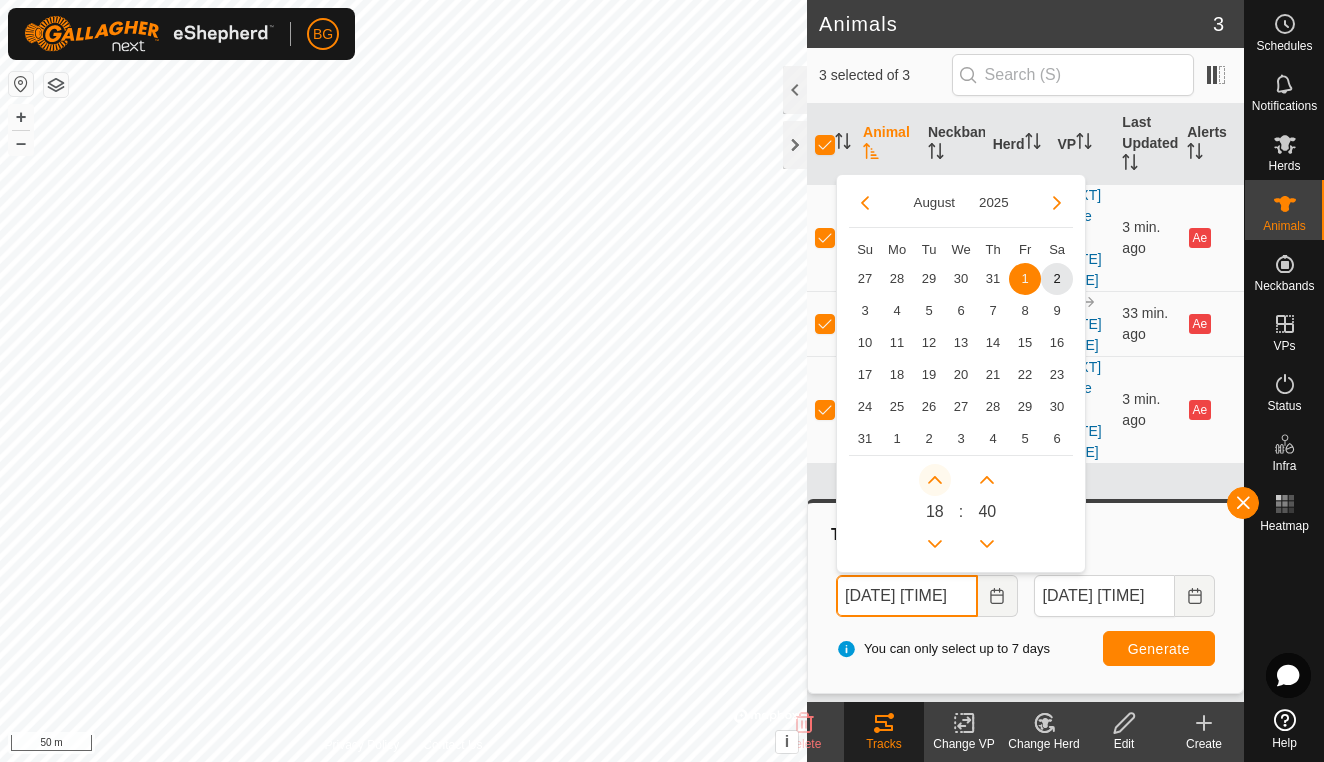 click 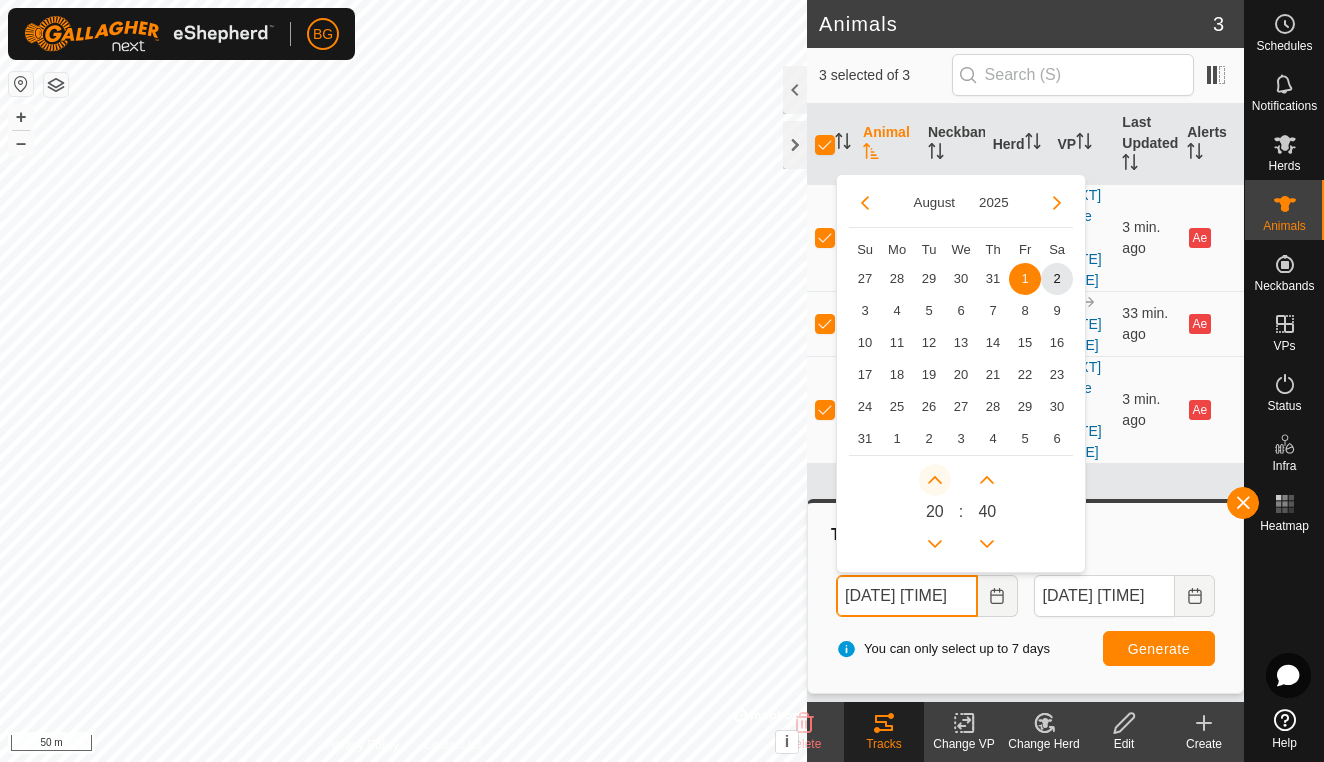 click 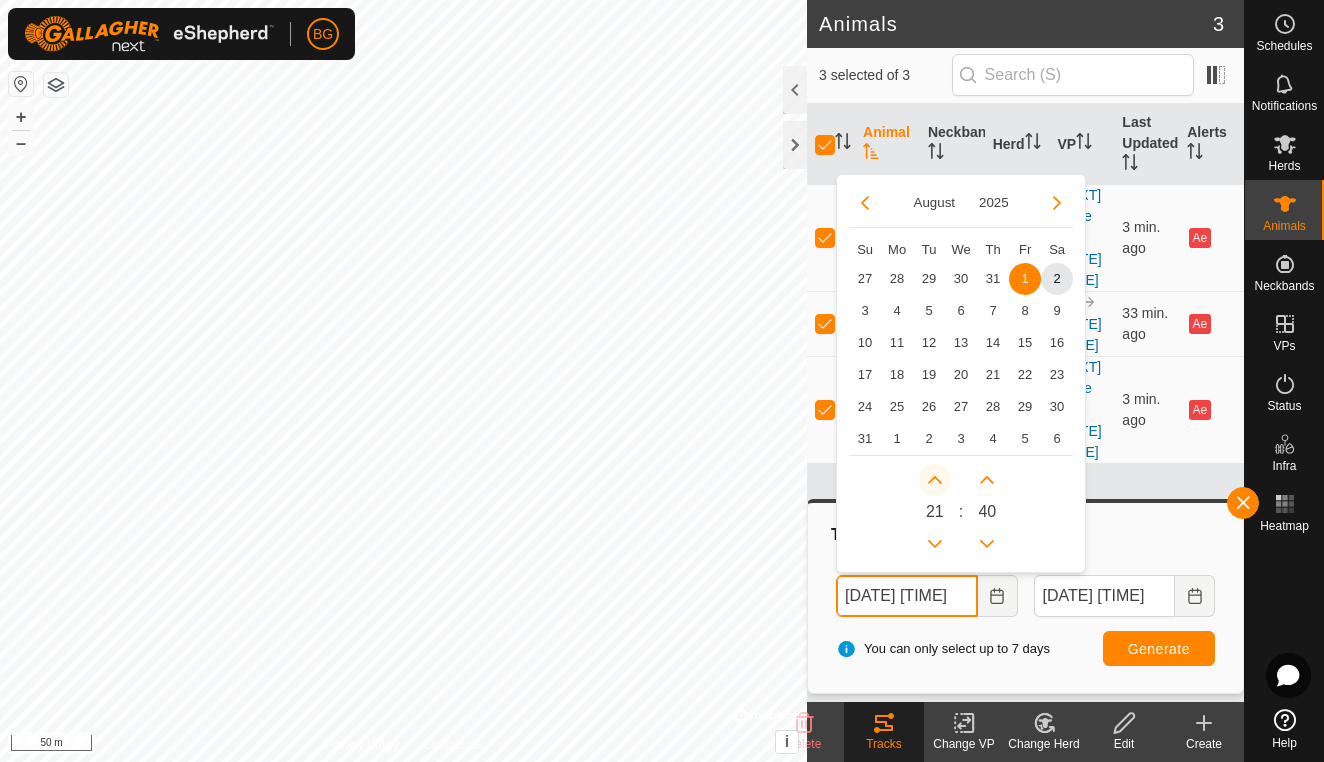 click at bounding box center [935, 480] 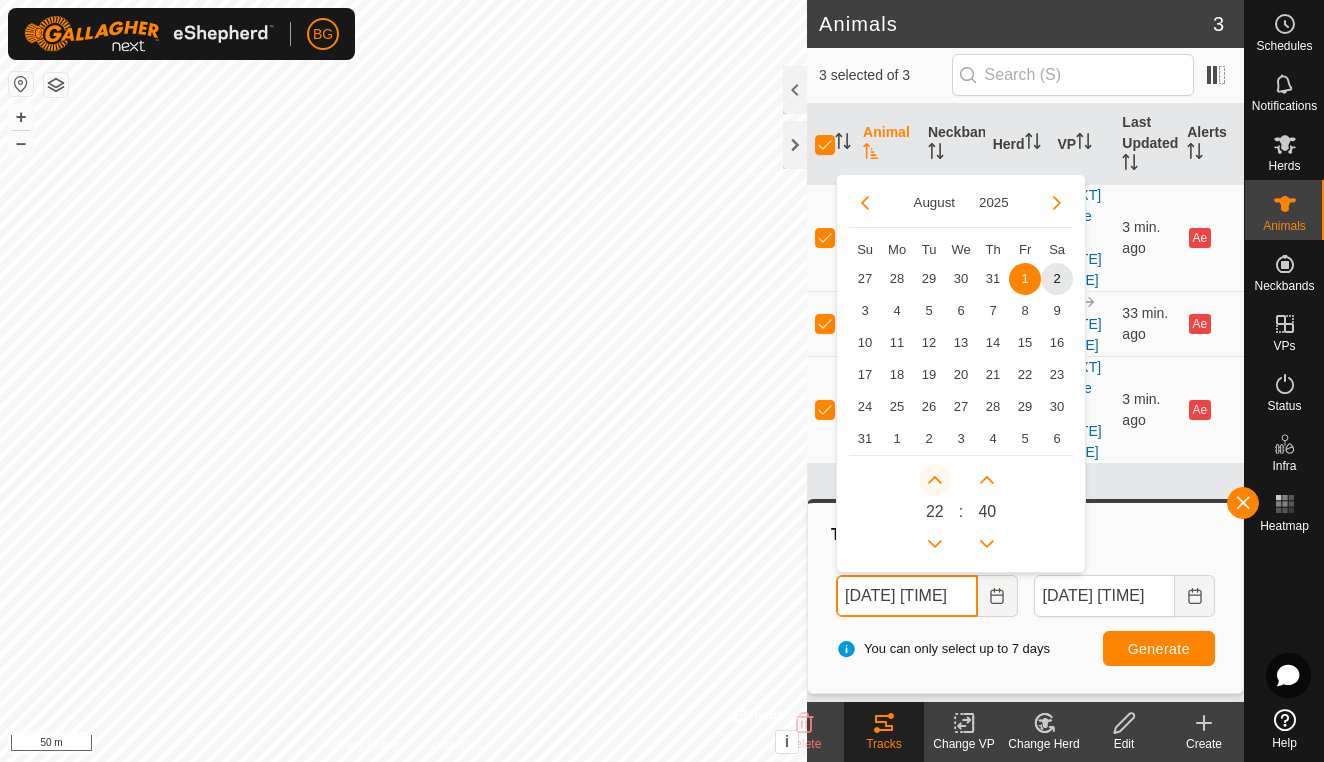 click at bounding box center [935, 480] 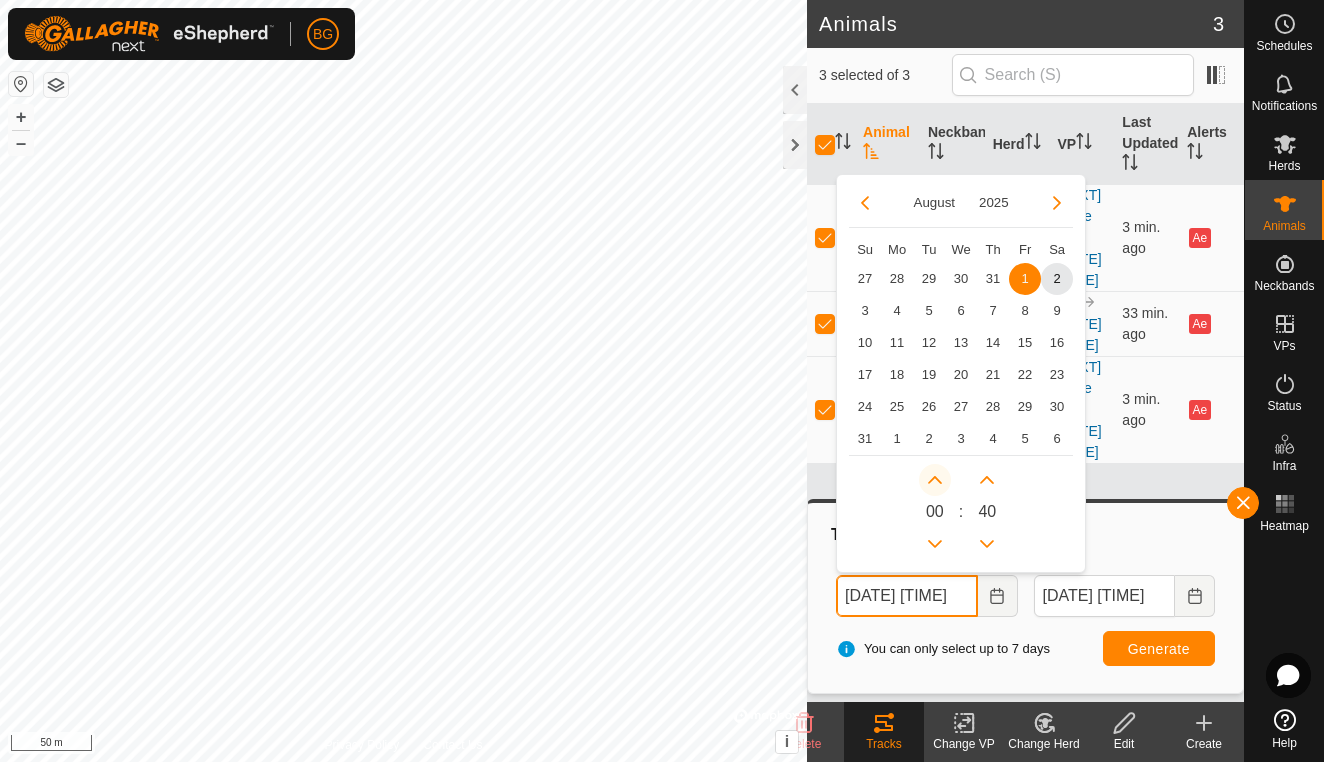 click 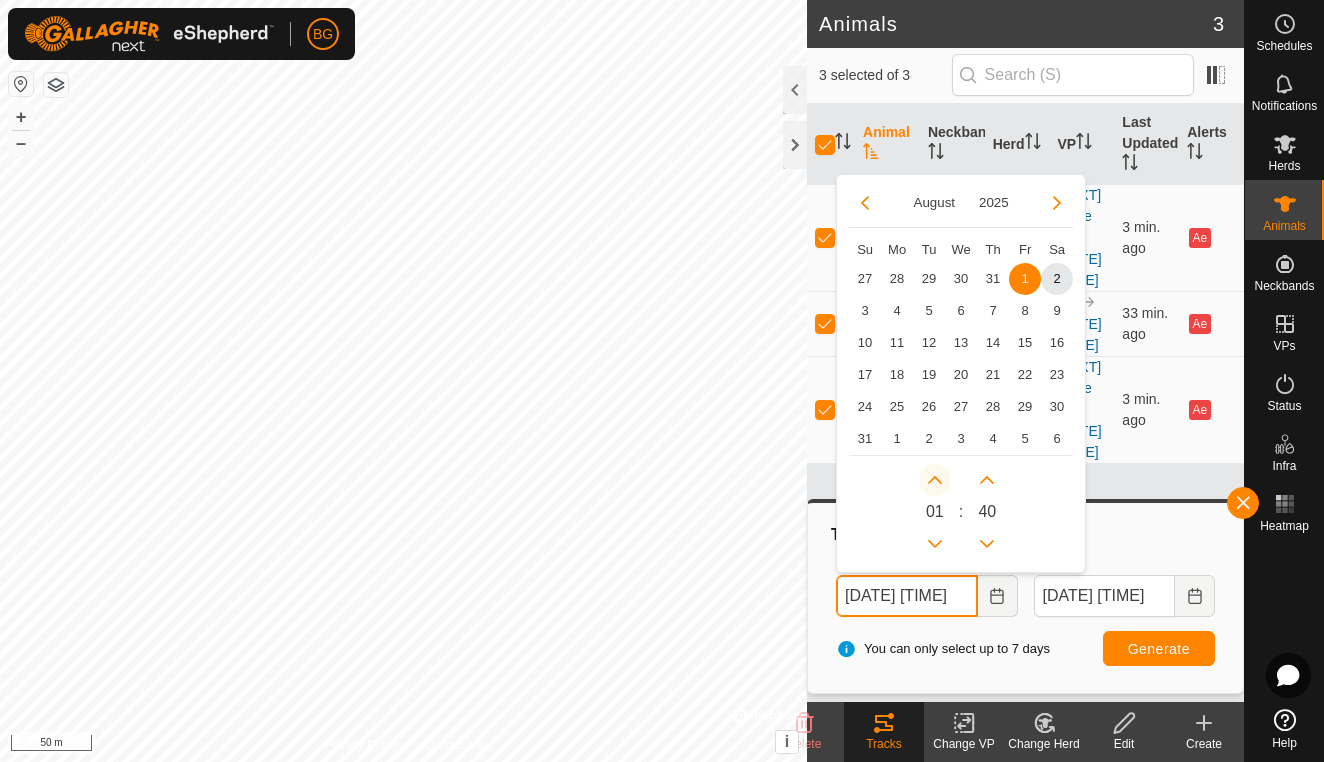 click 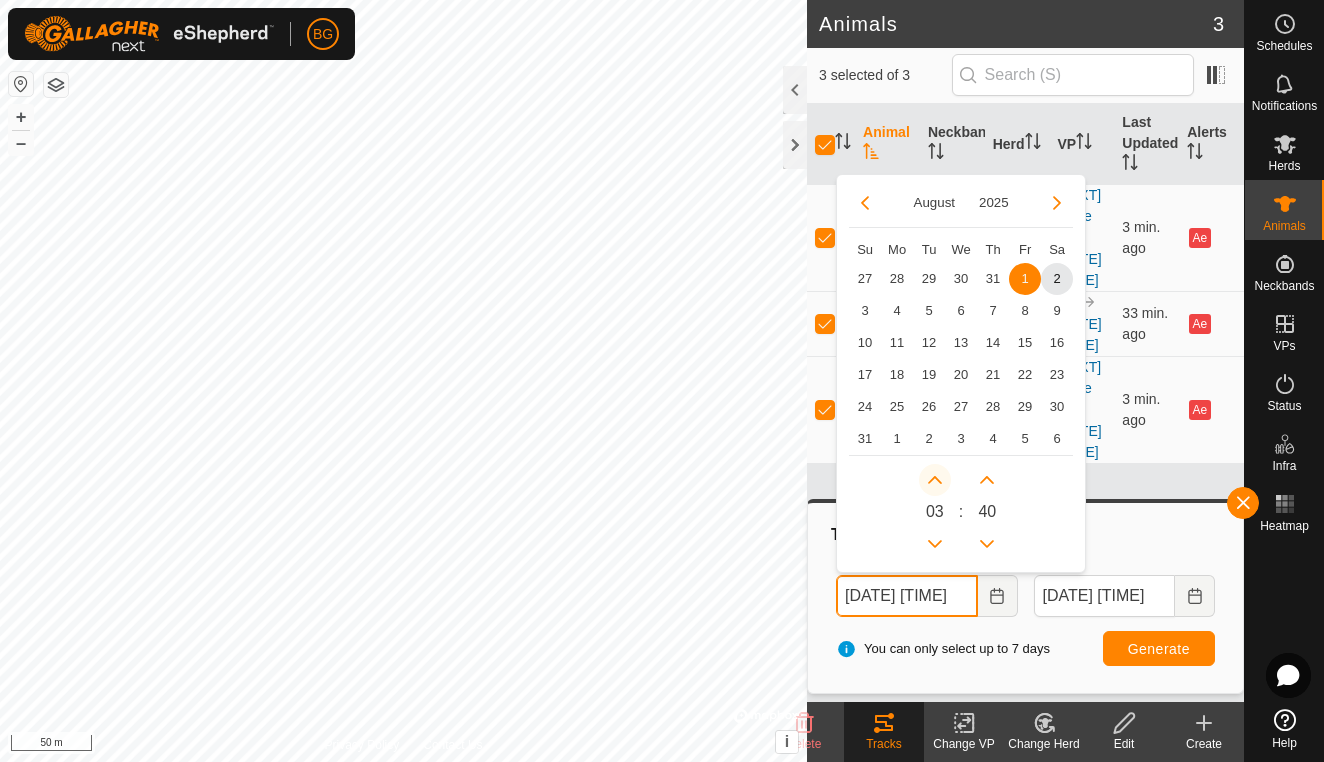 click at bounding box center [935, 480] 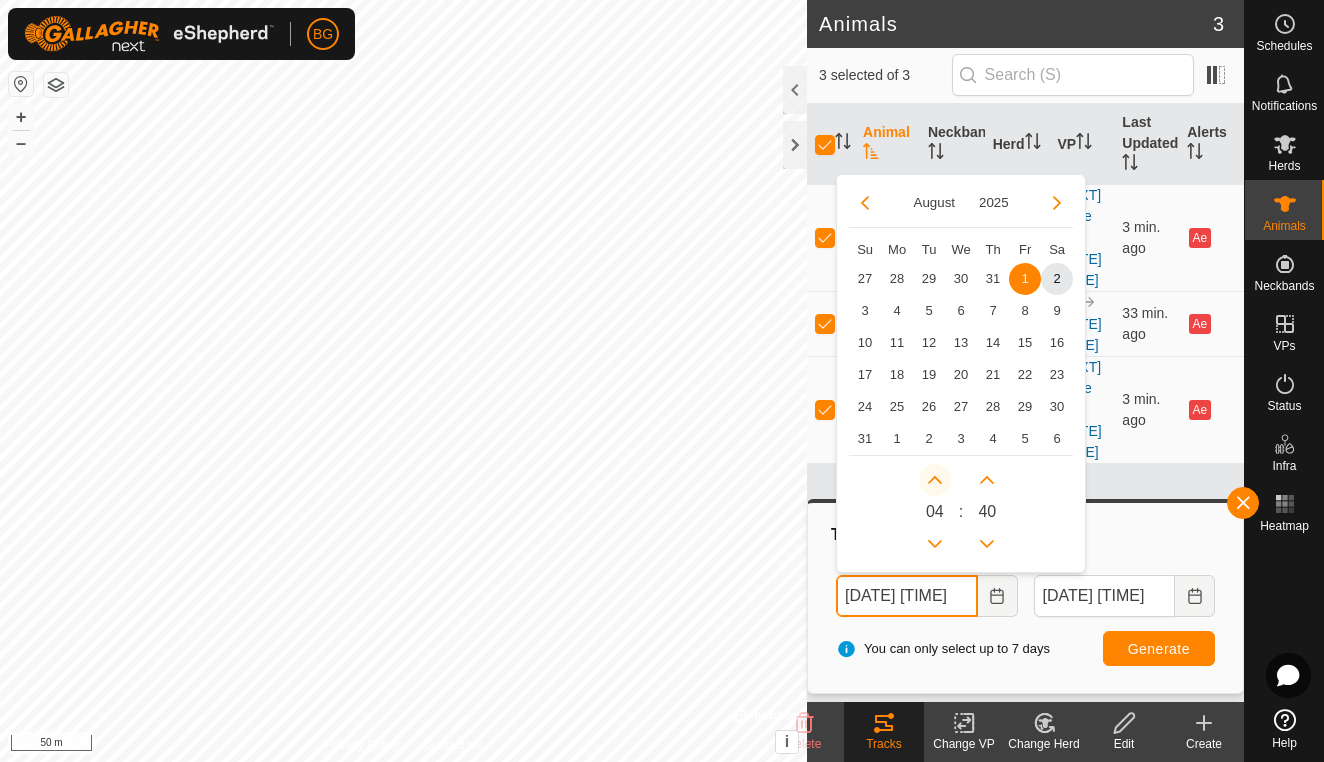 click at bounding box center (938, 482) 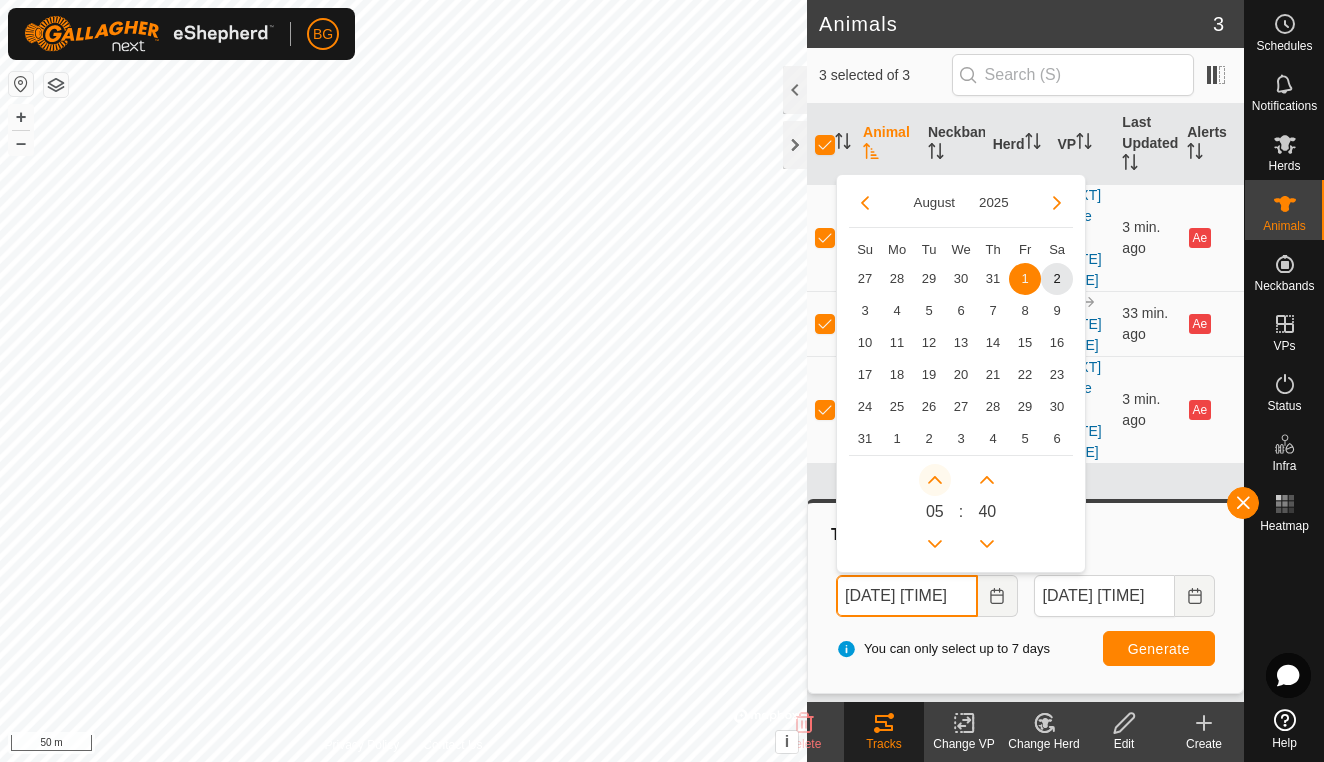 click at bounding box center (935, 480) 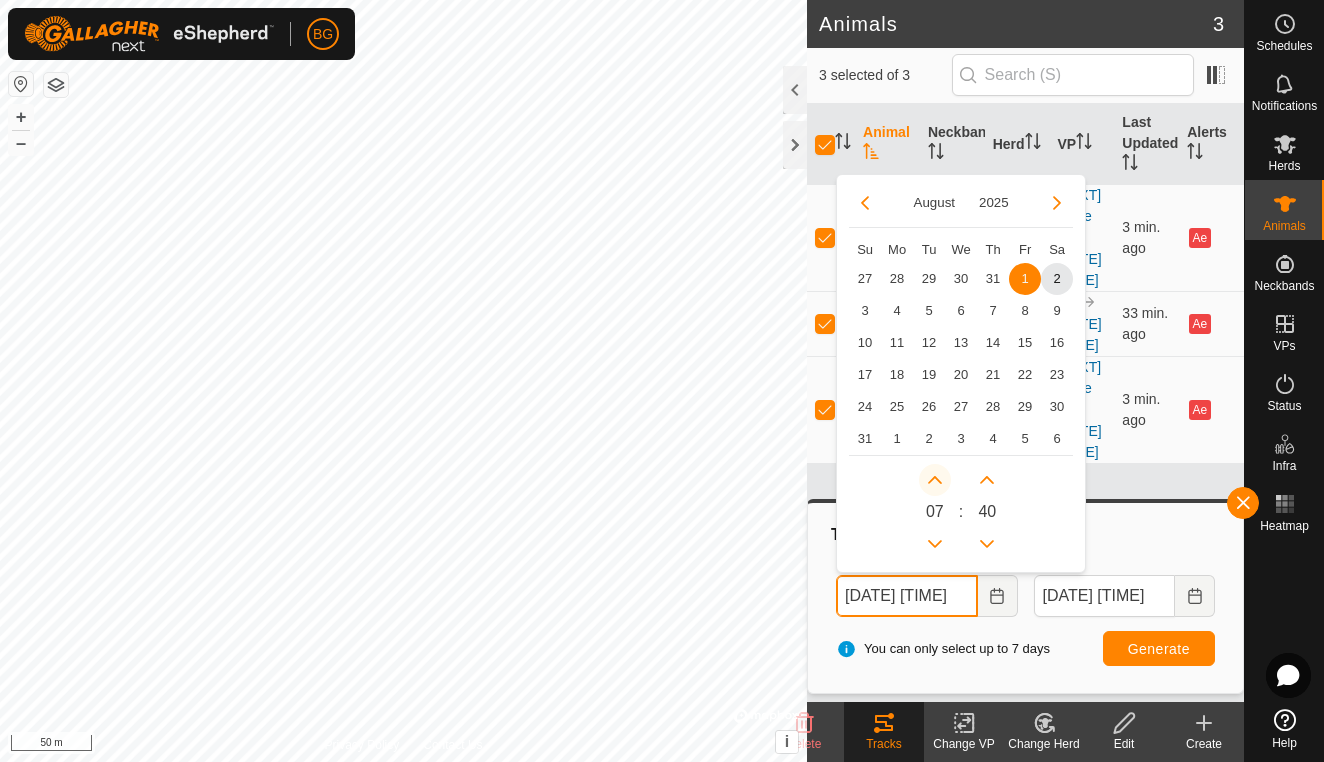 click 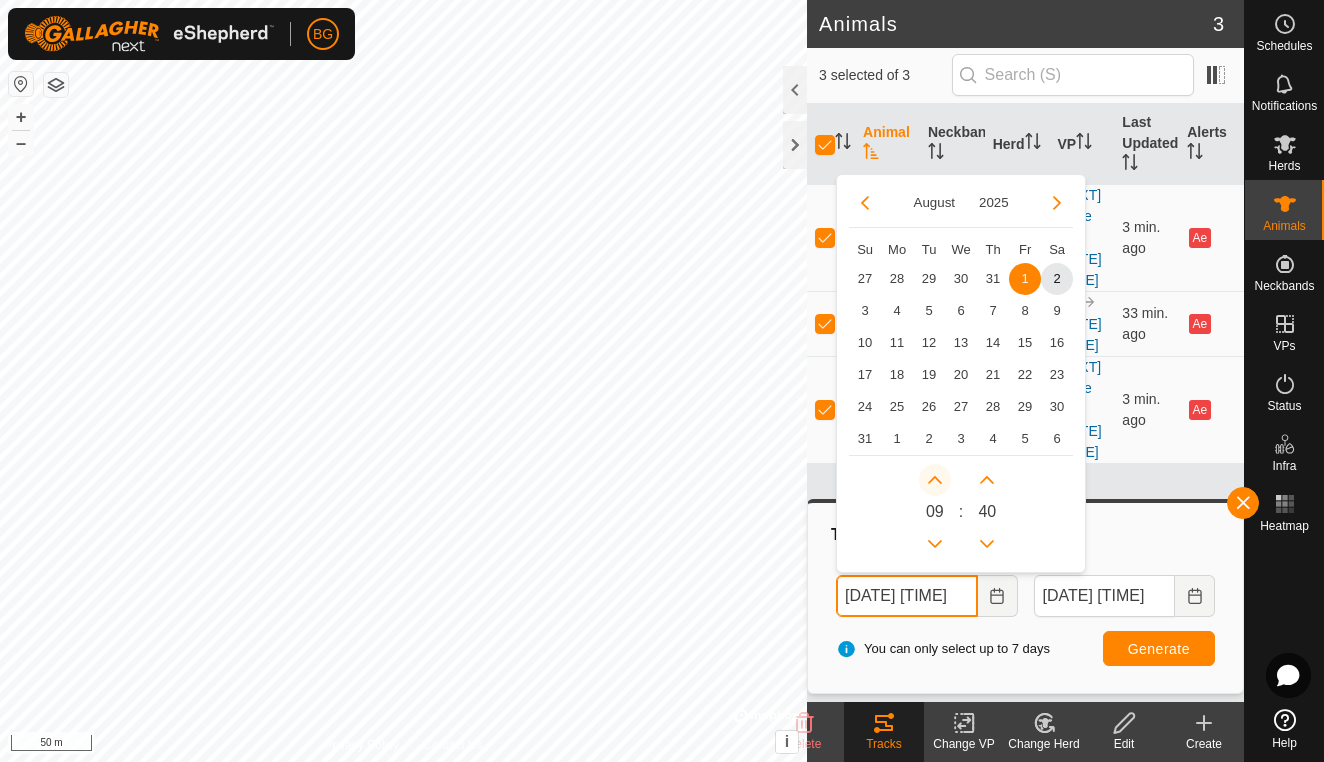 click at bounding box center [935, 480] 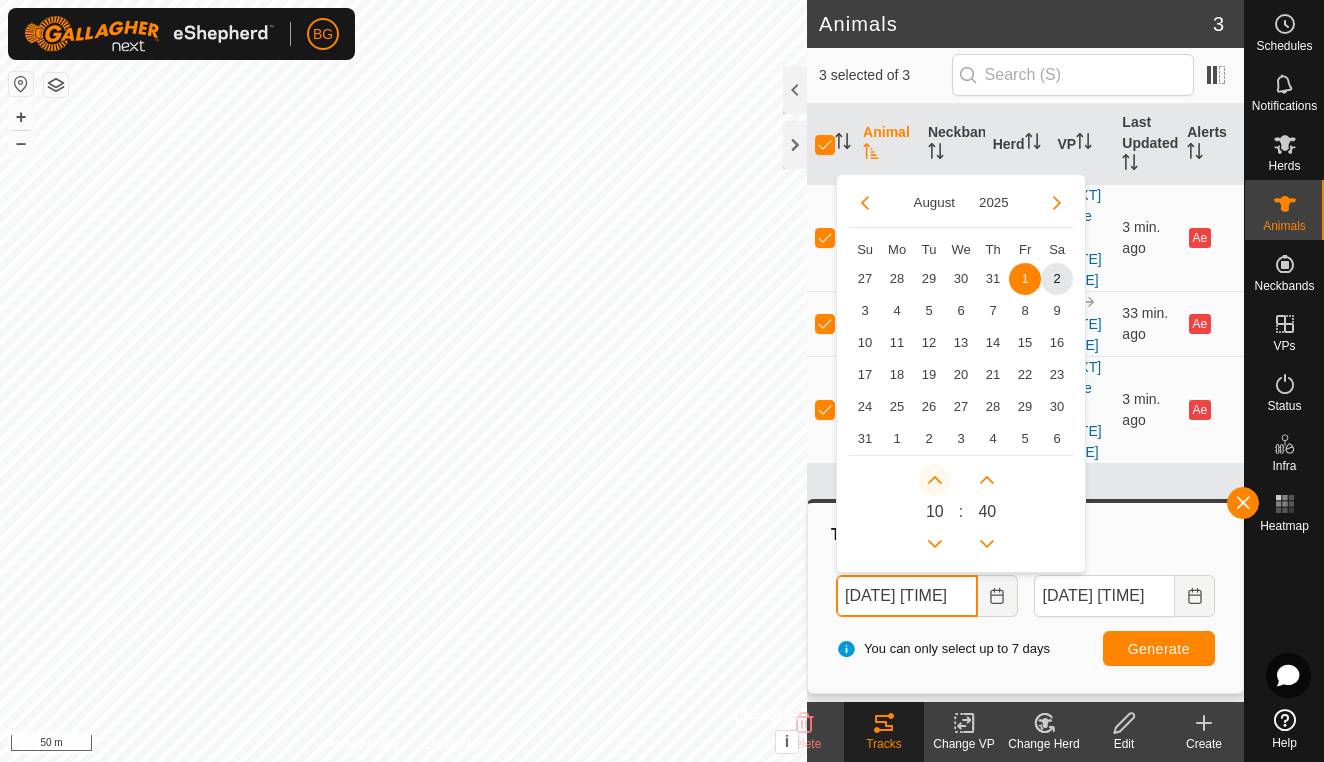 click at bounding box center (935, 480) 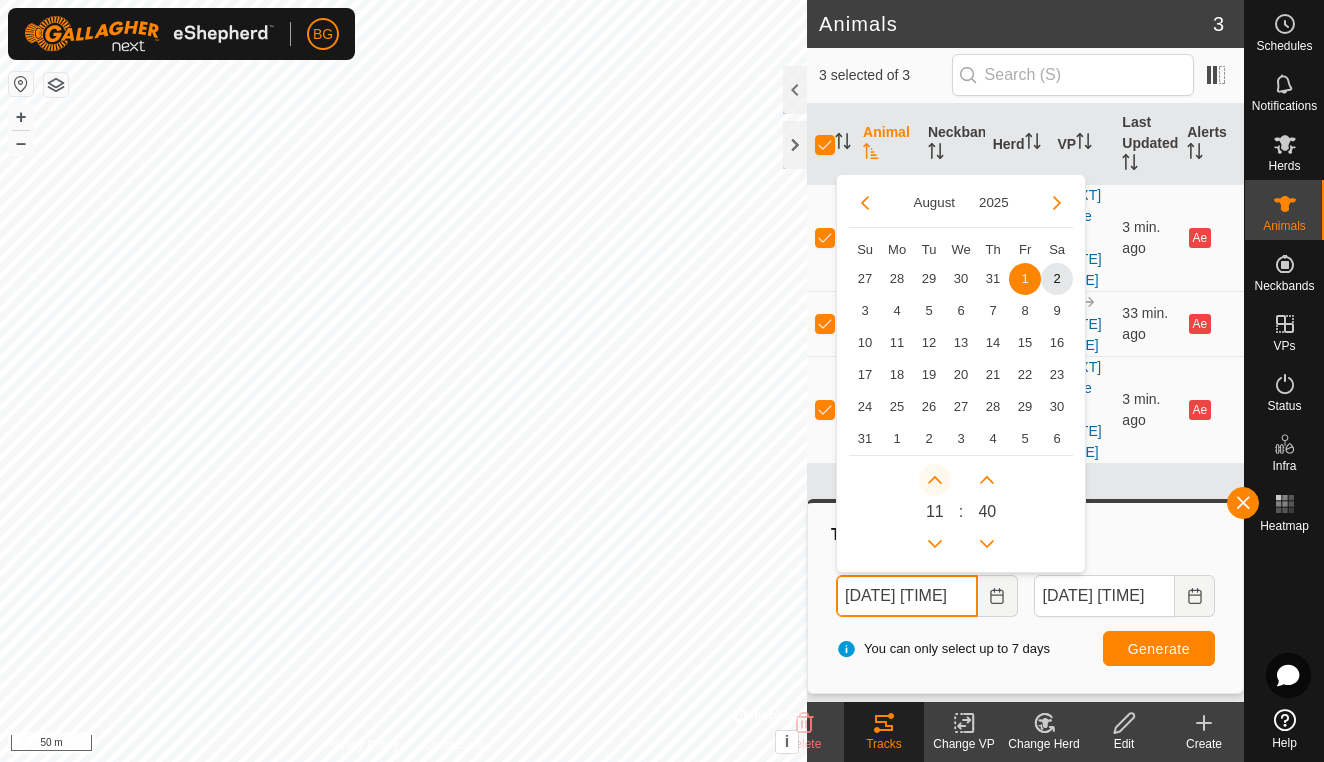 click 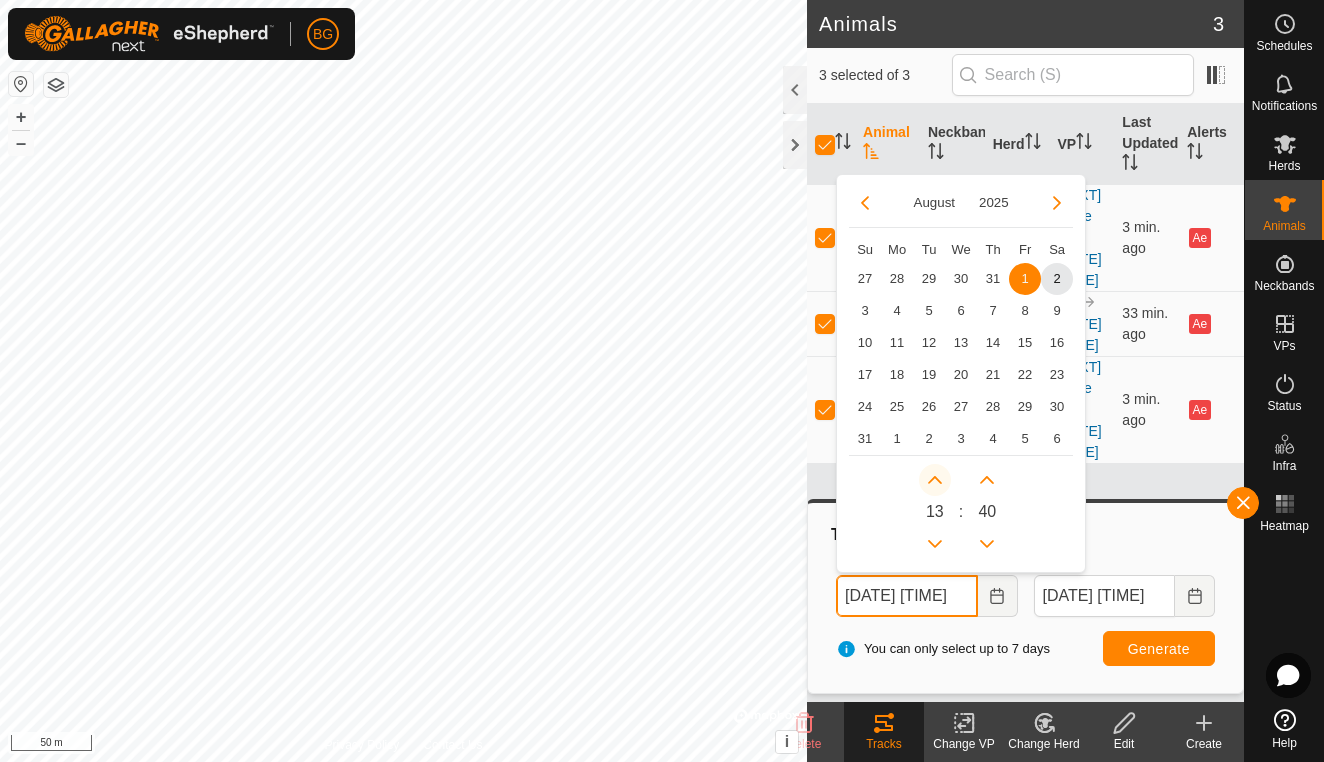 click at bounding box center [935, 480] 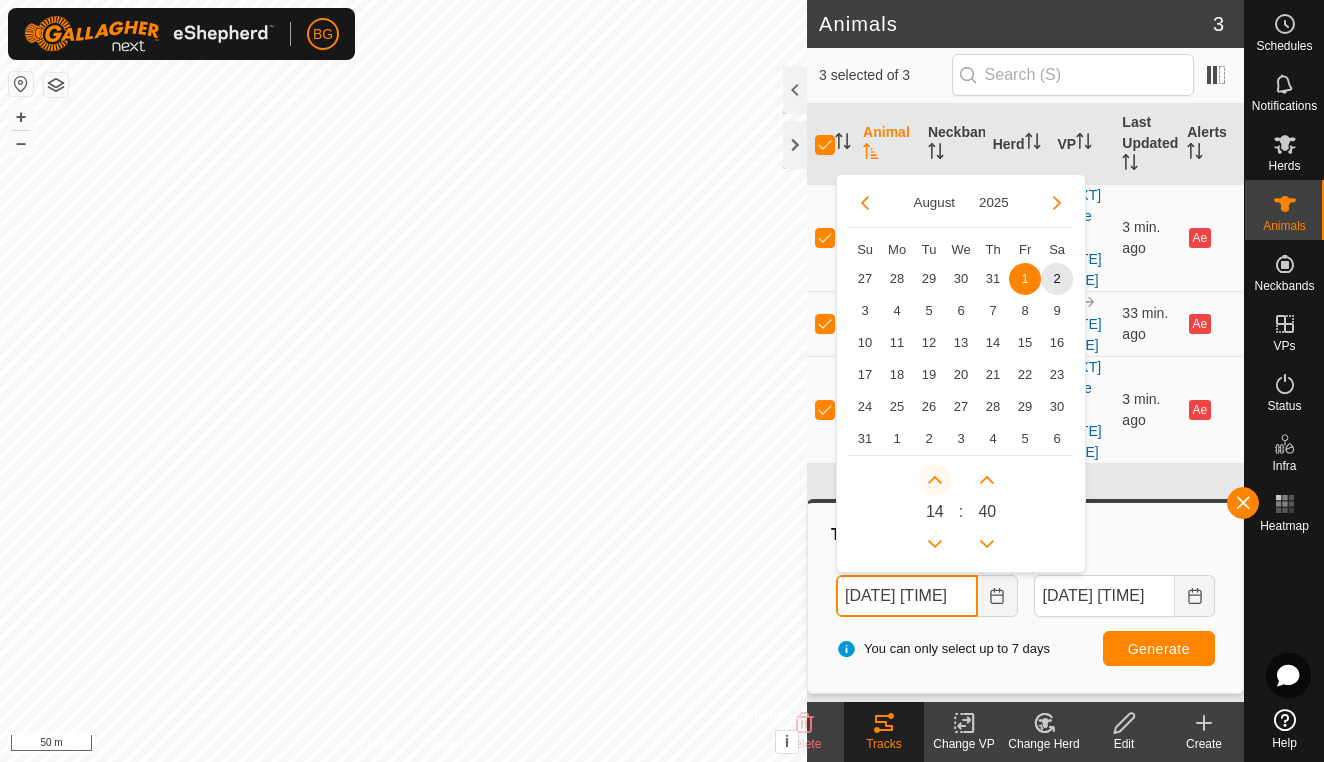 click at bounding box center (938, 482) 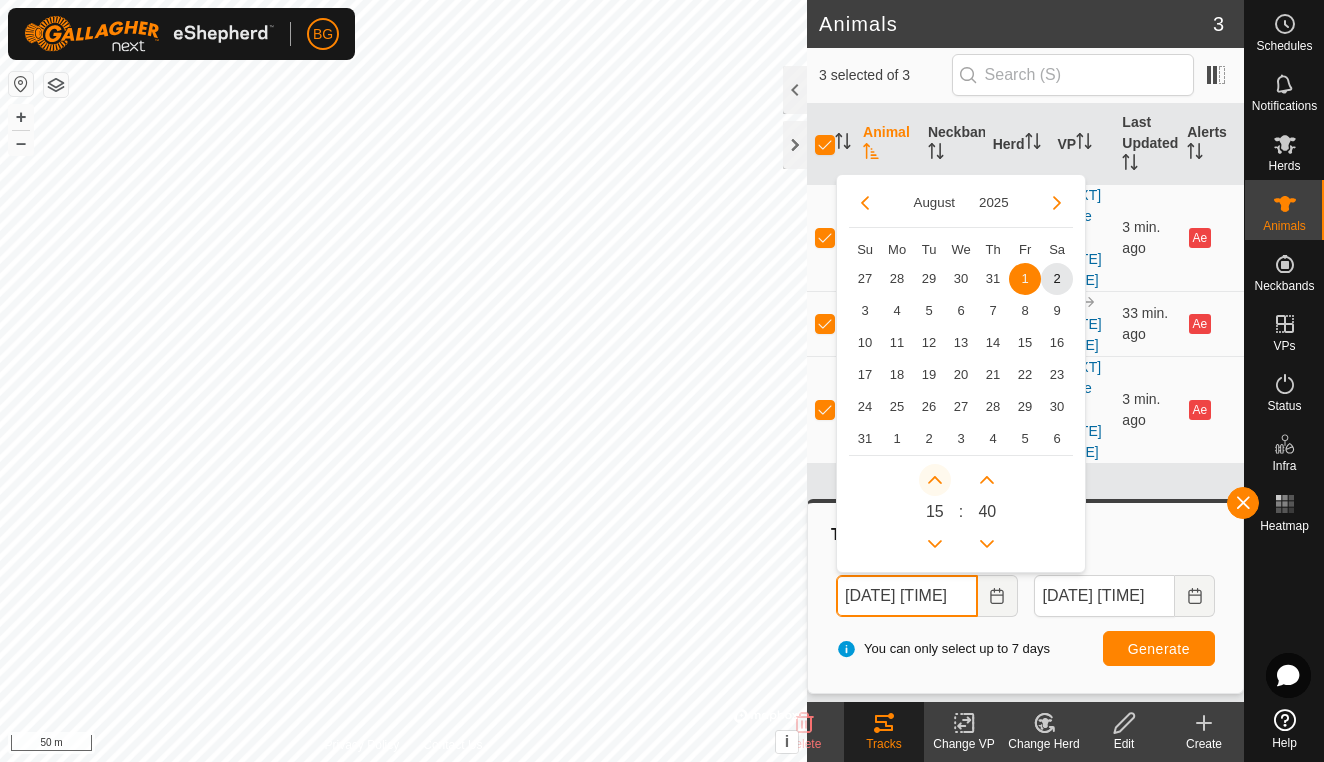 click at bounding box center (935, 480) 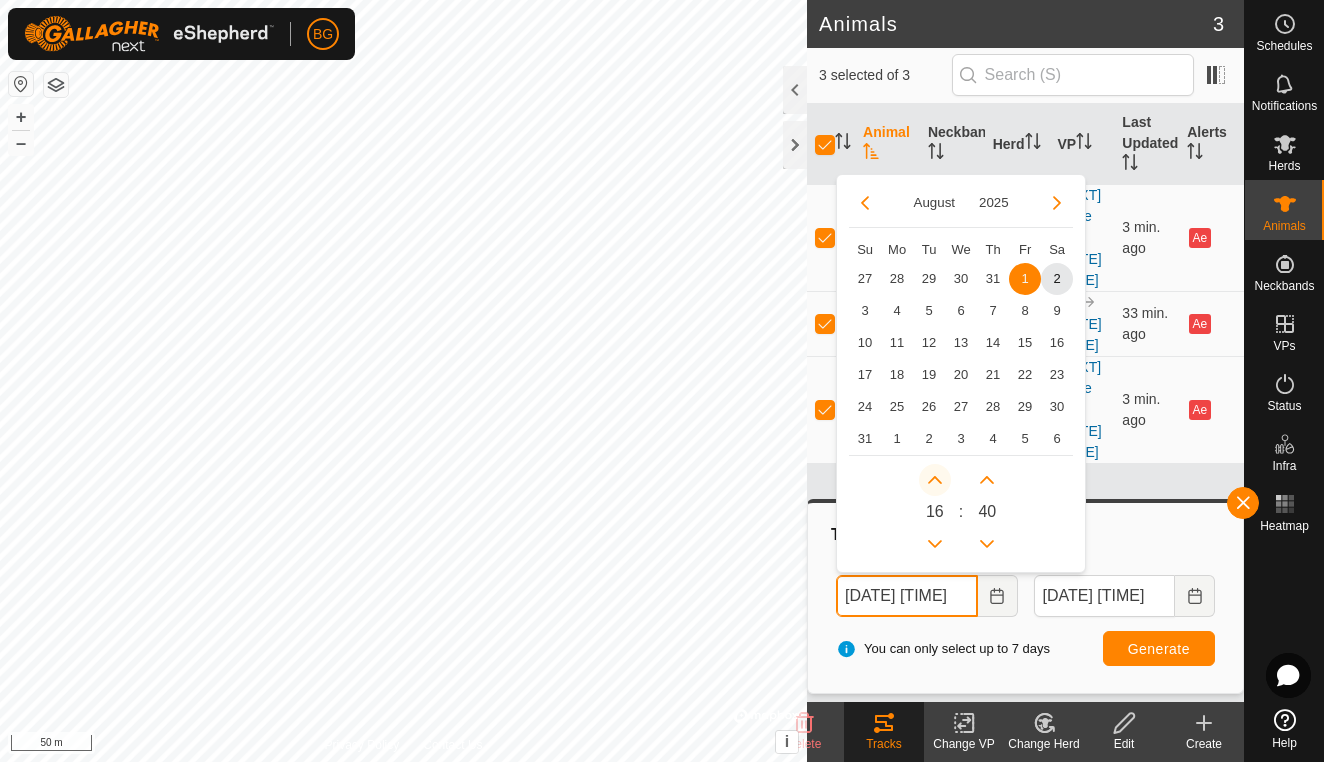 click 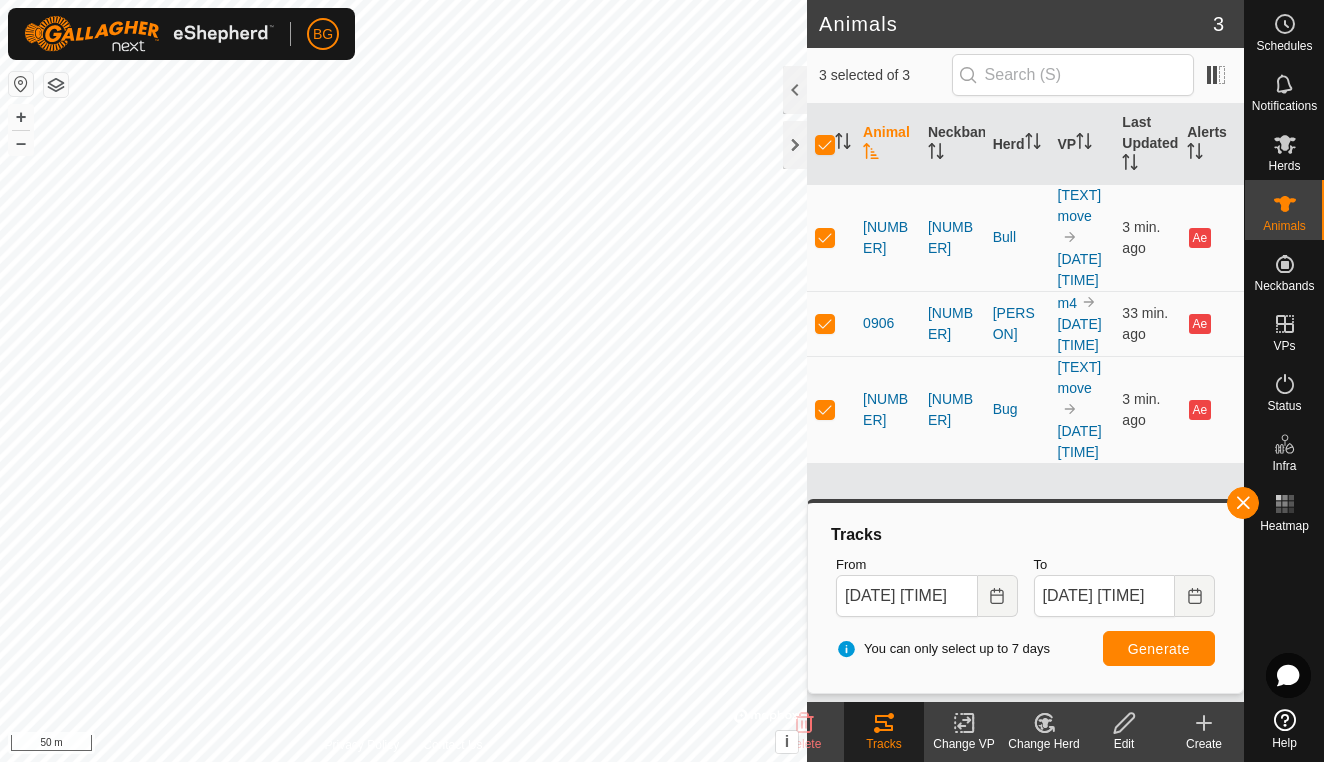 click on "Generate" at bounding box center [1159, 649] 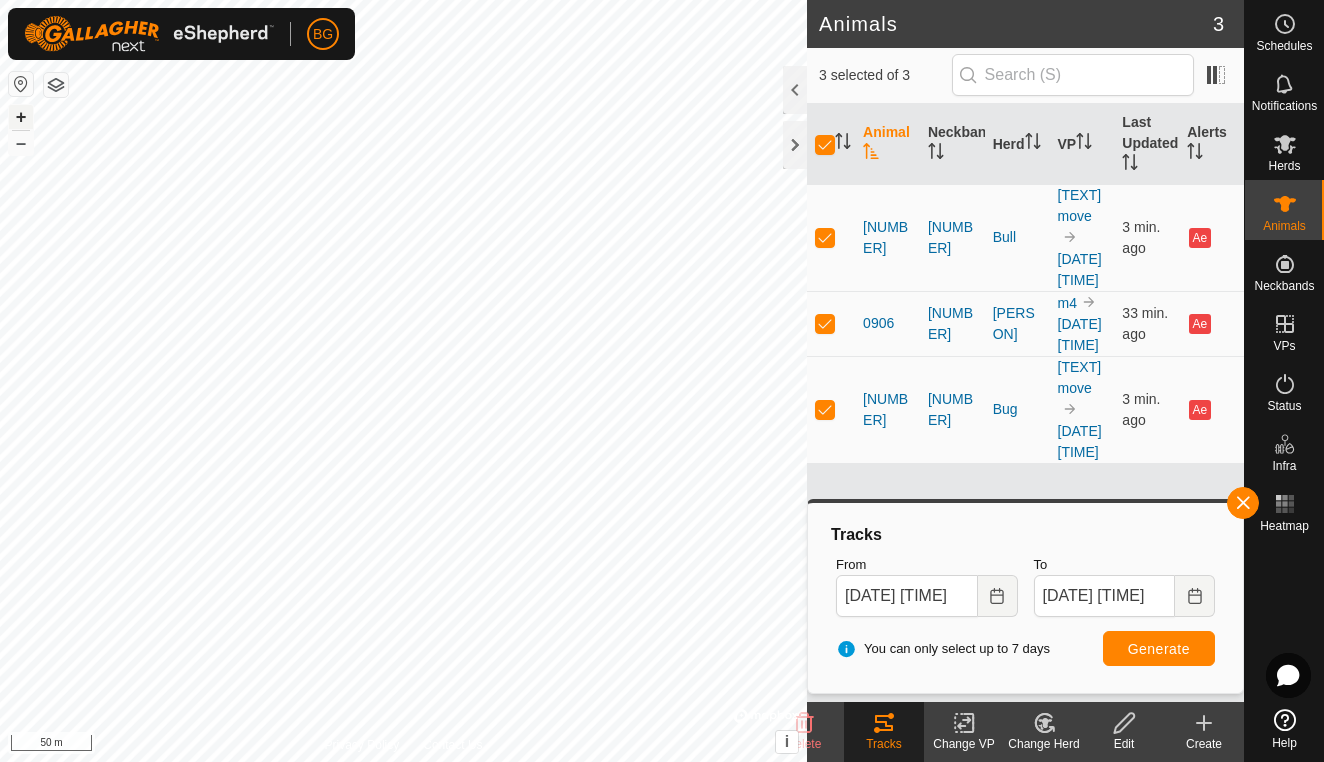 click on "+" at bounding box center (21, 117) 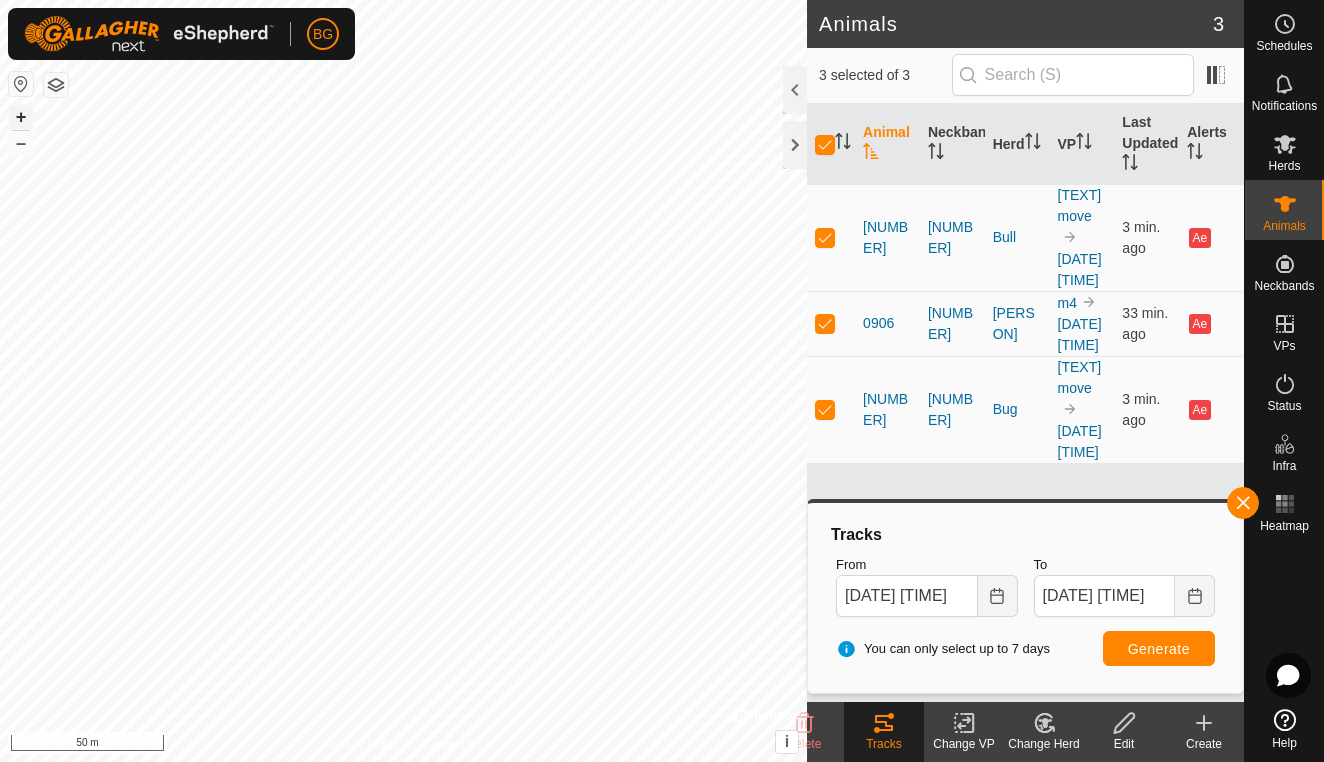 click on "+" at bounding box center [21, 117] 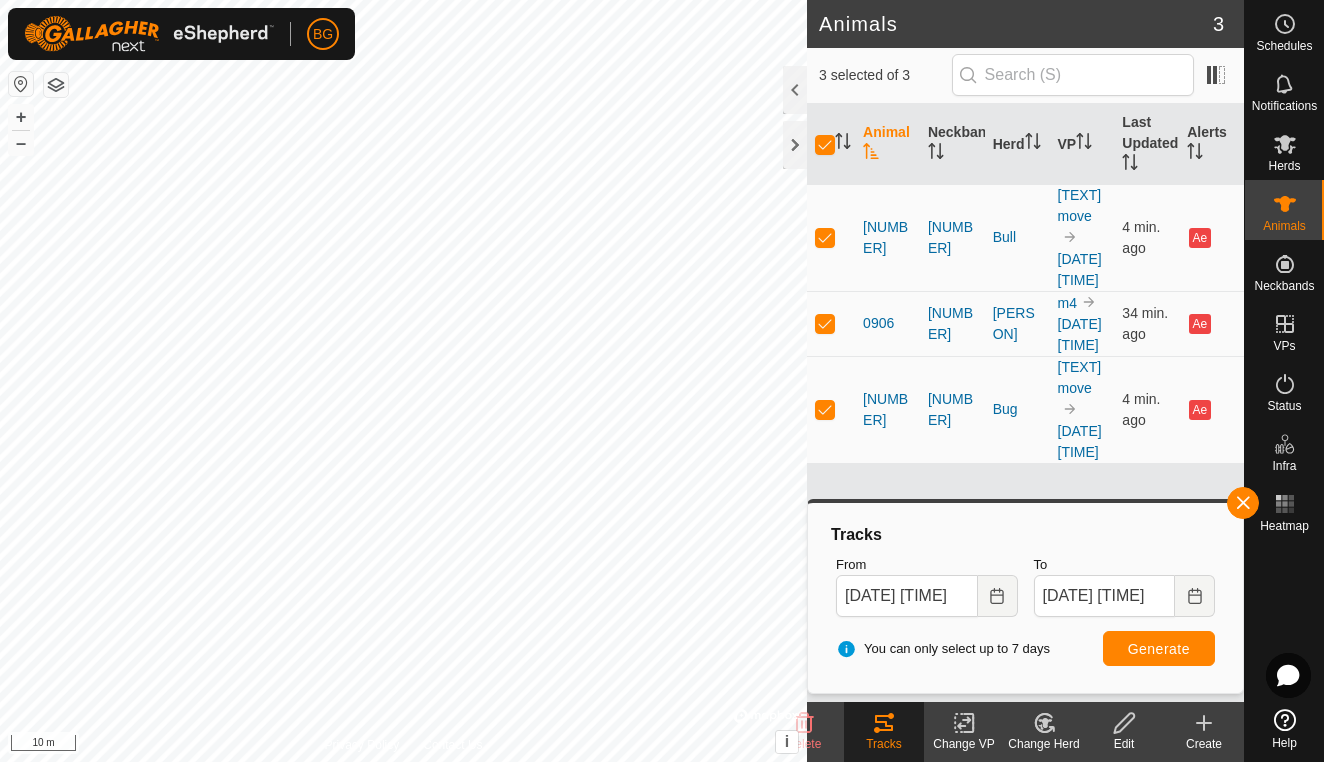 click on "Generate" at bounding box center [1159, 649] 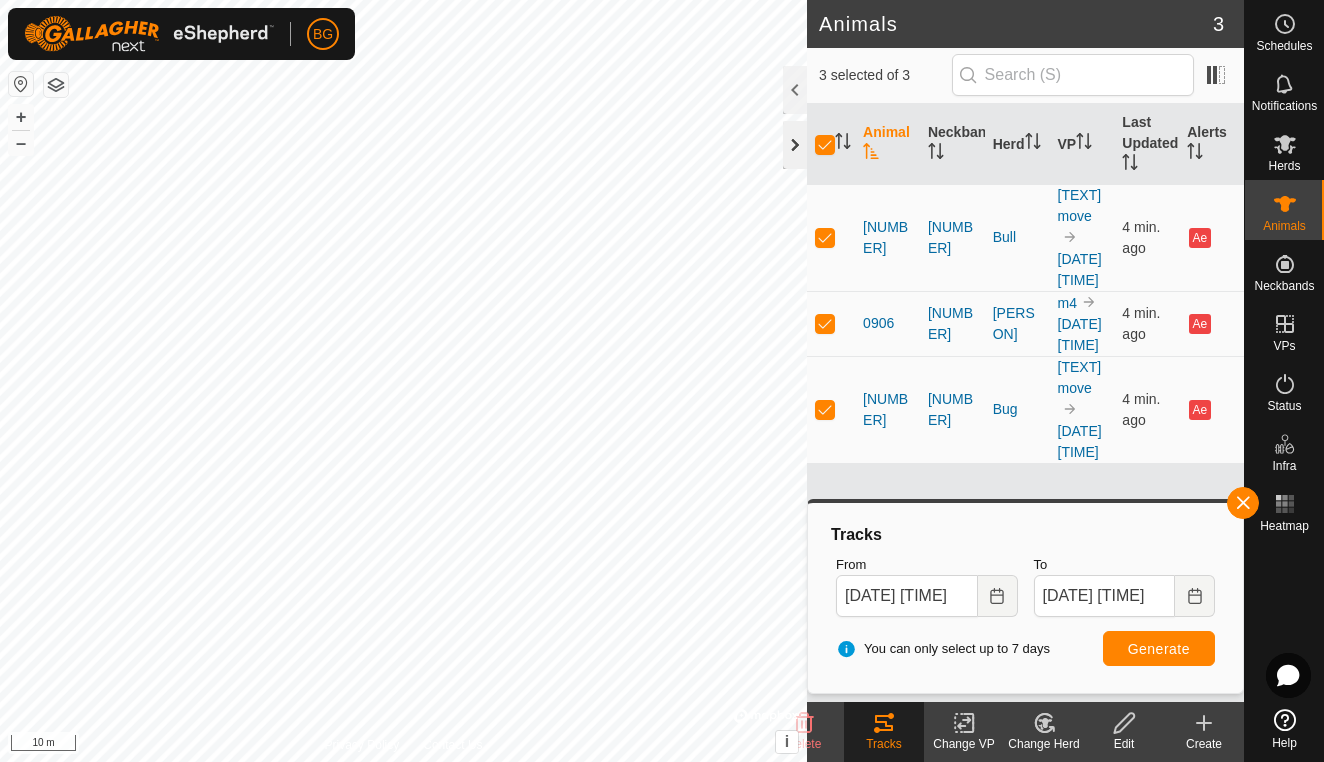 click 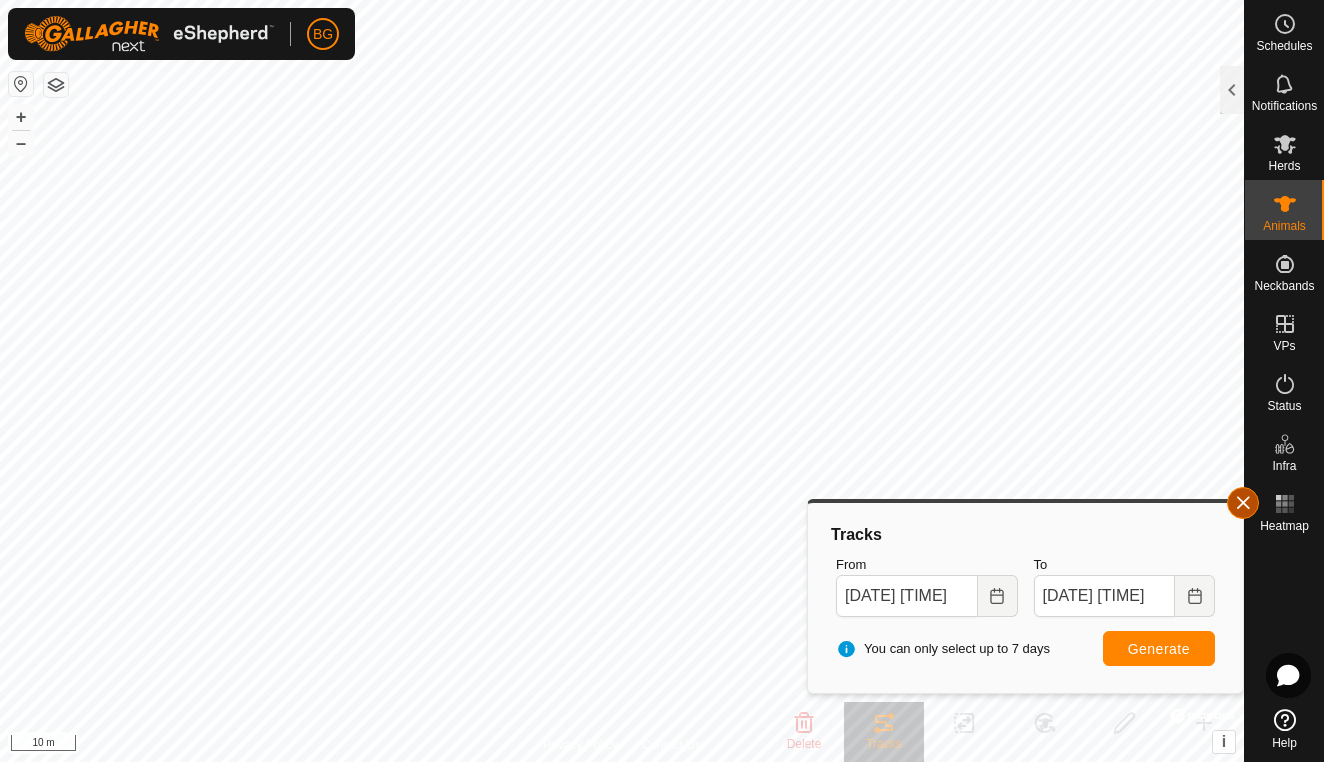 click at bounding box center (1243, 503) 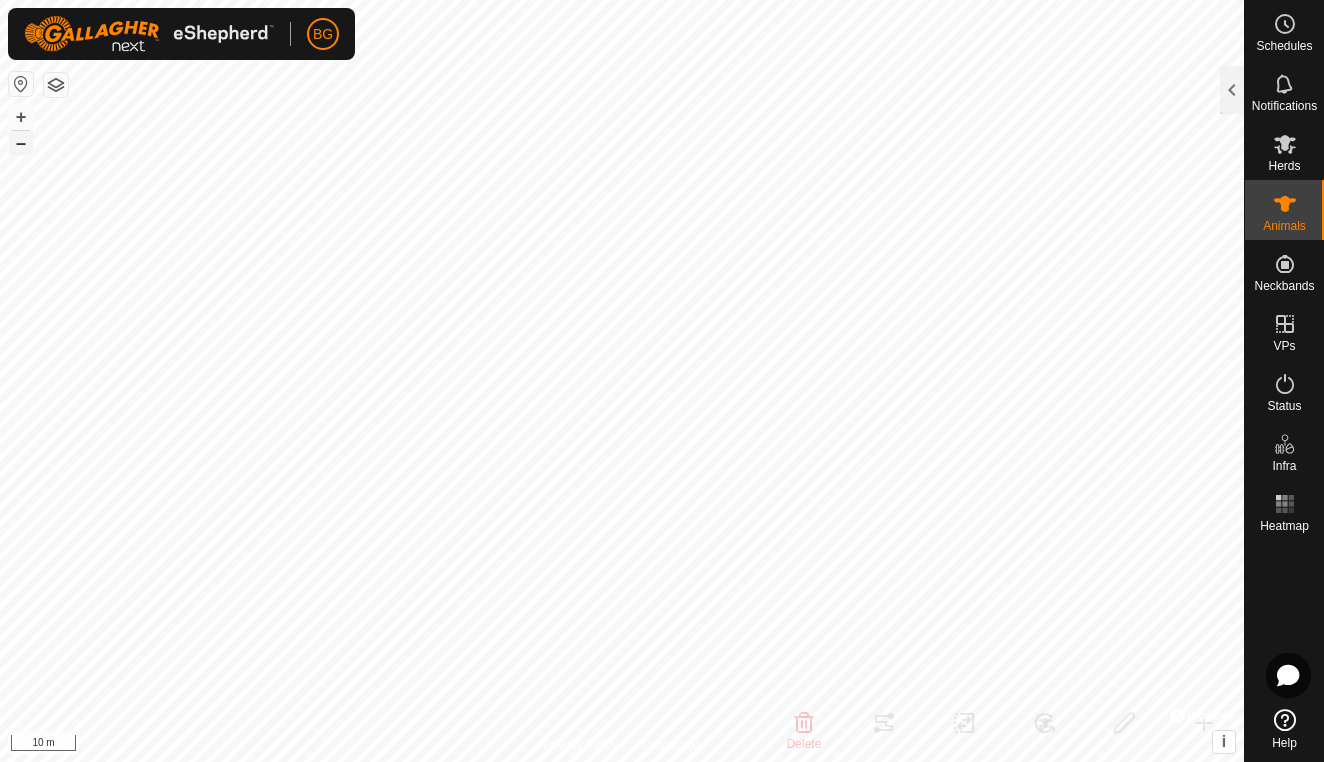 click on "–" at bounding box center (21, 143) 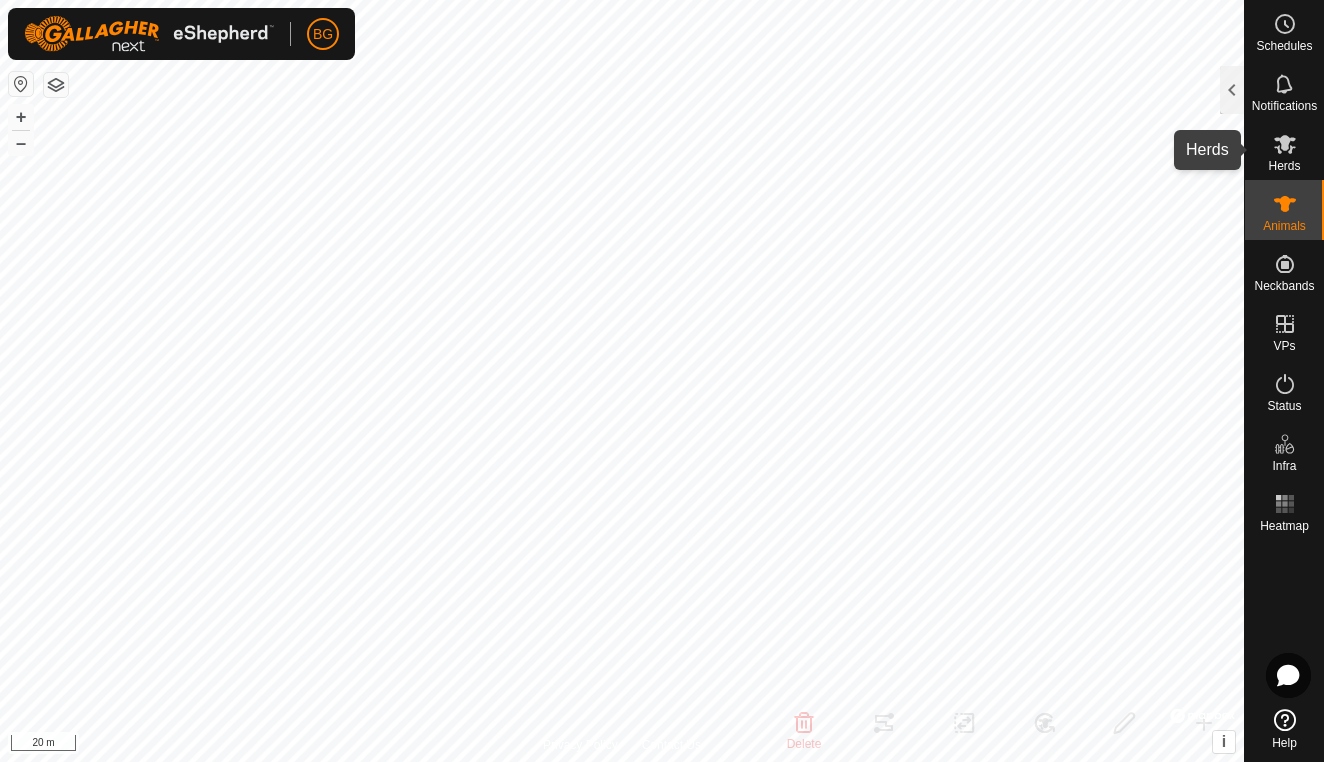 click on "Herds" at bounding box center [1284, 166] 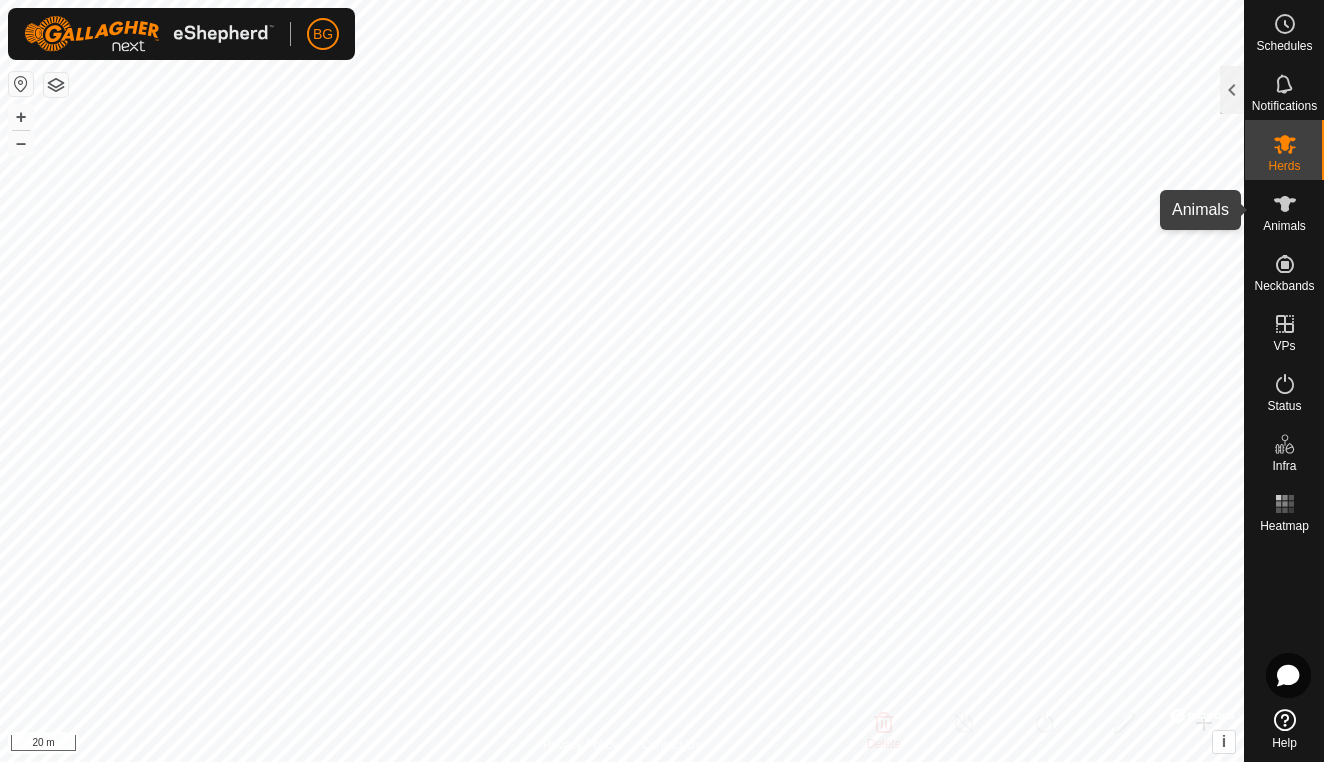 click 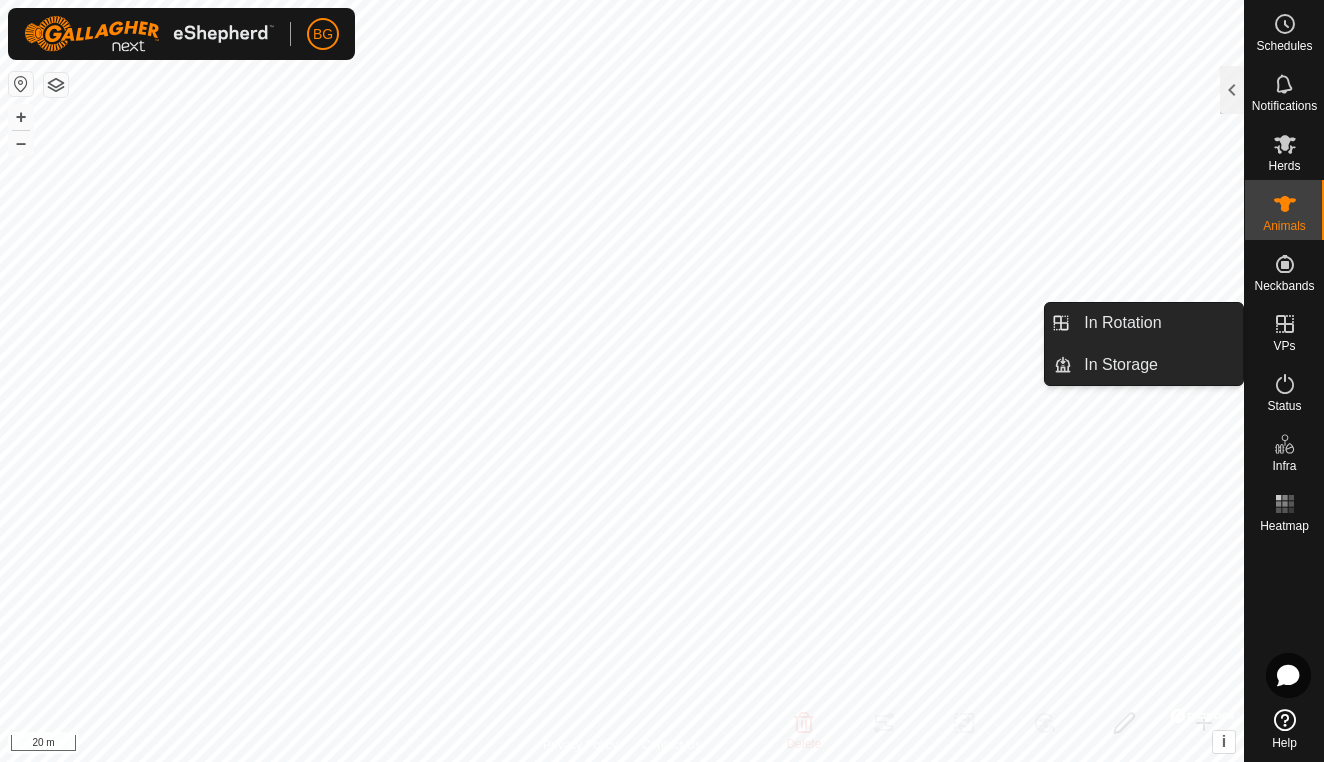 click 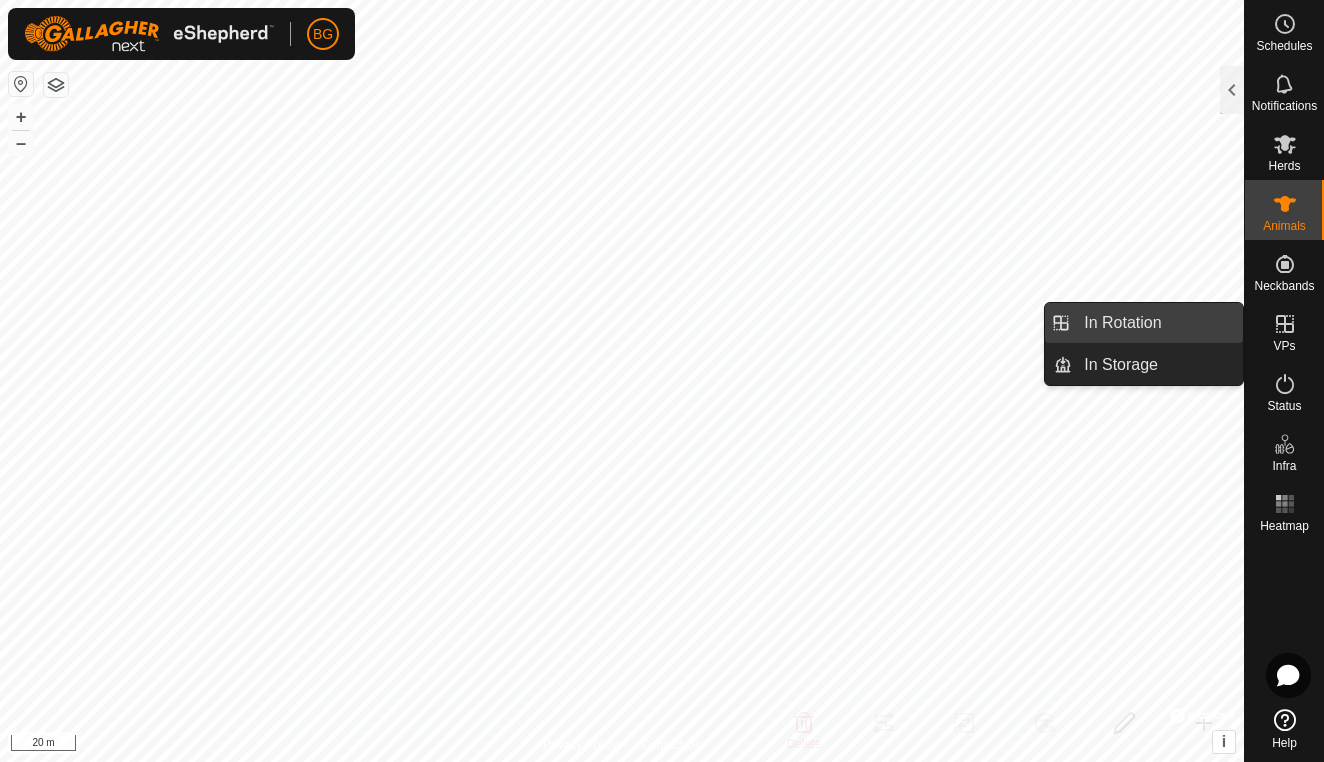 click on "In Rotation" at bounding box center (1157, 323) 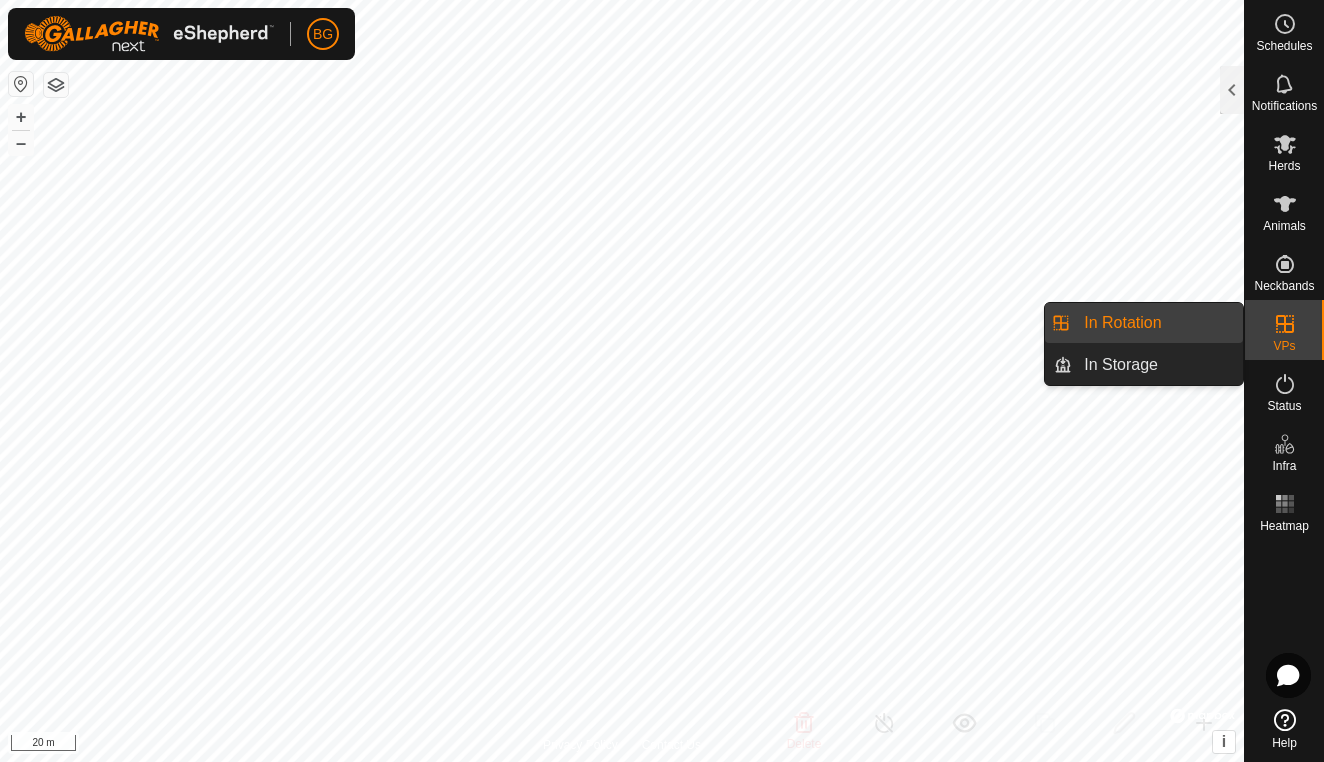 click on "In Rotation" at bounding box center (1157, 323) 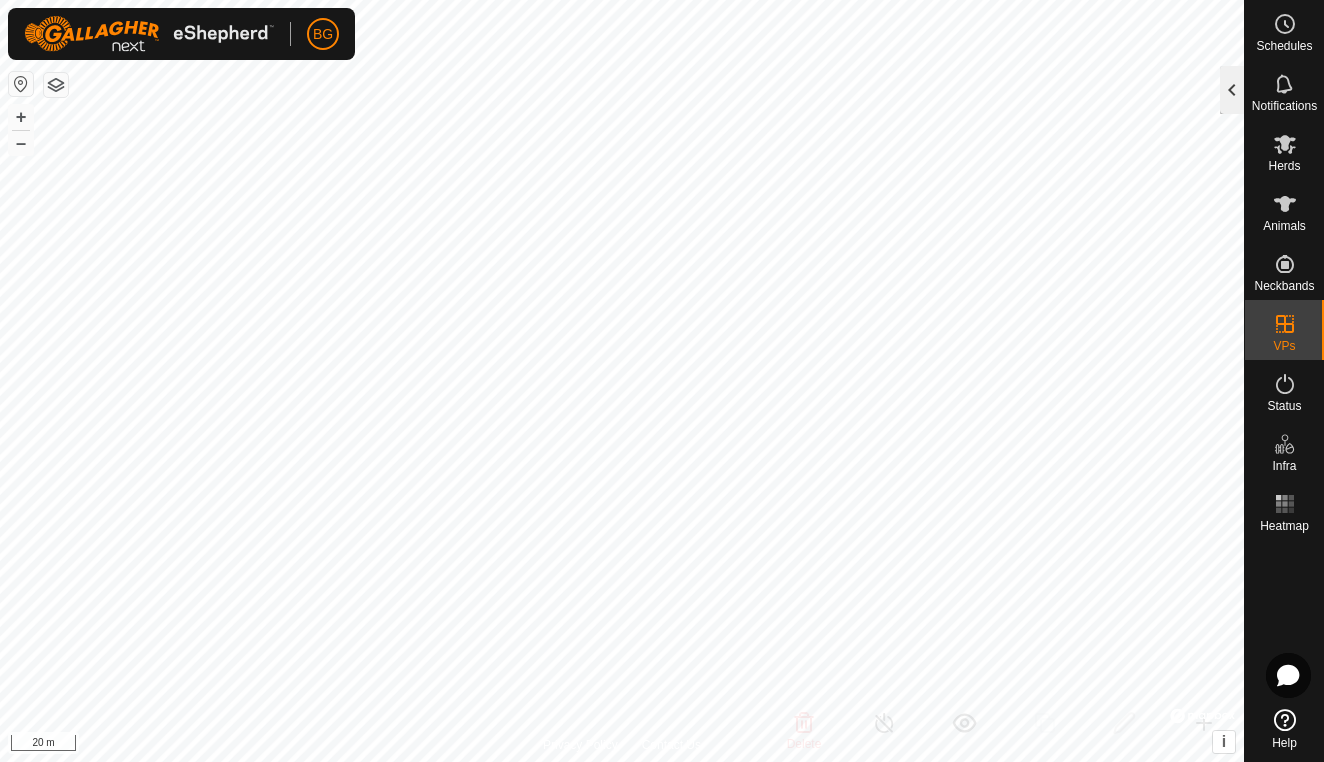click 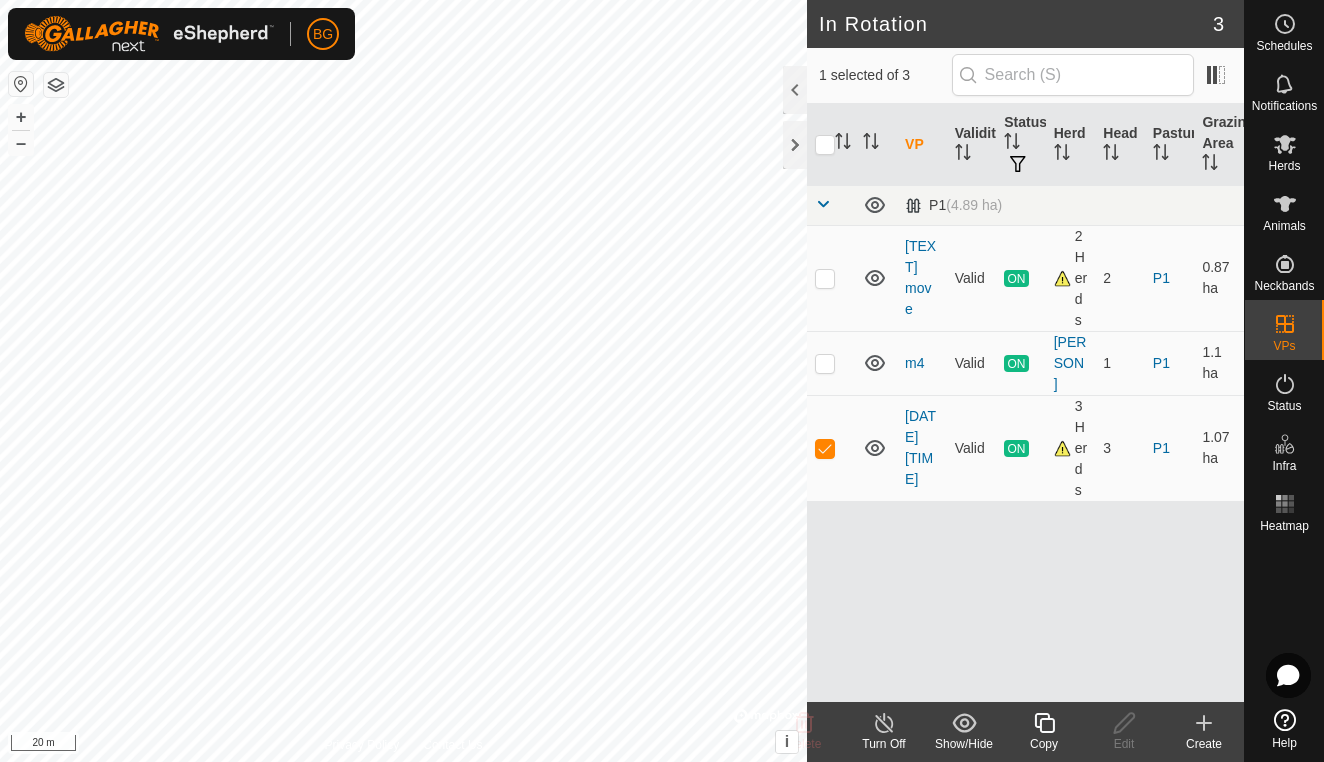 click 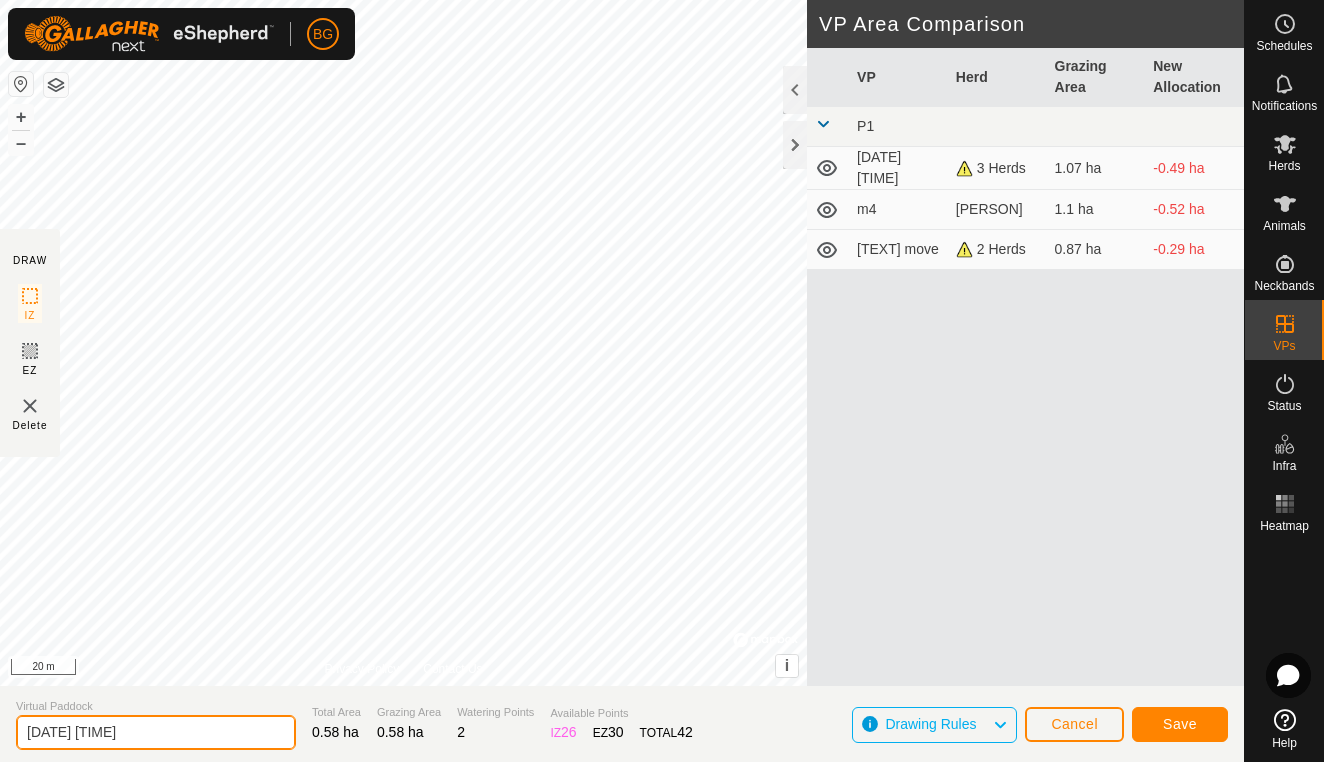 click on "[DATE] [TIME]" 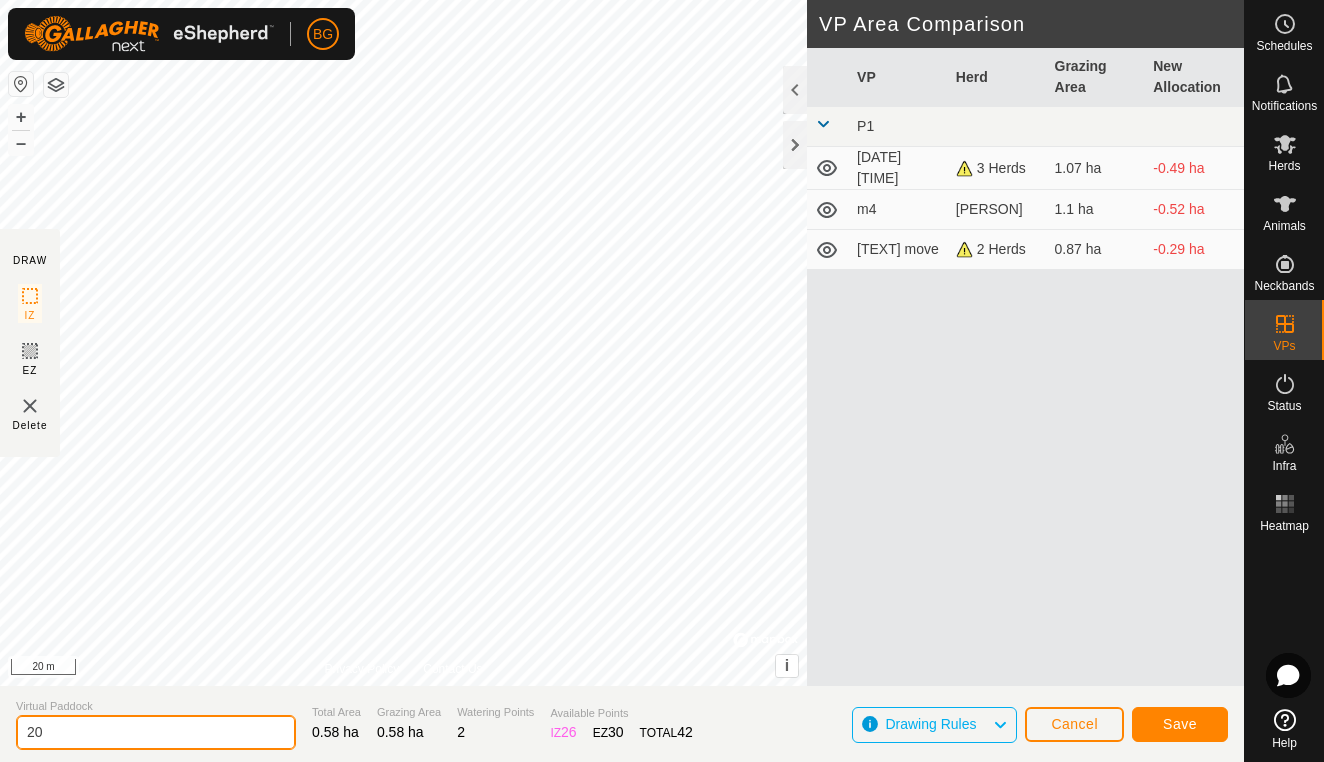 type on "2" 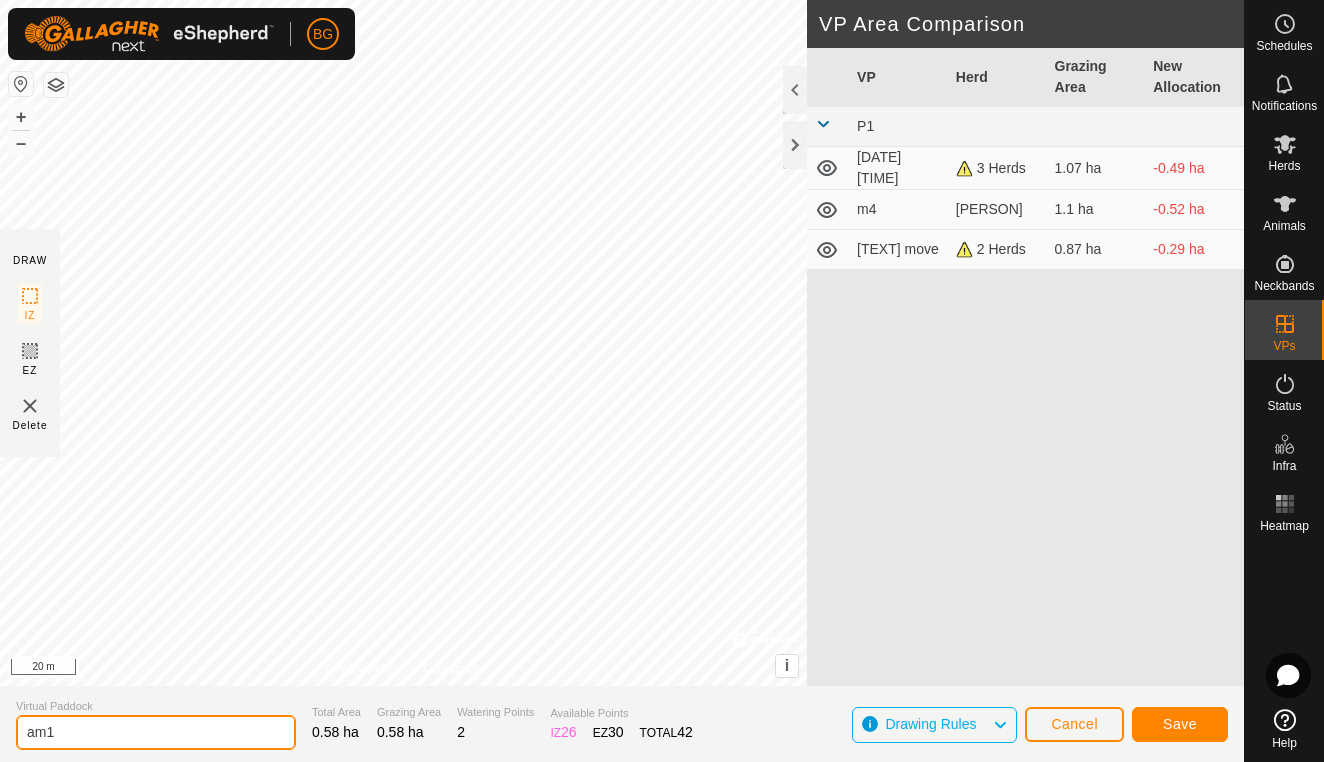 type on "am1" 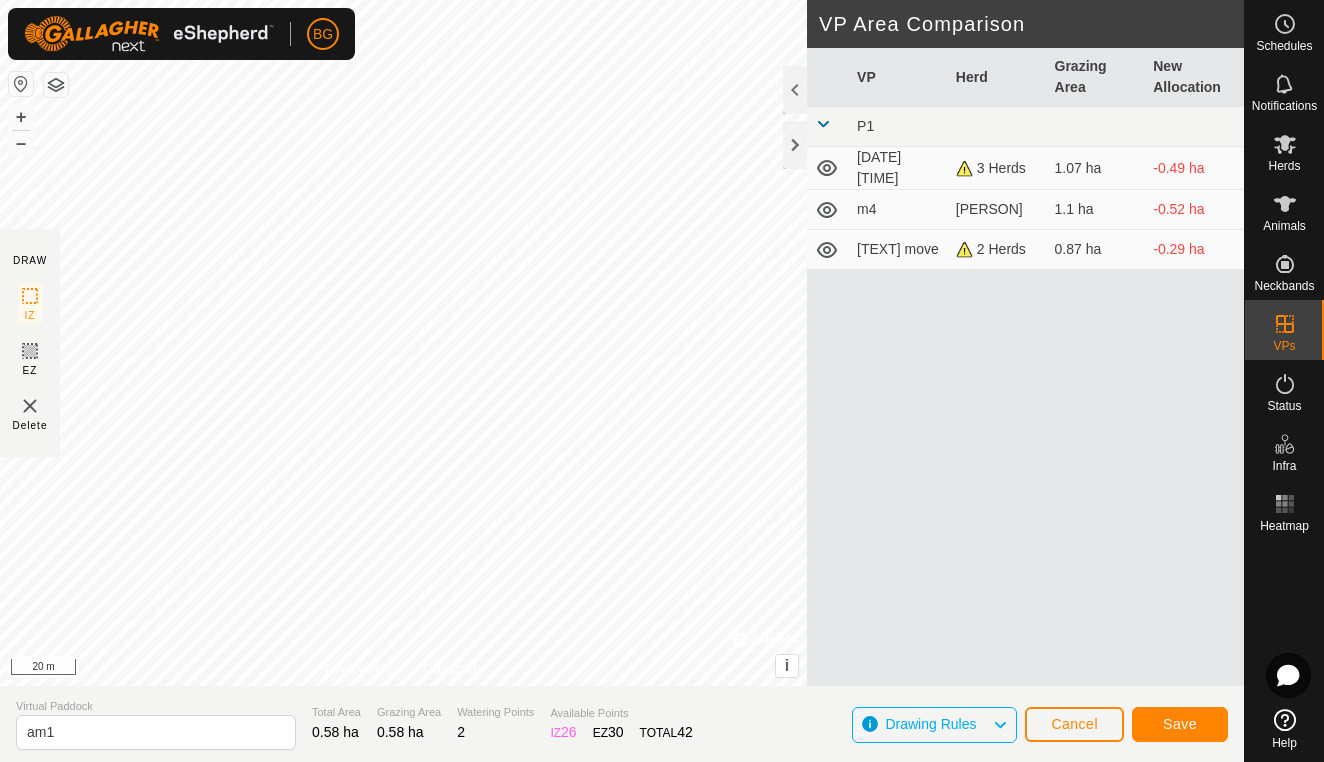 click on "Save" 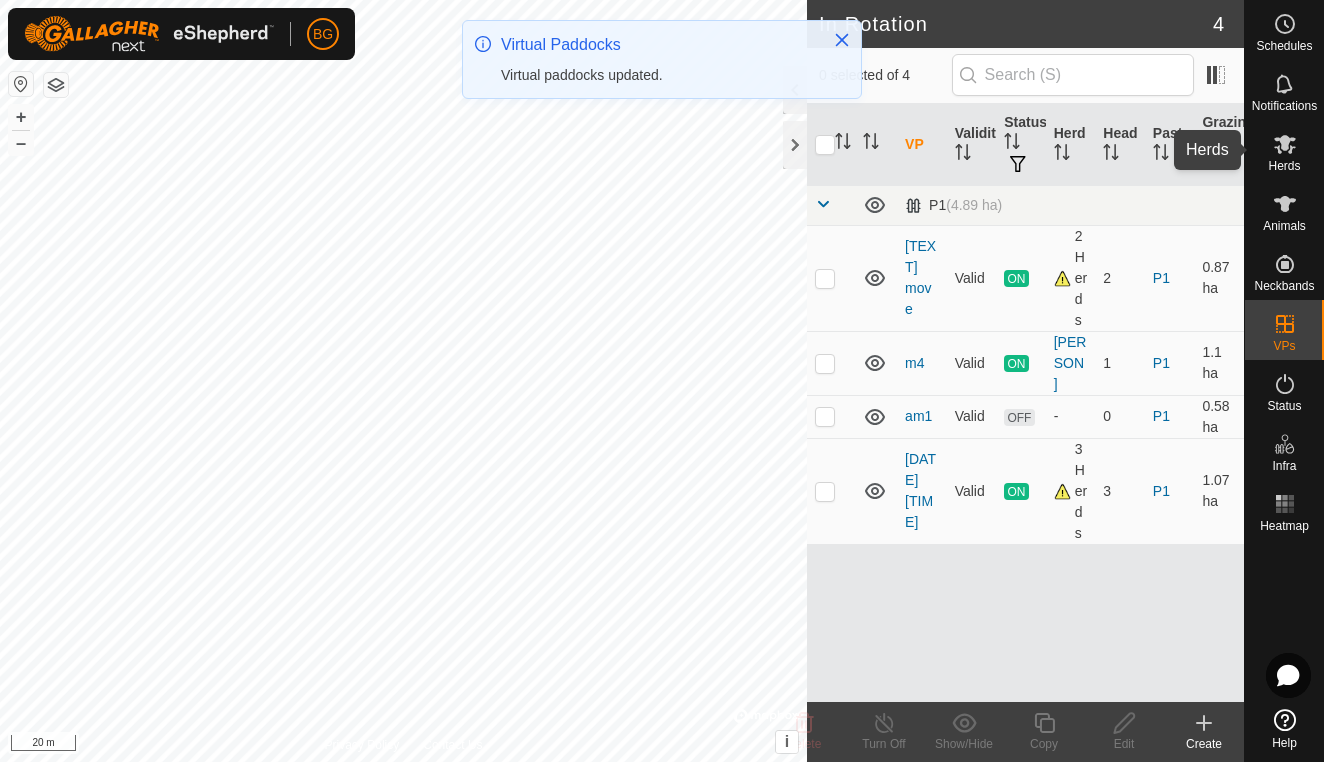click 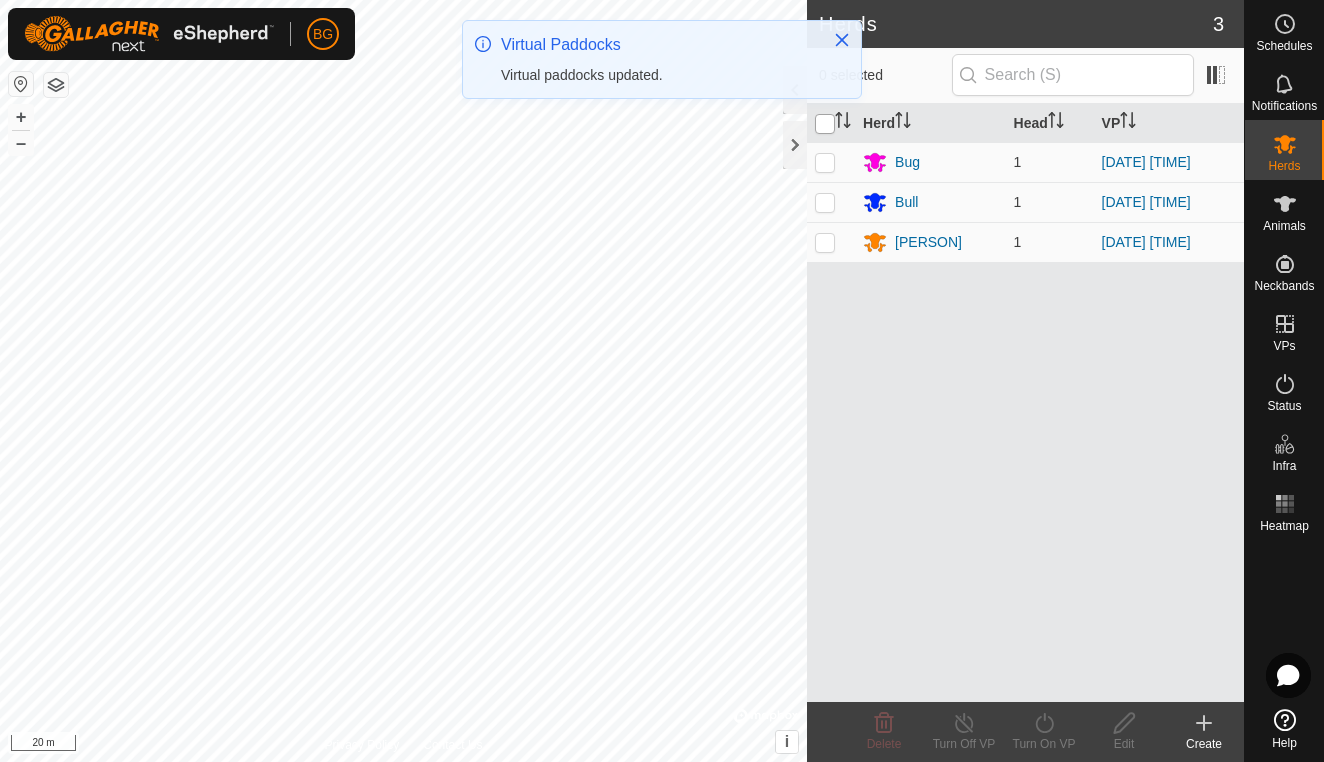 click at bounding box center [825, 124] 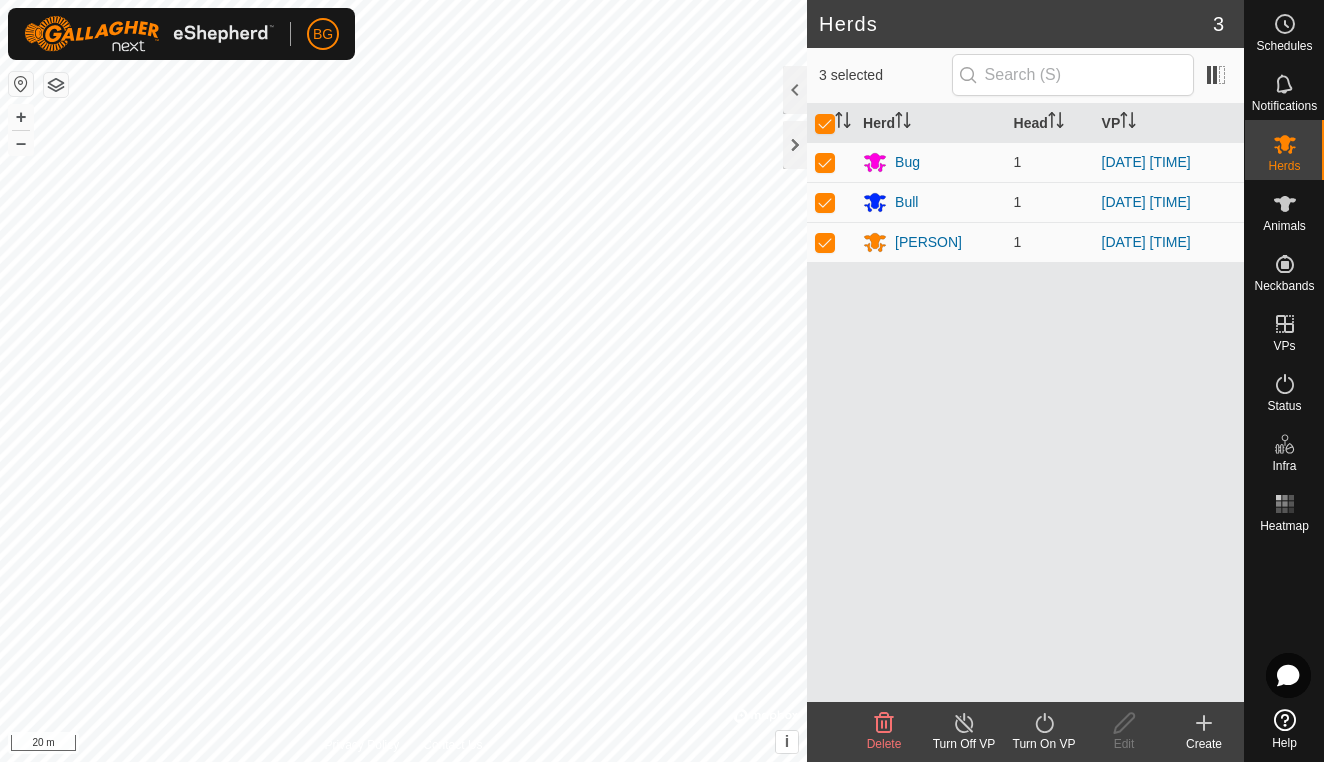 click 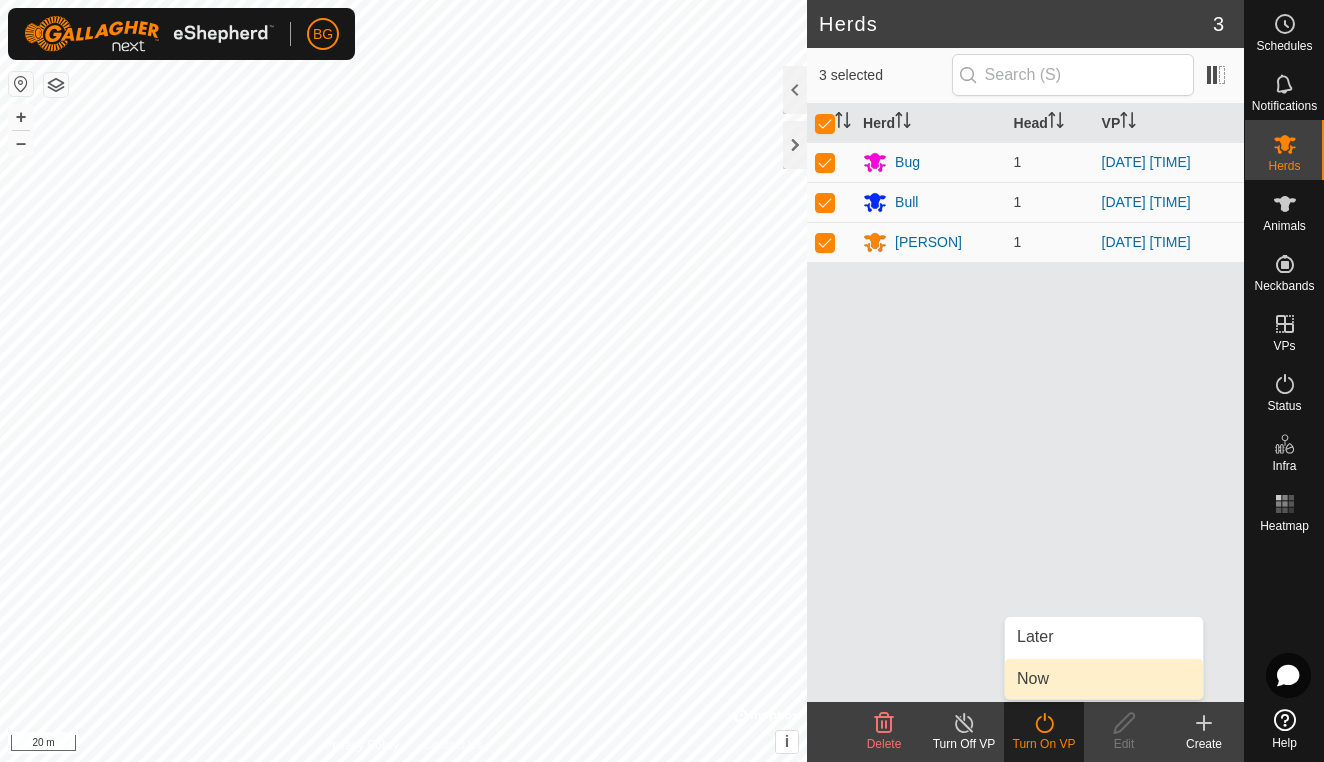 click on "Now" at bounding box center (1104, 679) 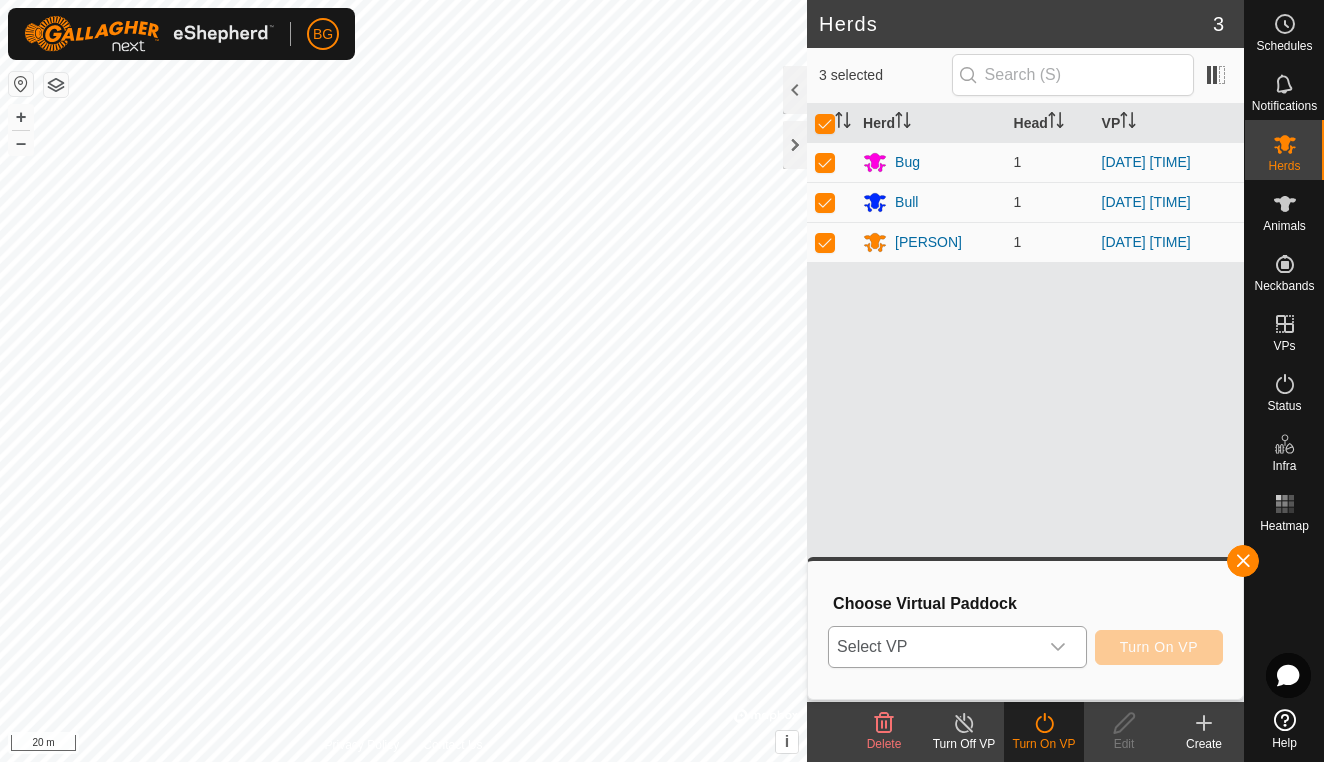 click 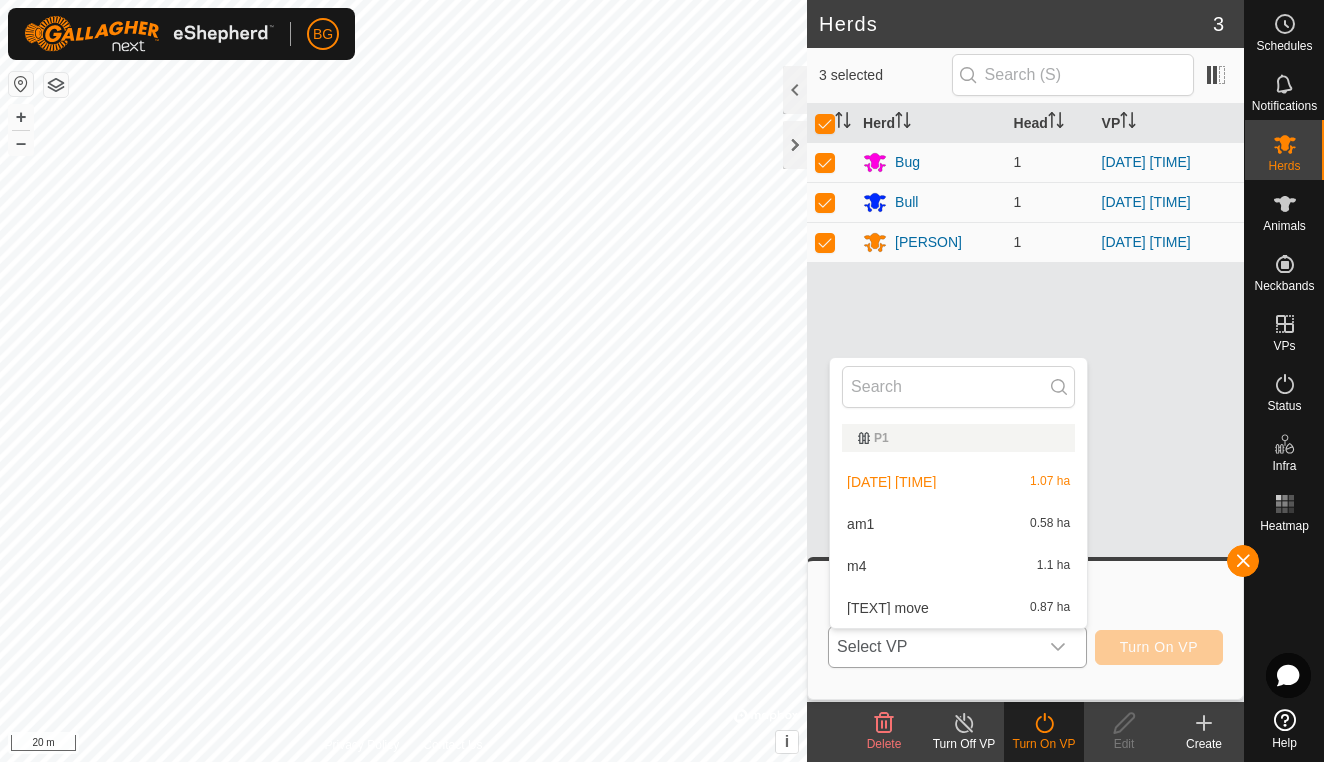 click on "[DATE] [TIME]  0.58 ha" at bounding box center (958, 524) 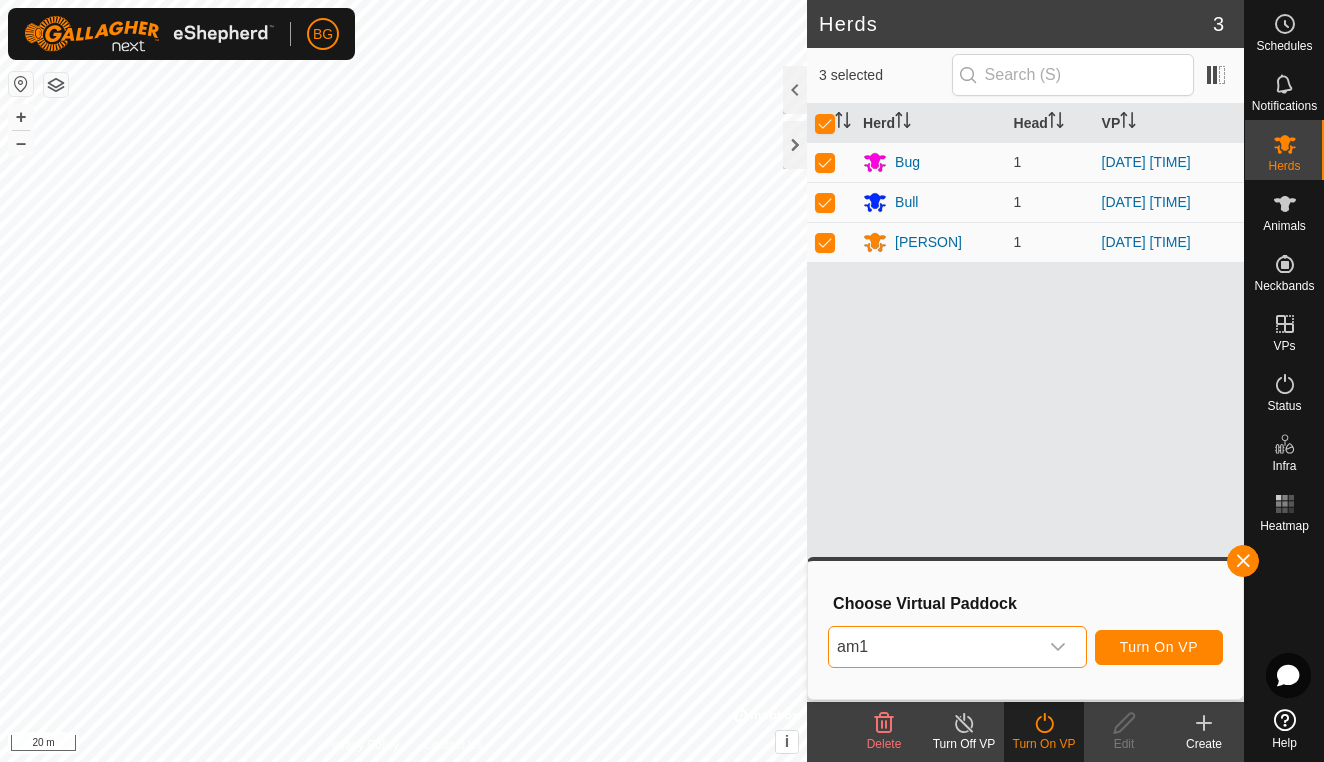 click on "Turn On VP" at bounding box center [1159, 647] 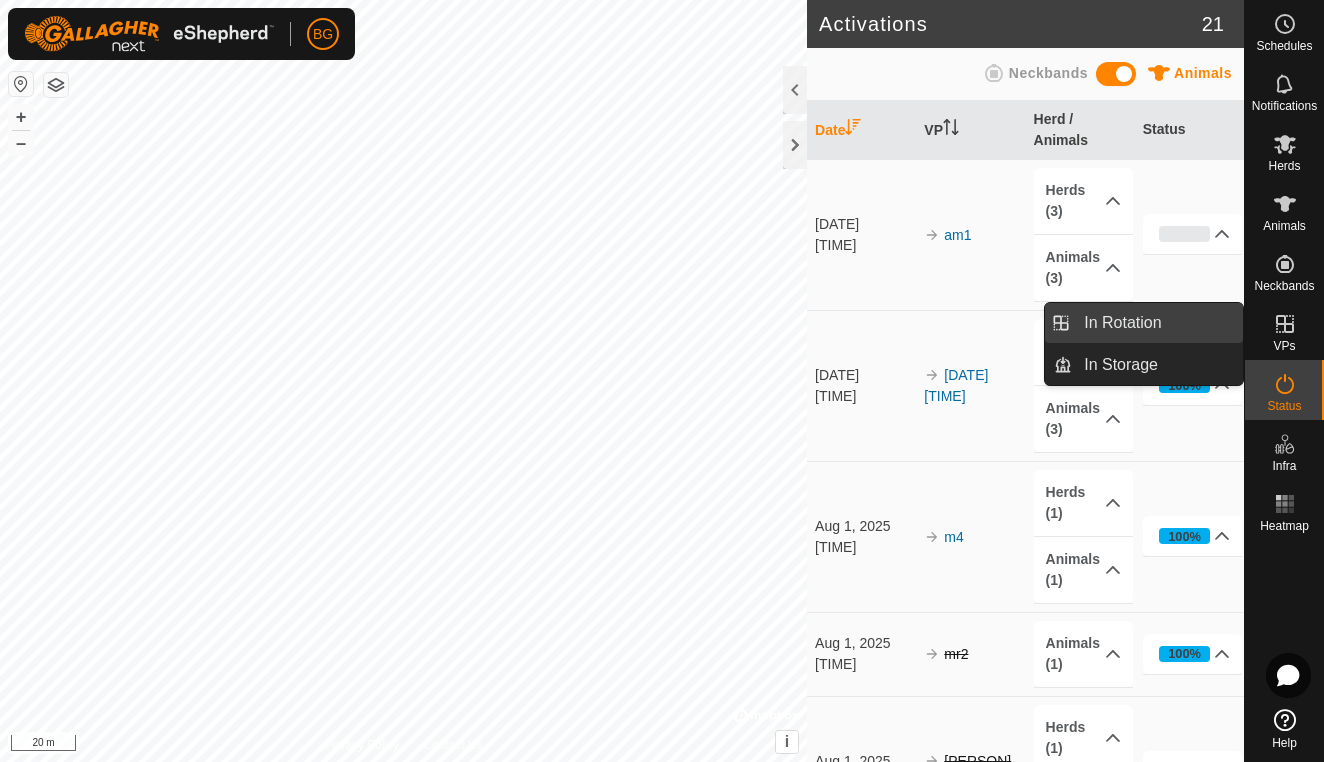 click on "In Rotation" at bounding box center [1157, 323] 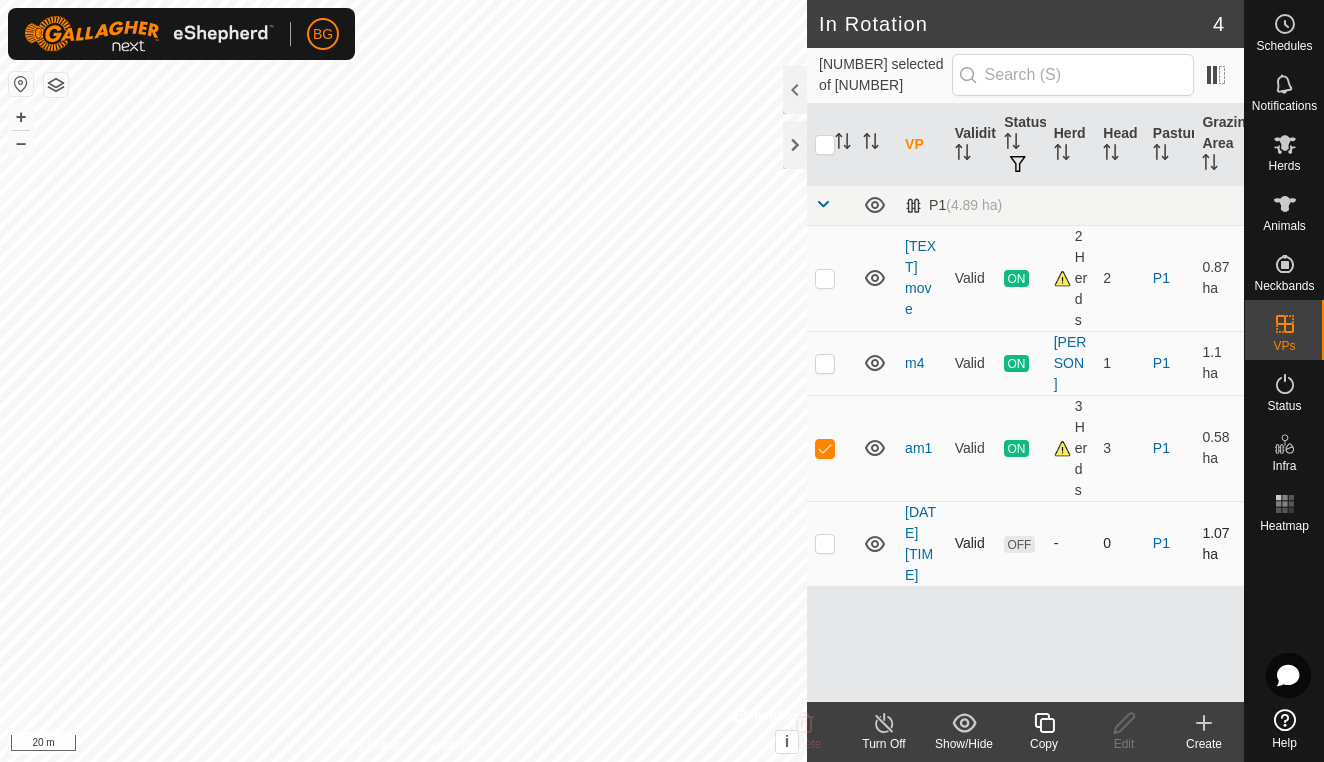 click 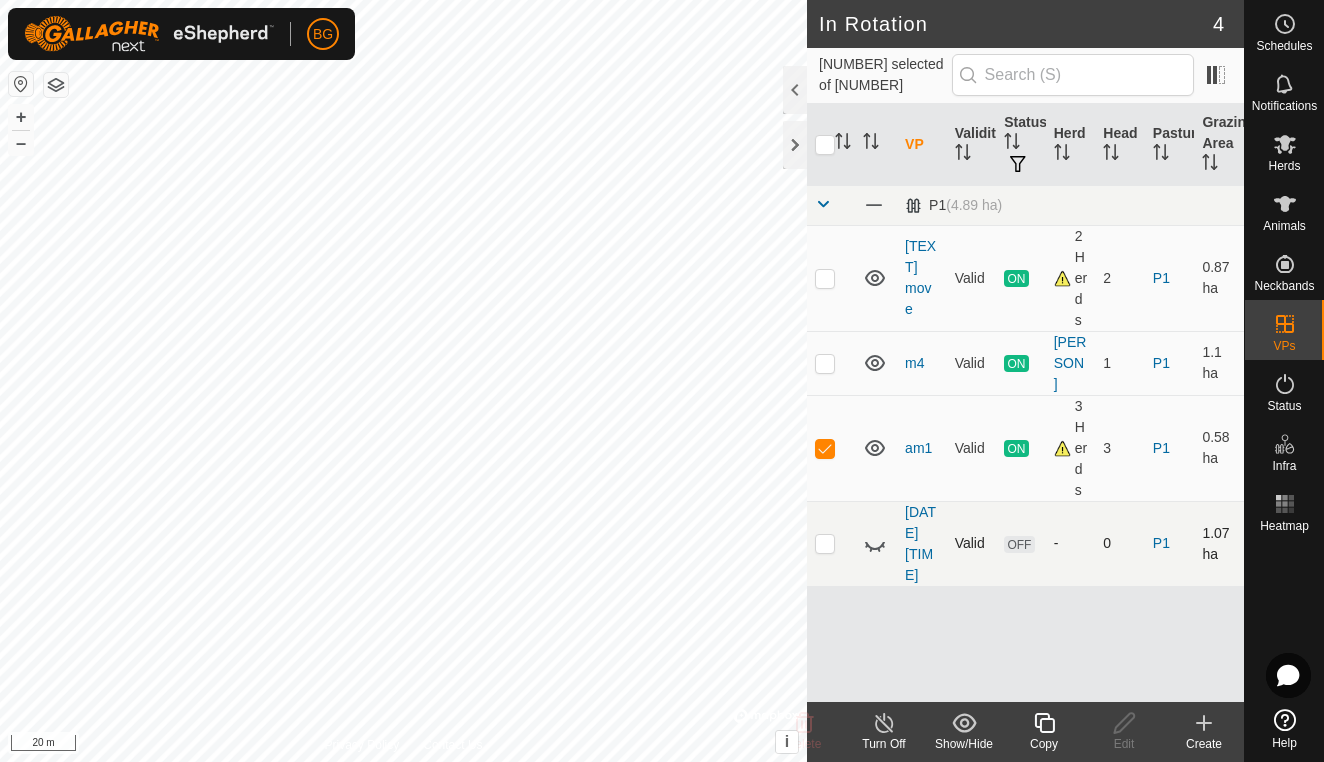 click 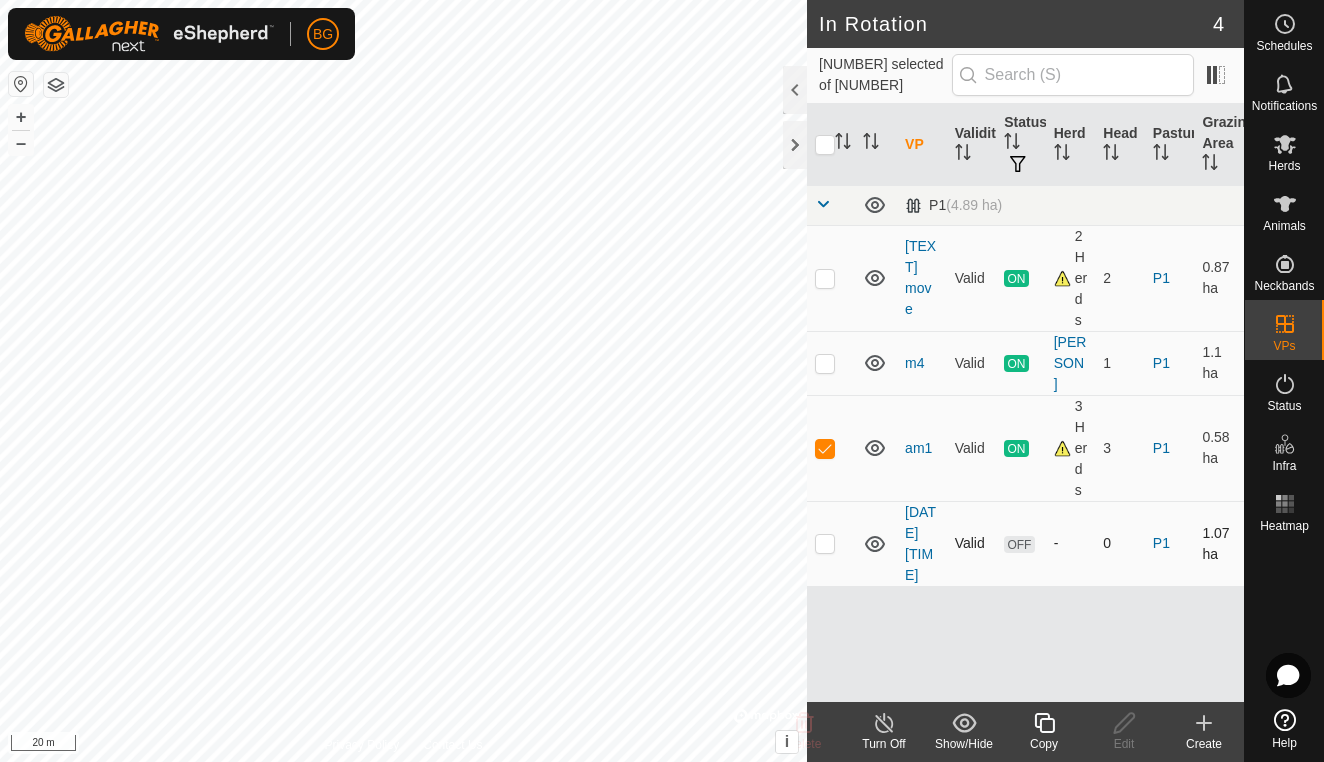 click 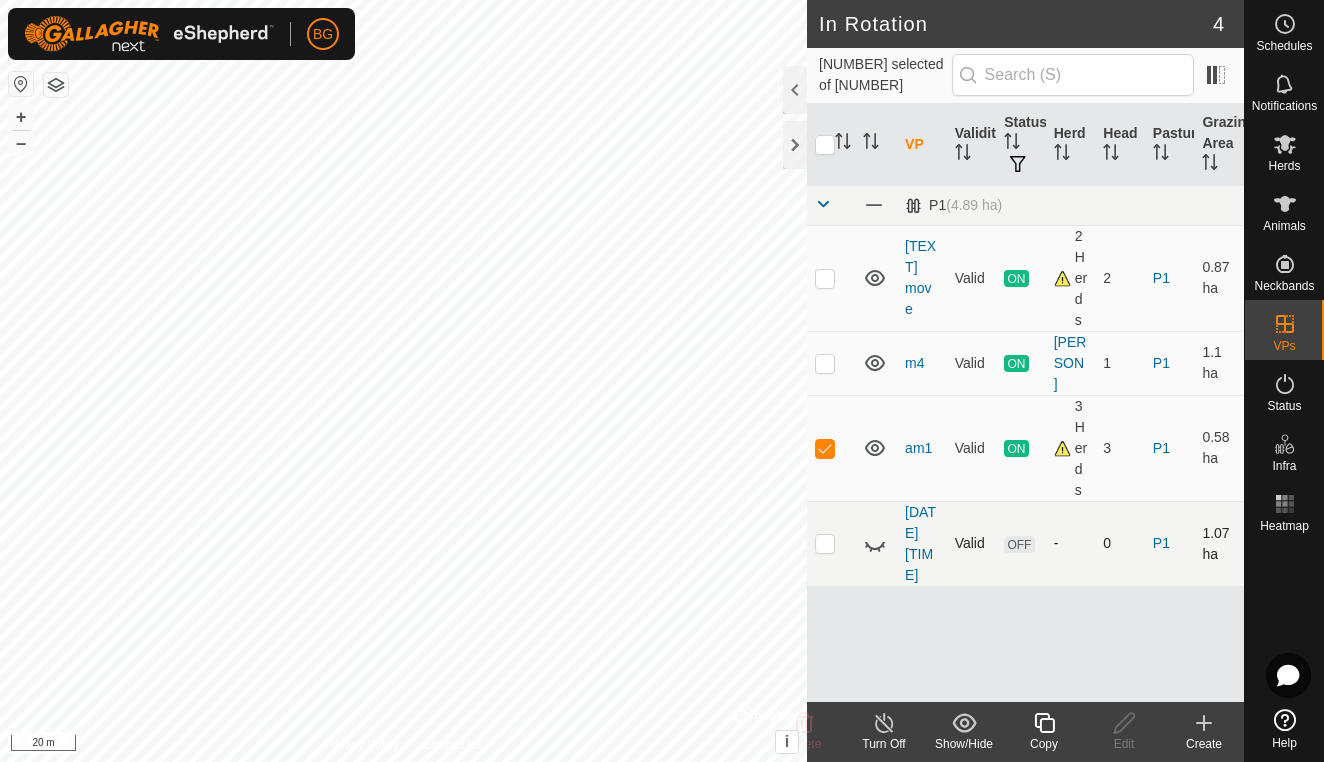 click 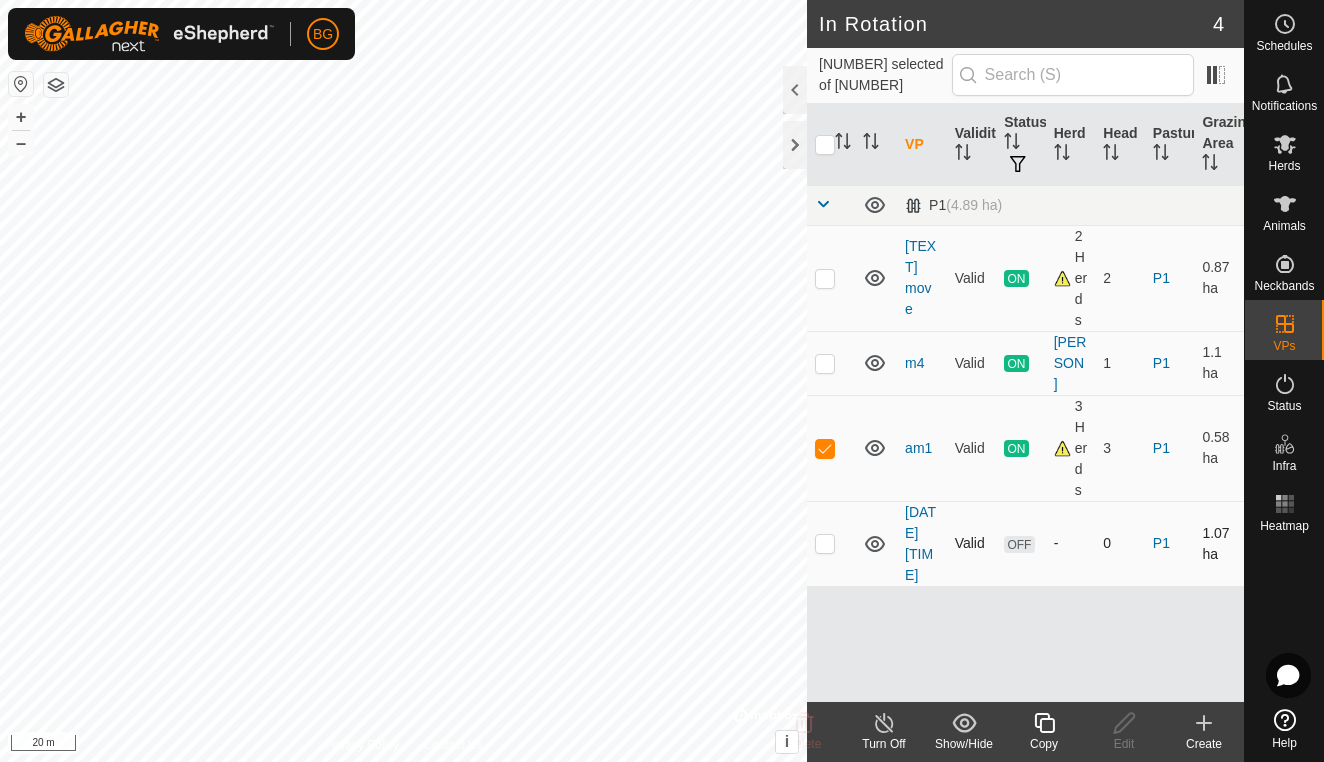 click 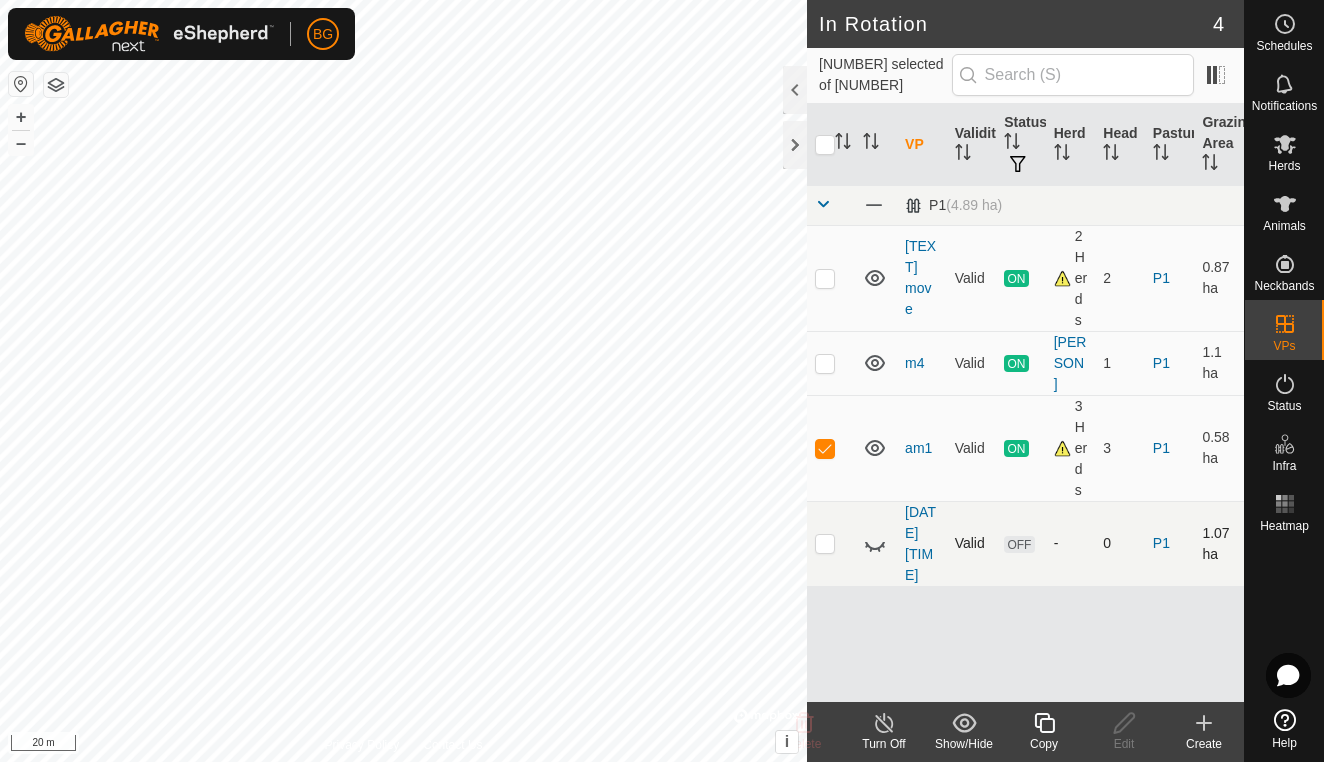 click 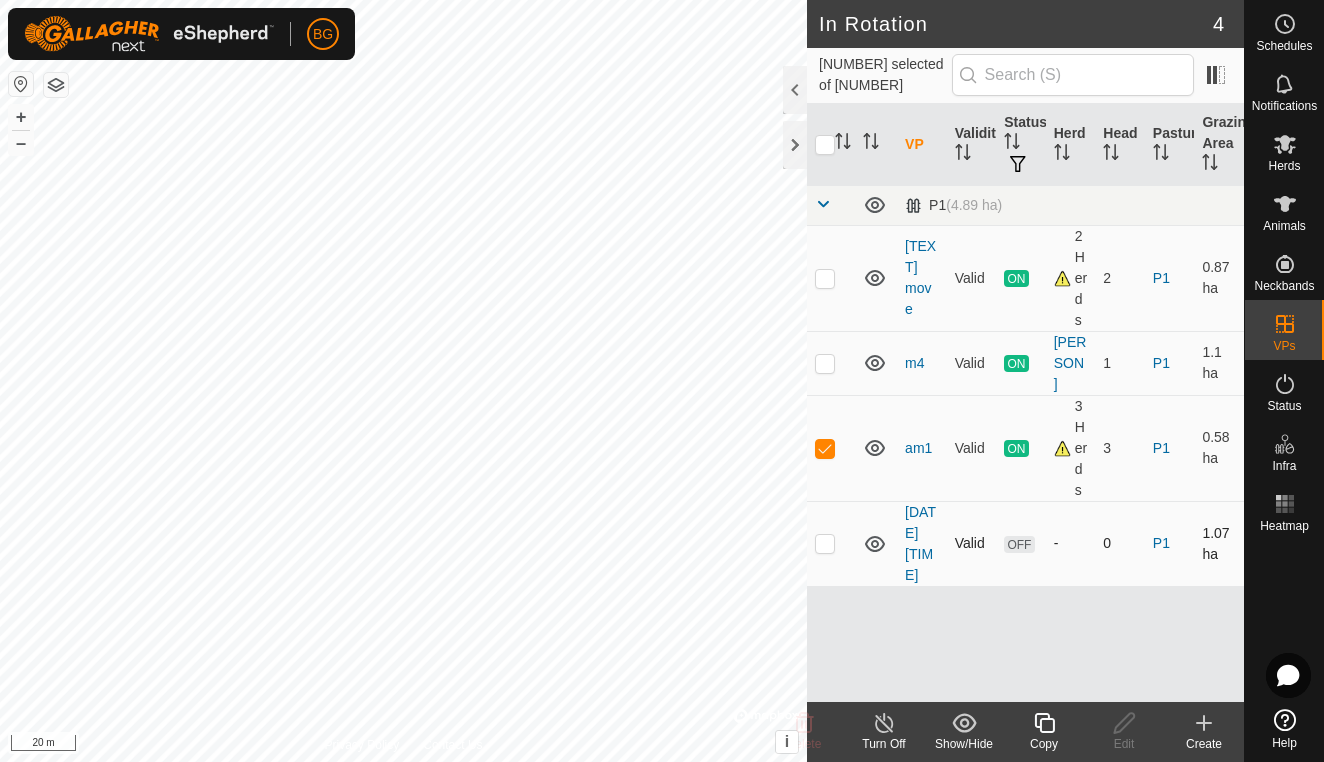 click 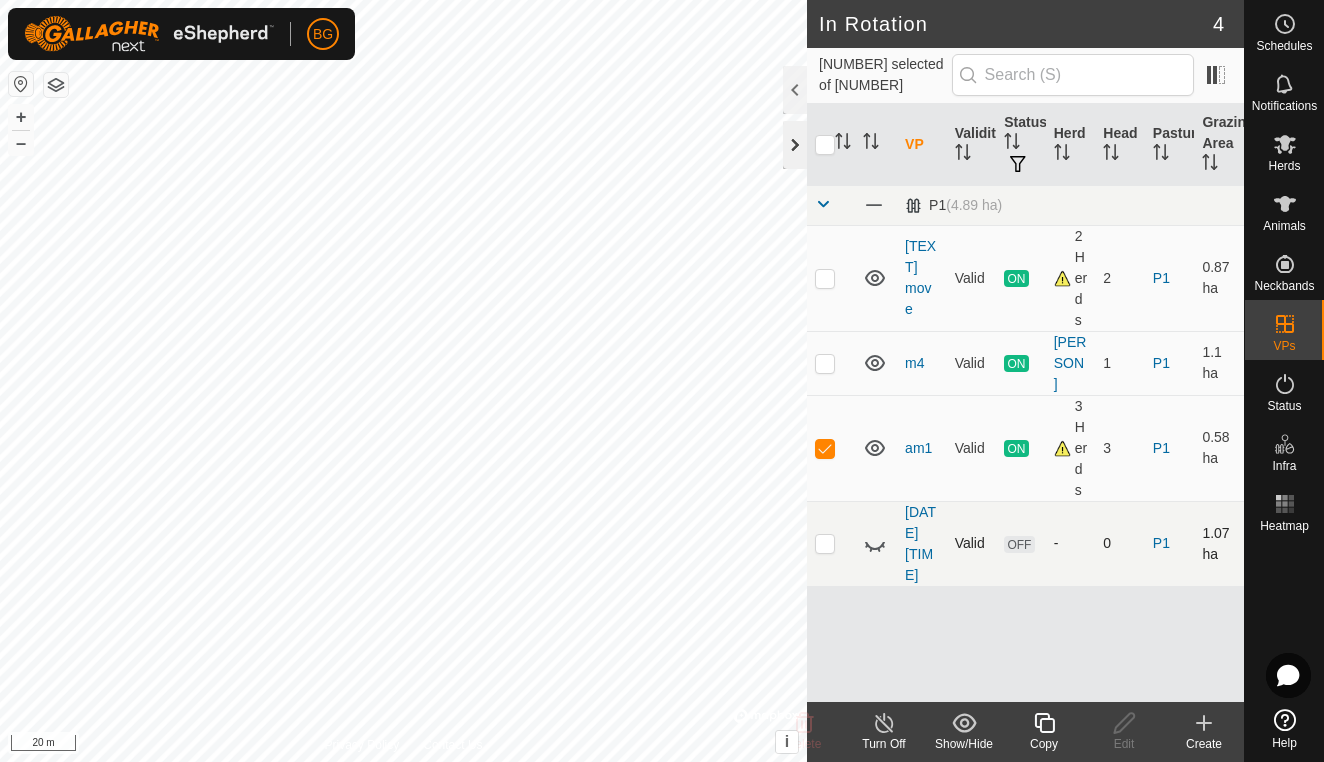 click 